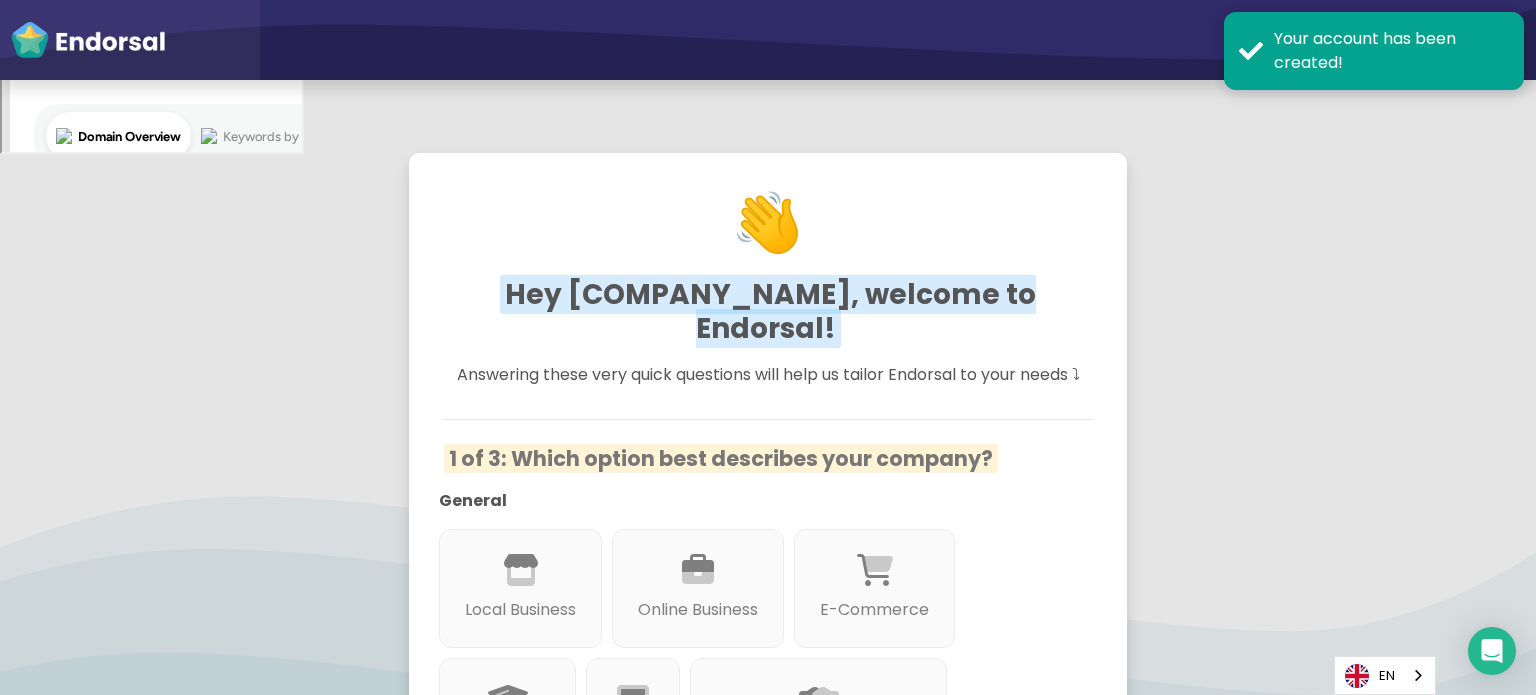 scroll, scrollTop: 0, scrollLeft: 0, axis: both 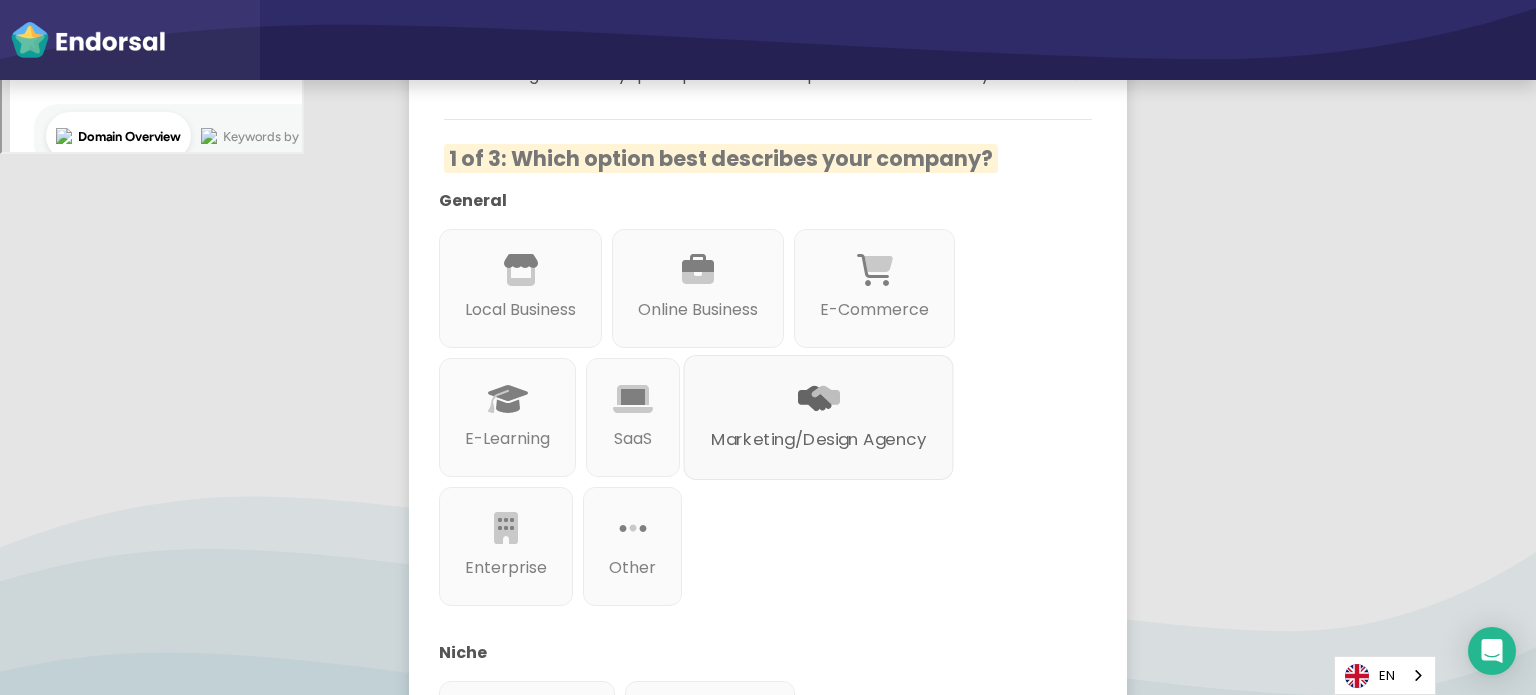 click 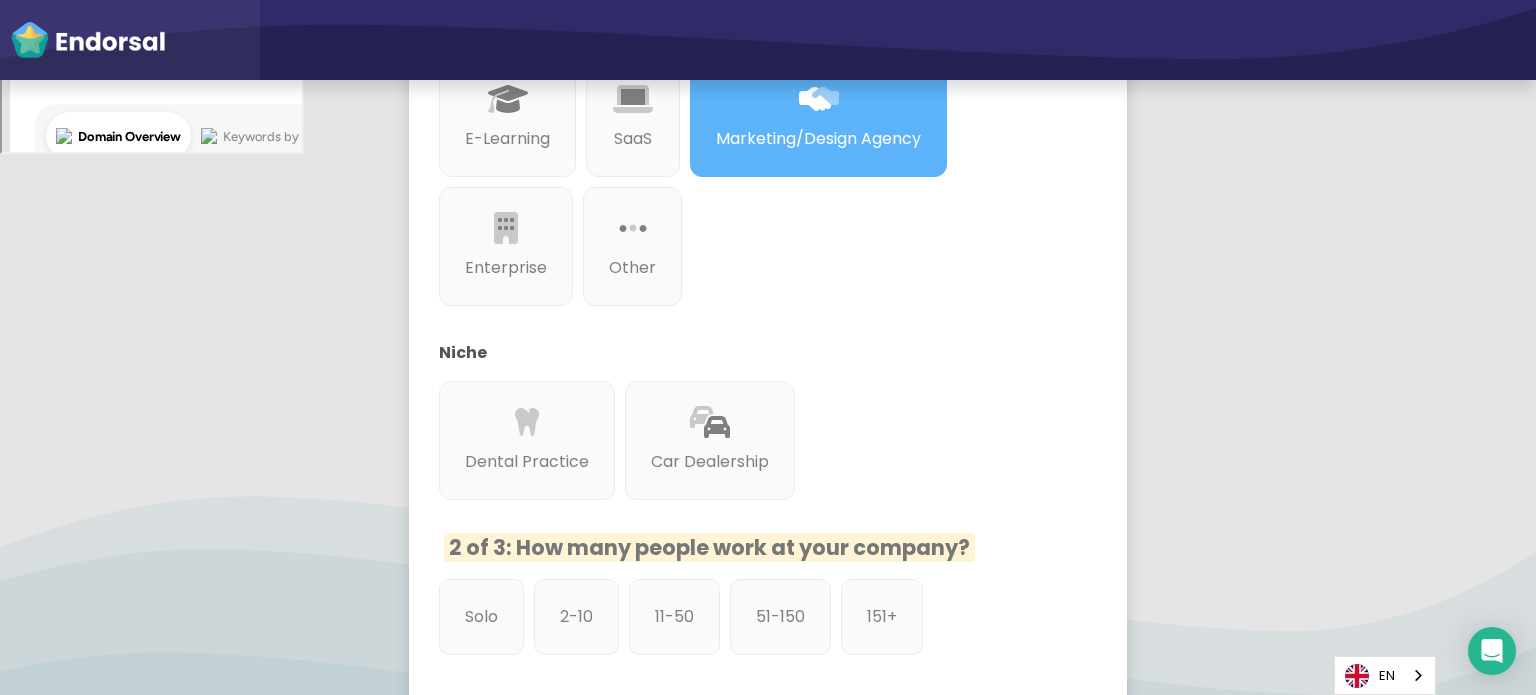 scroll, scrollTop: 700, scrollLeft: 0, axis: vertical 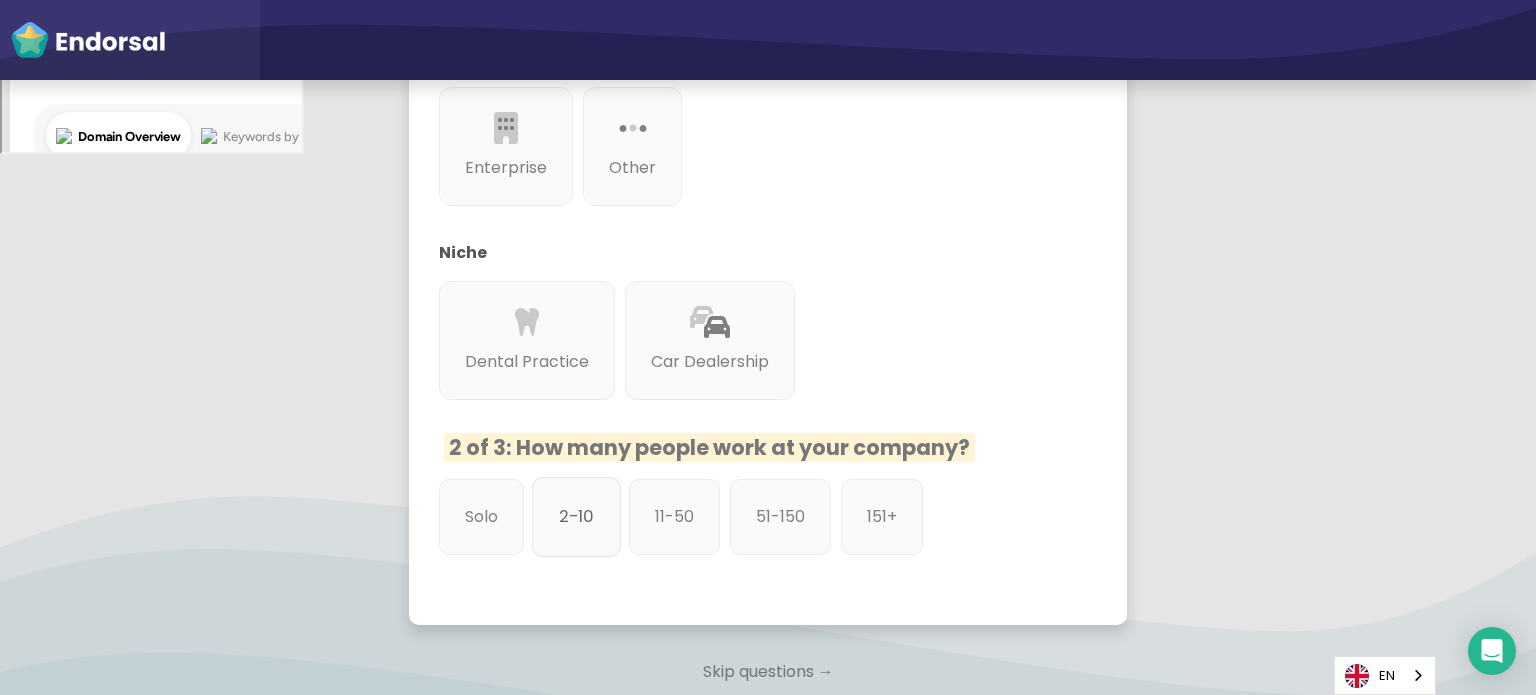 click on "2-10" 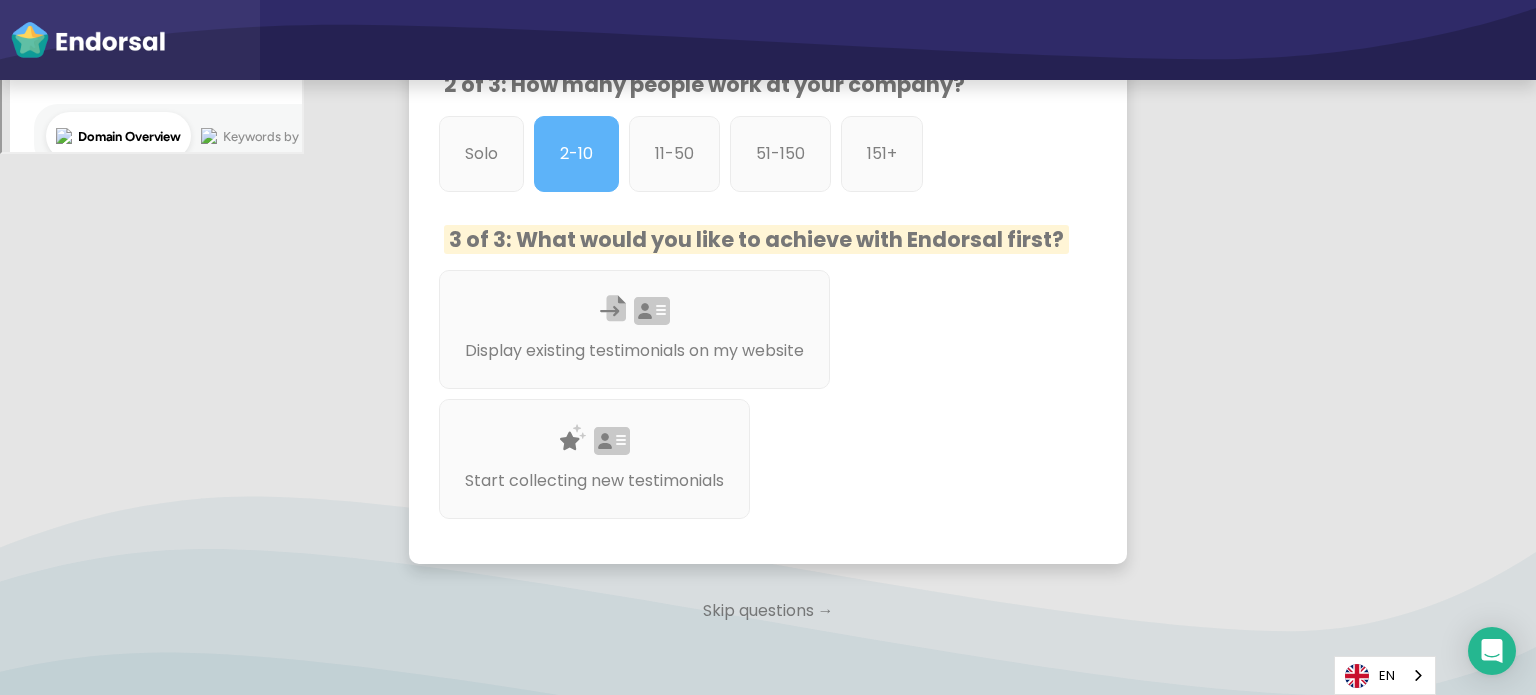 scroll, scrollTop: 1132, scrollLeft: 0, axis: vertical 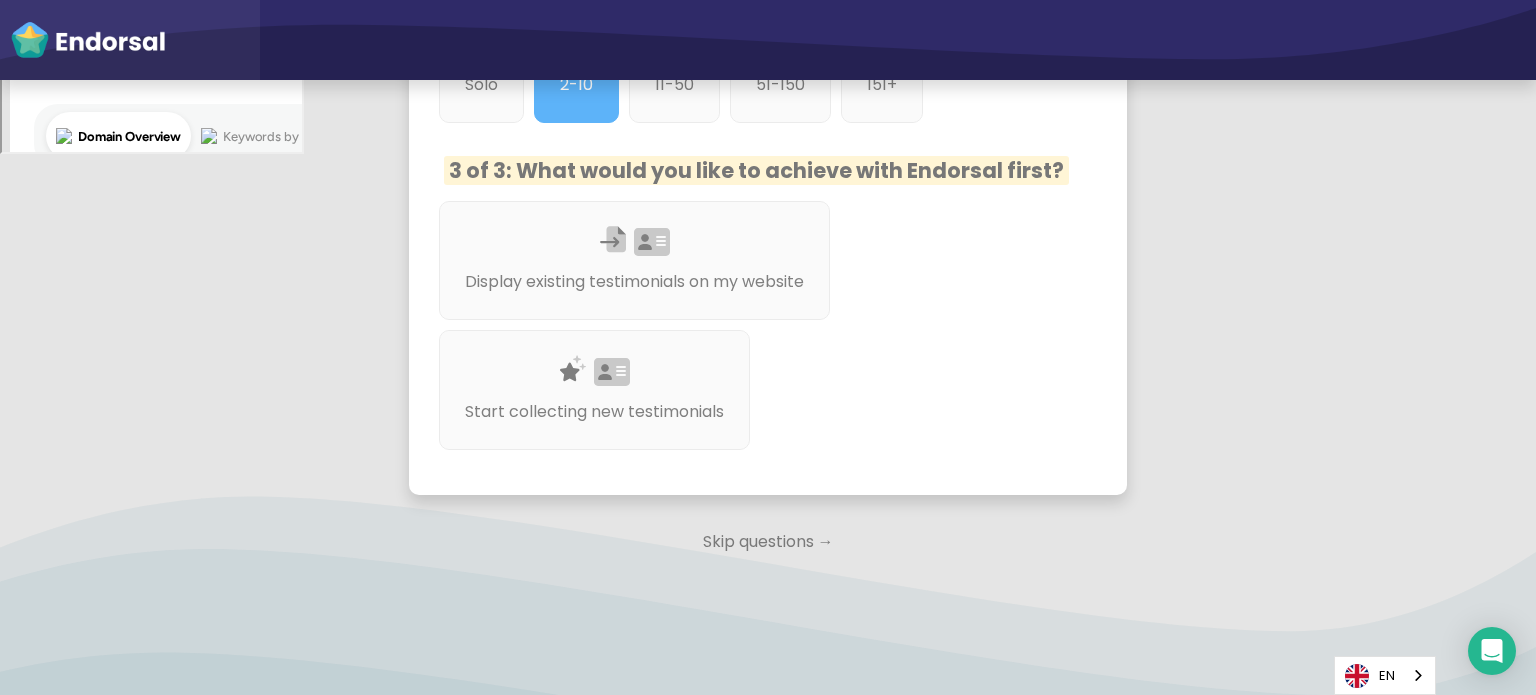 click on "Skip questions →" 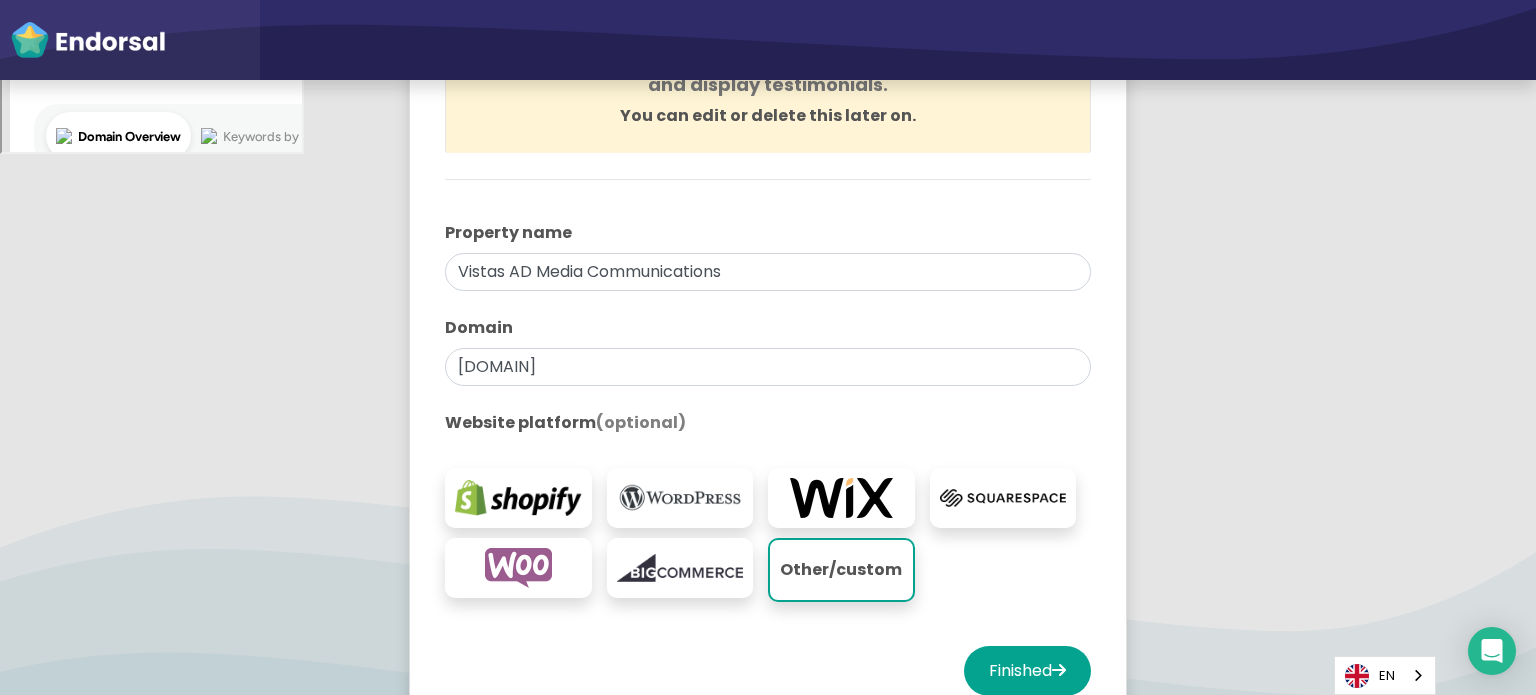 scroll, scrollTop: 300, scrollLeft: 0, axis: vertical 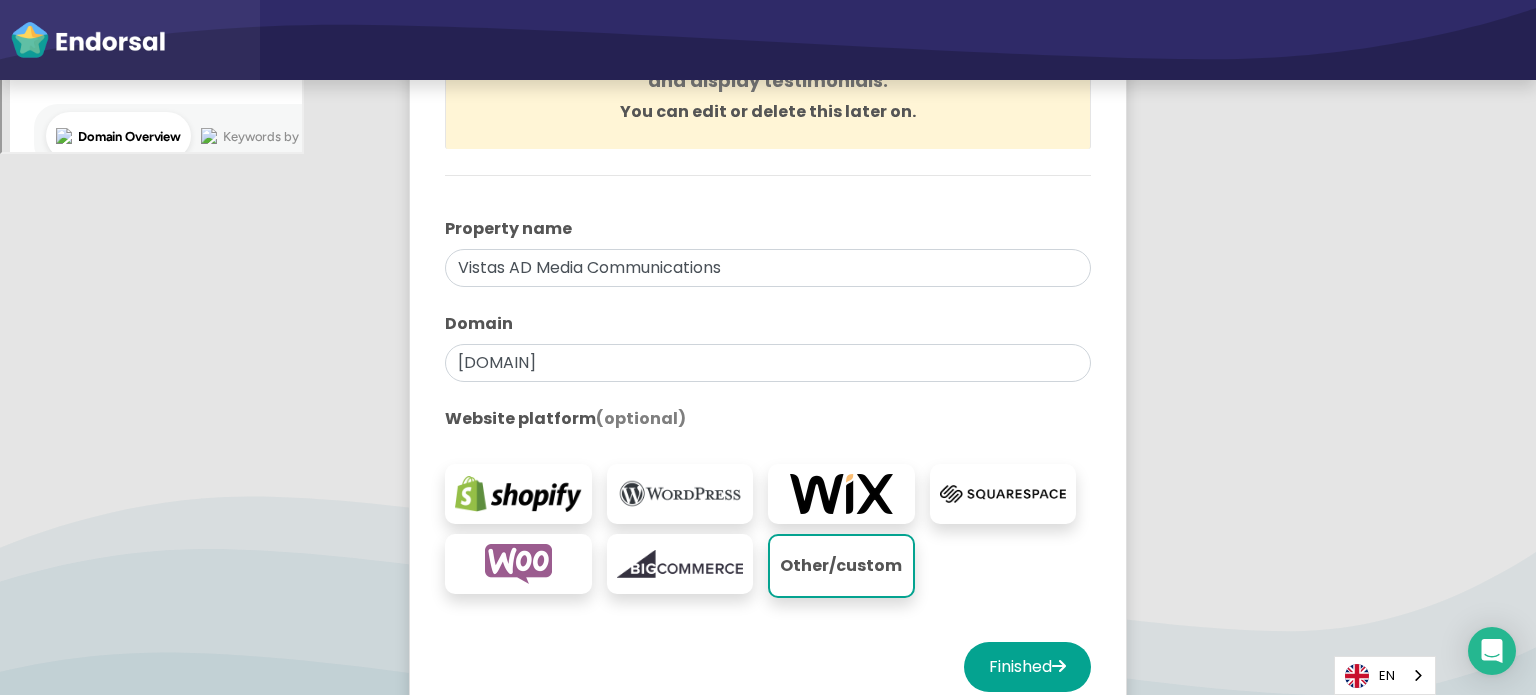 click on "Domain" 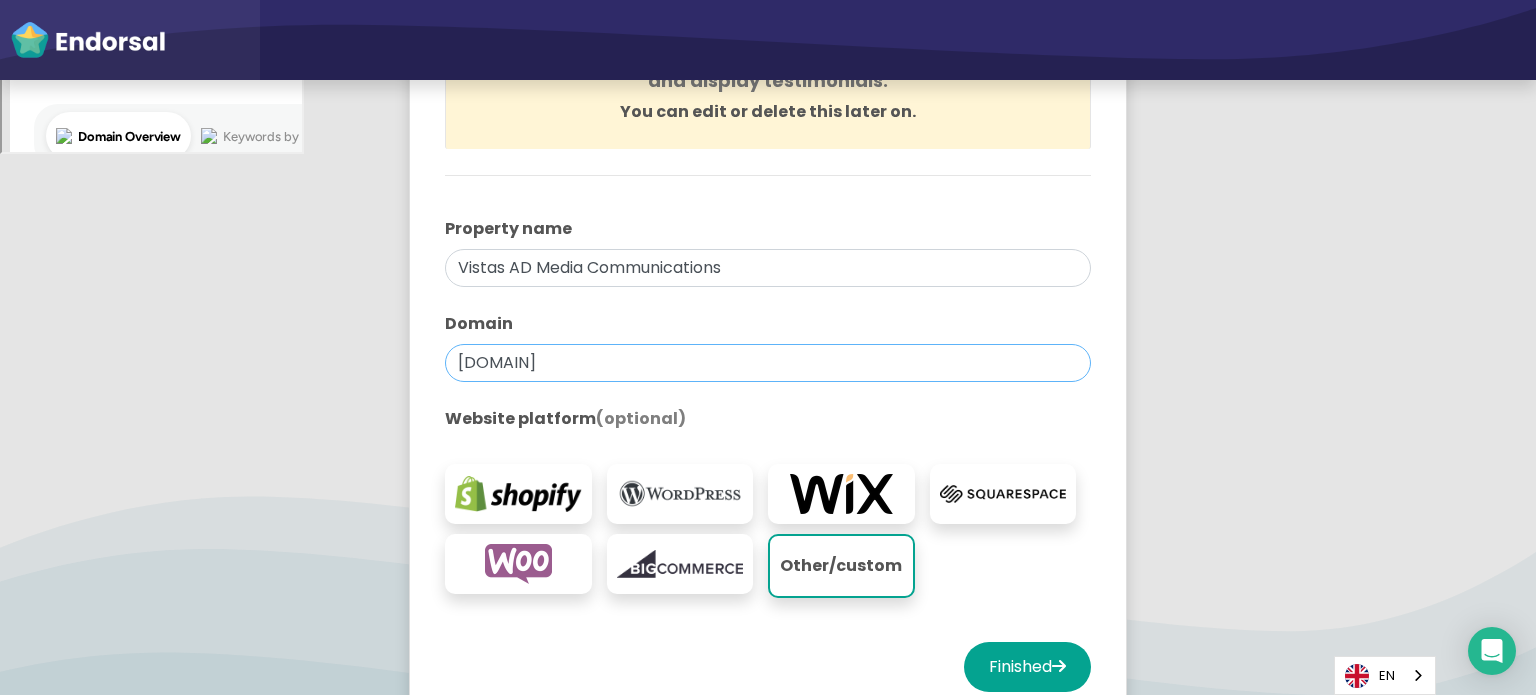click on "vistasadmediacommunications.com" 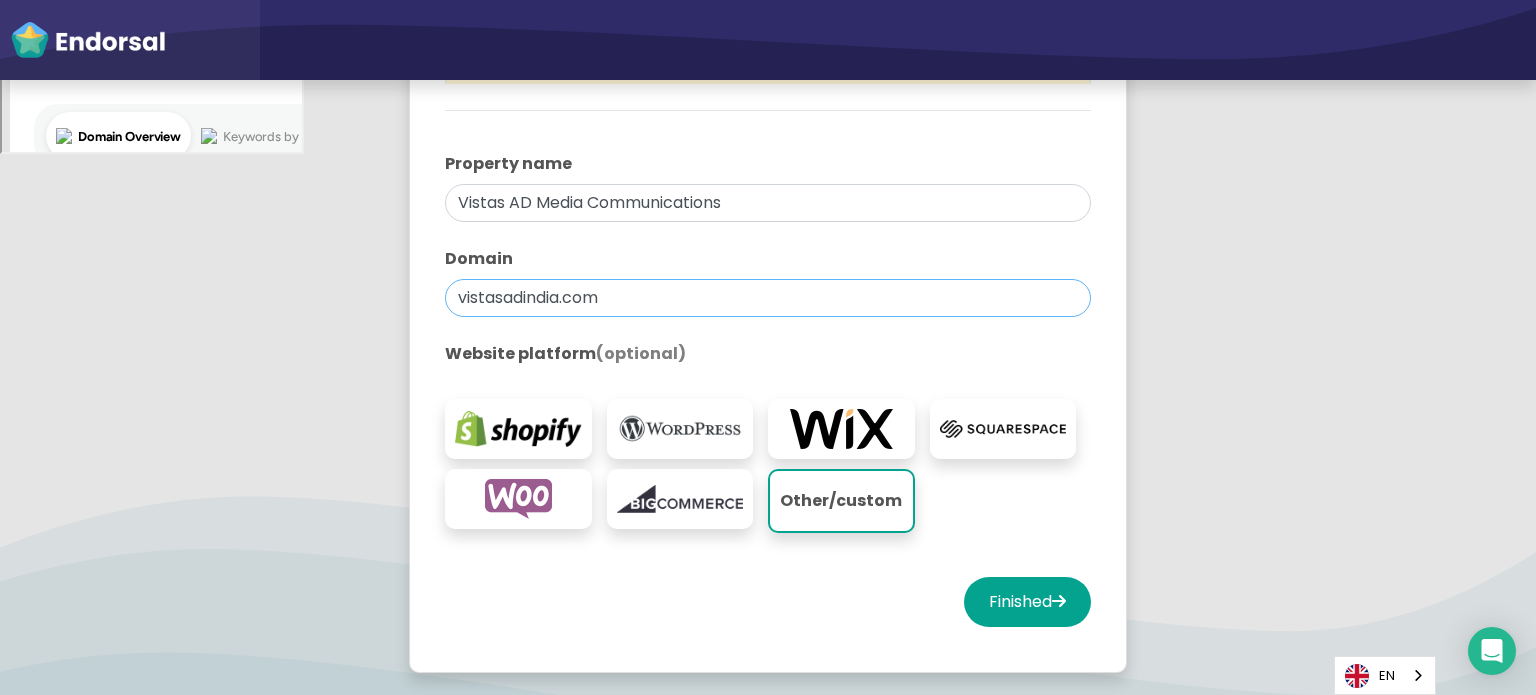 scroll, scrollTop: 400, scrollLeft: 0, axis: vertical 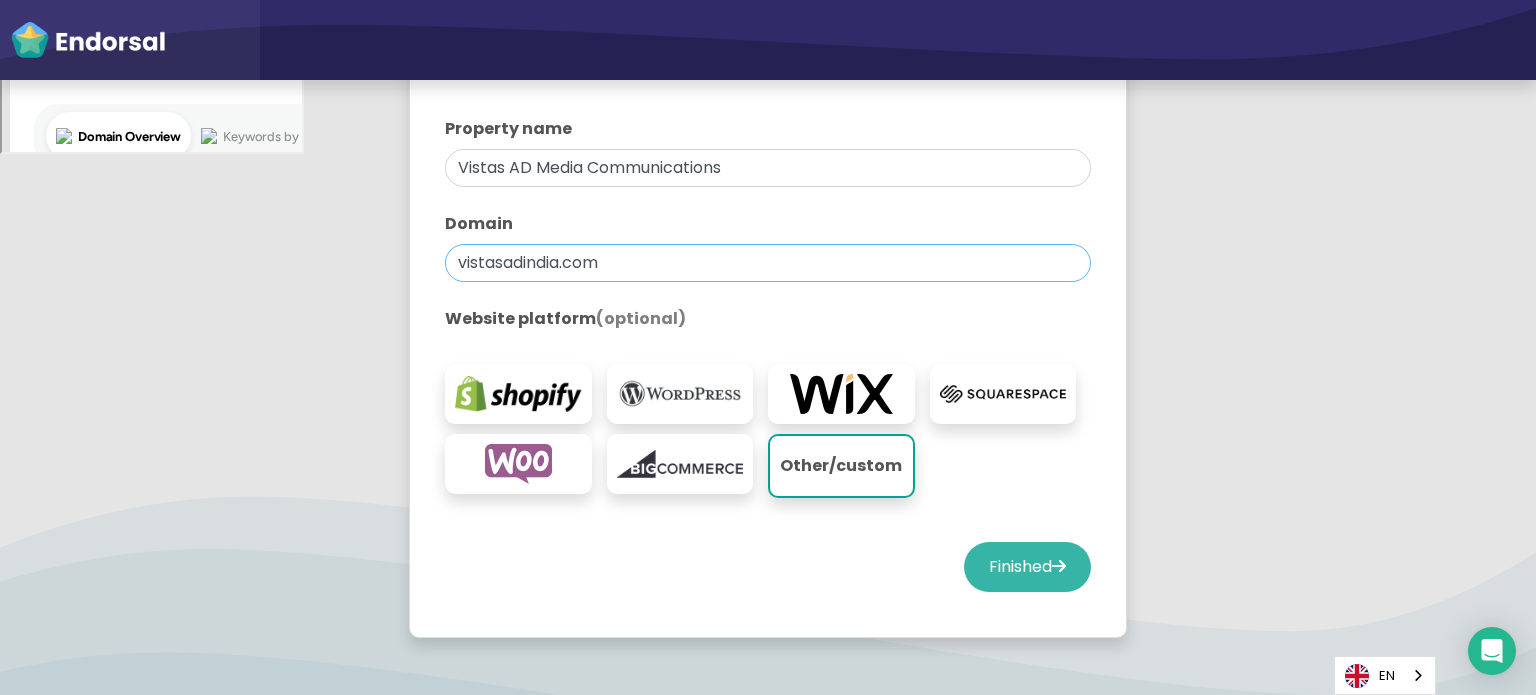 type on "vistasadindia.com" 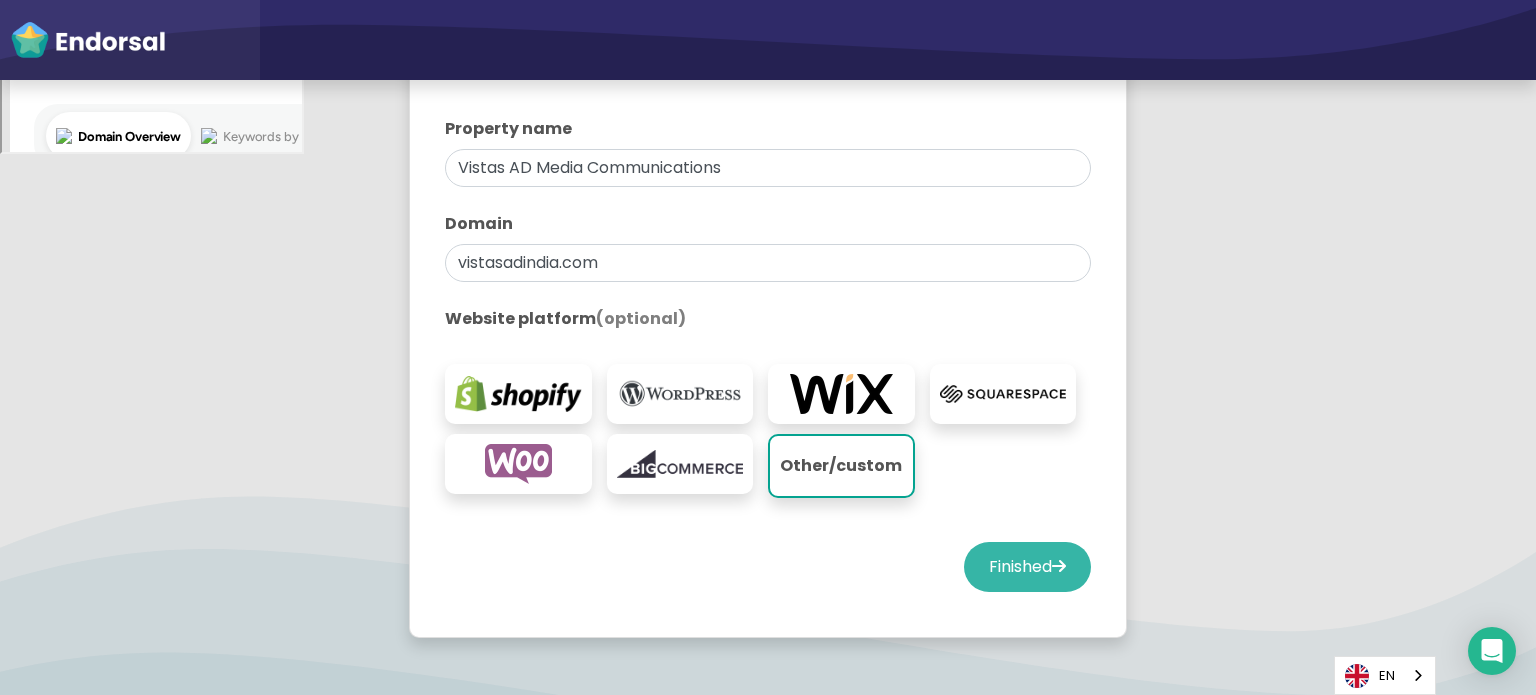 click on "Finished" 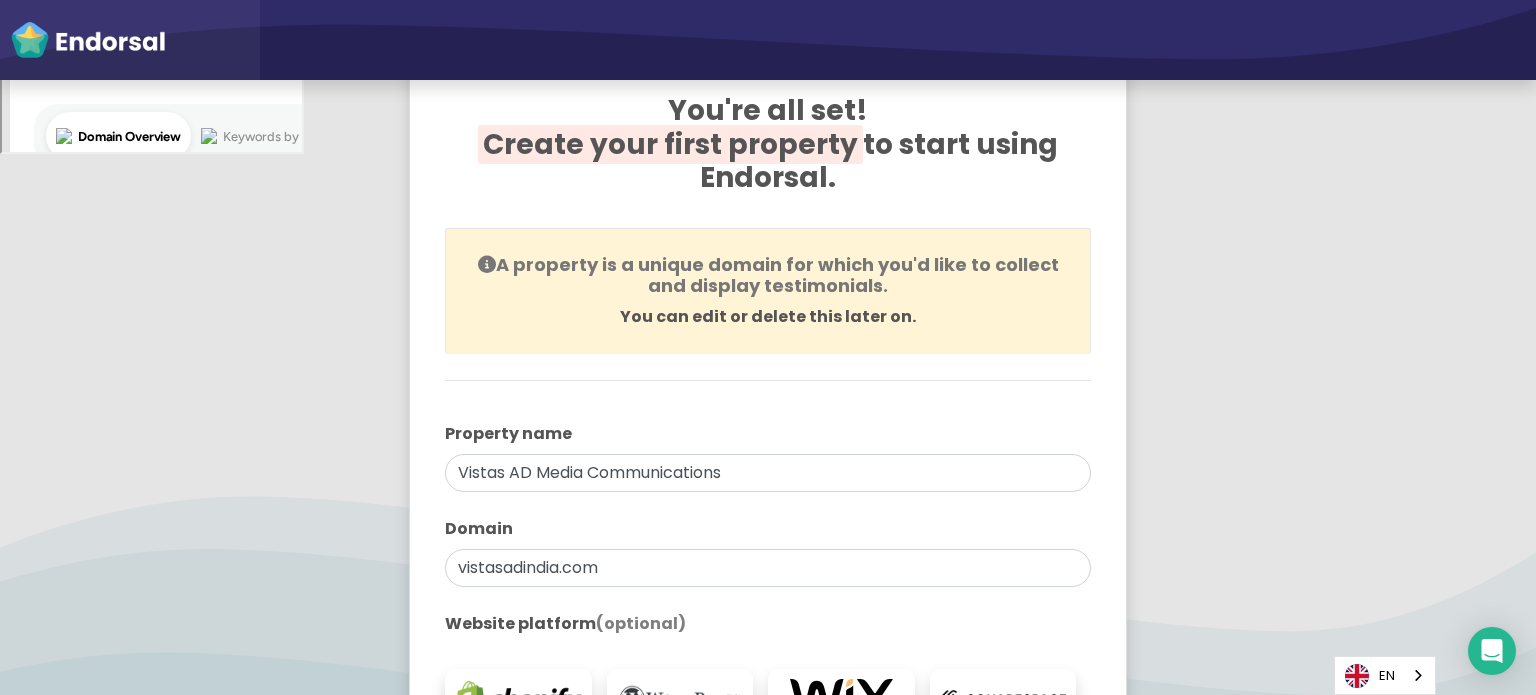 scroll, scrollTop: 0, scrollLeft: 0, axis: both 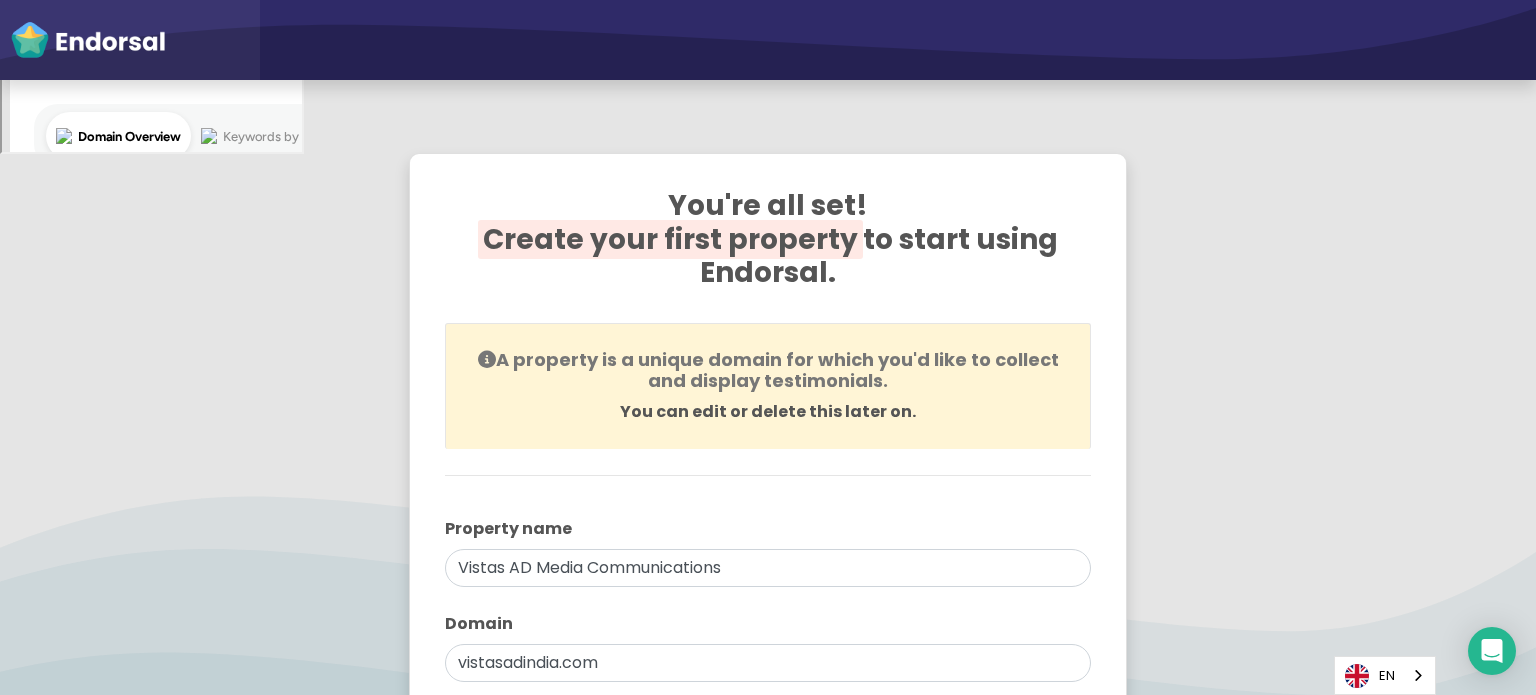 select on "14" 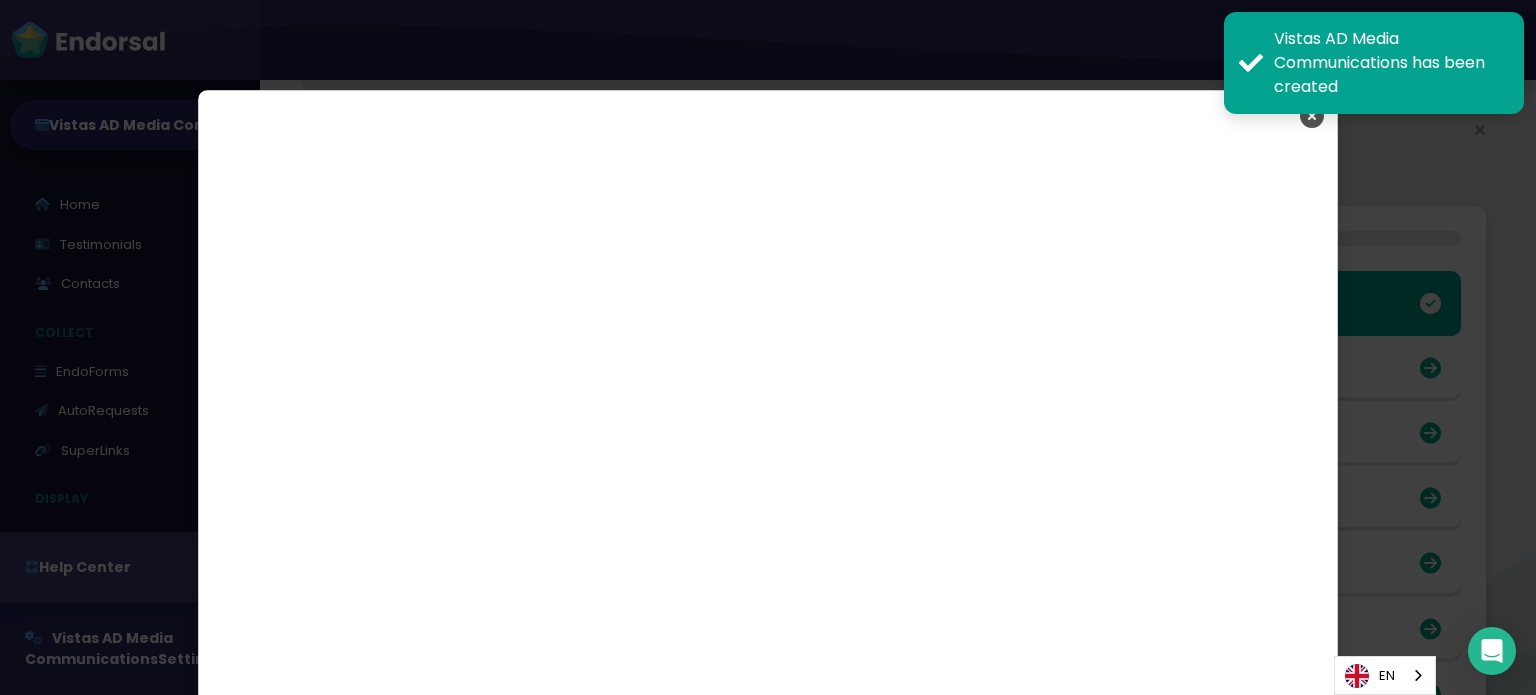 scroll, scrollTop: 999511, scrollLeft: 999242, axis: both 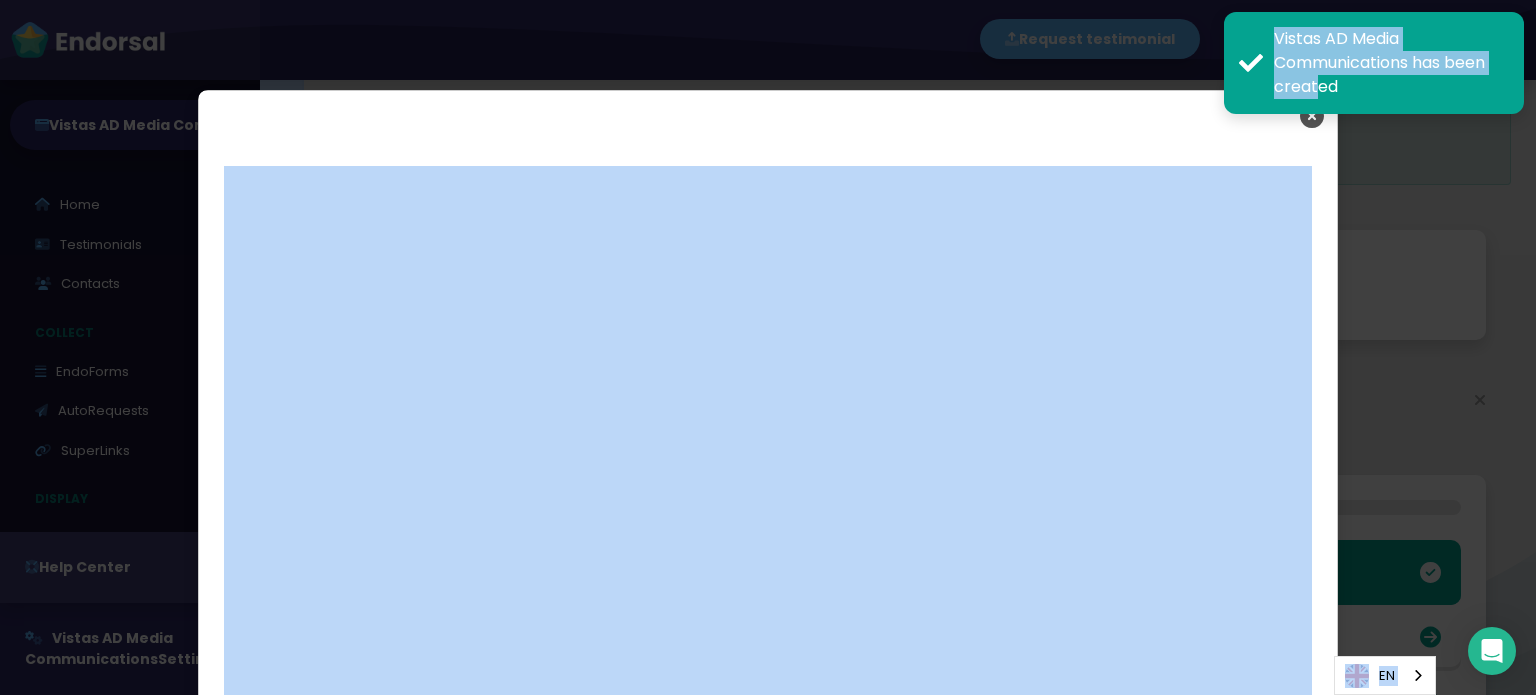 drag, startPoint x: 1308, startPoint y: 112, endPoint x: 1299, endPoint y: 167, distance: 55.7315 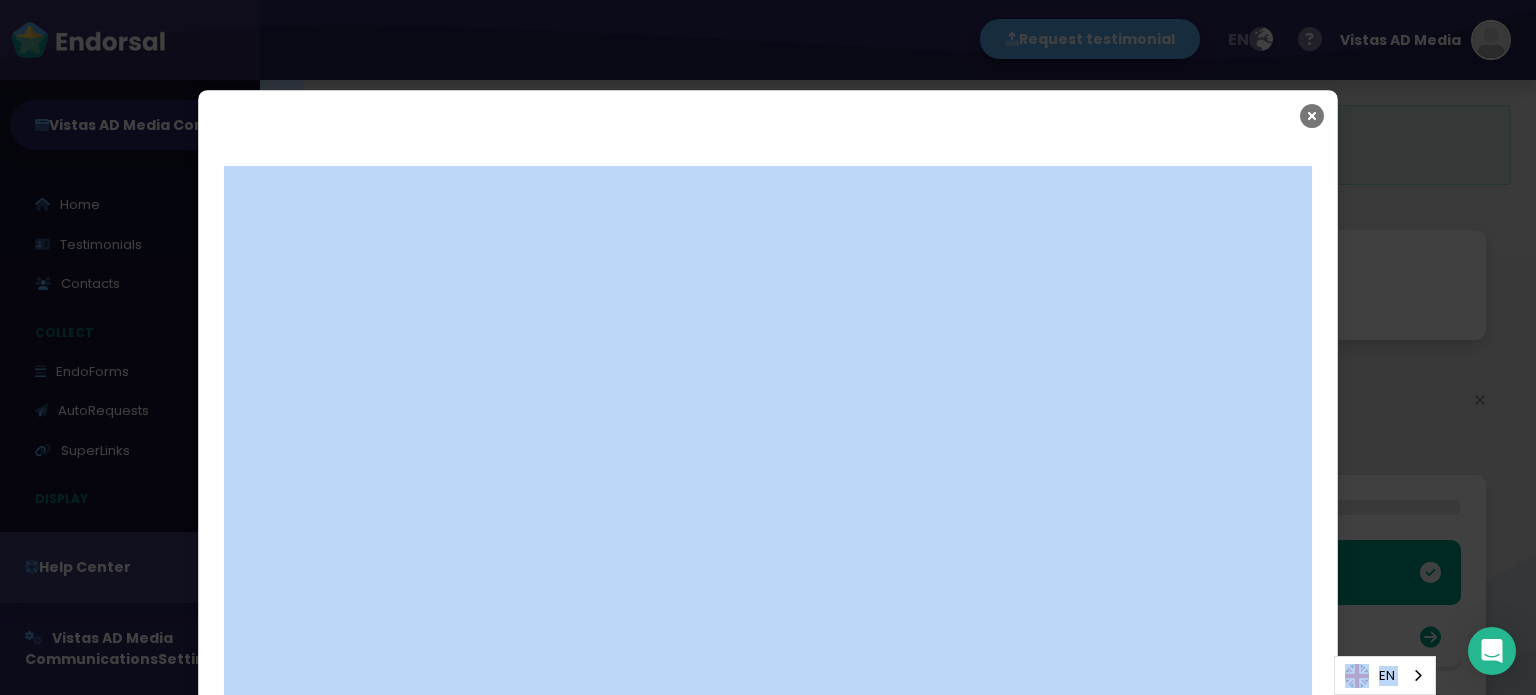 click at bounding box center (1312, 116) 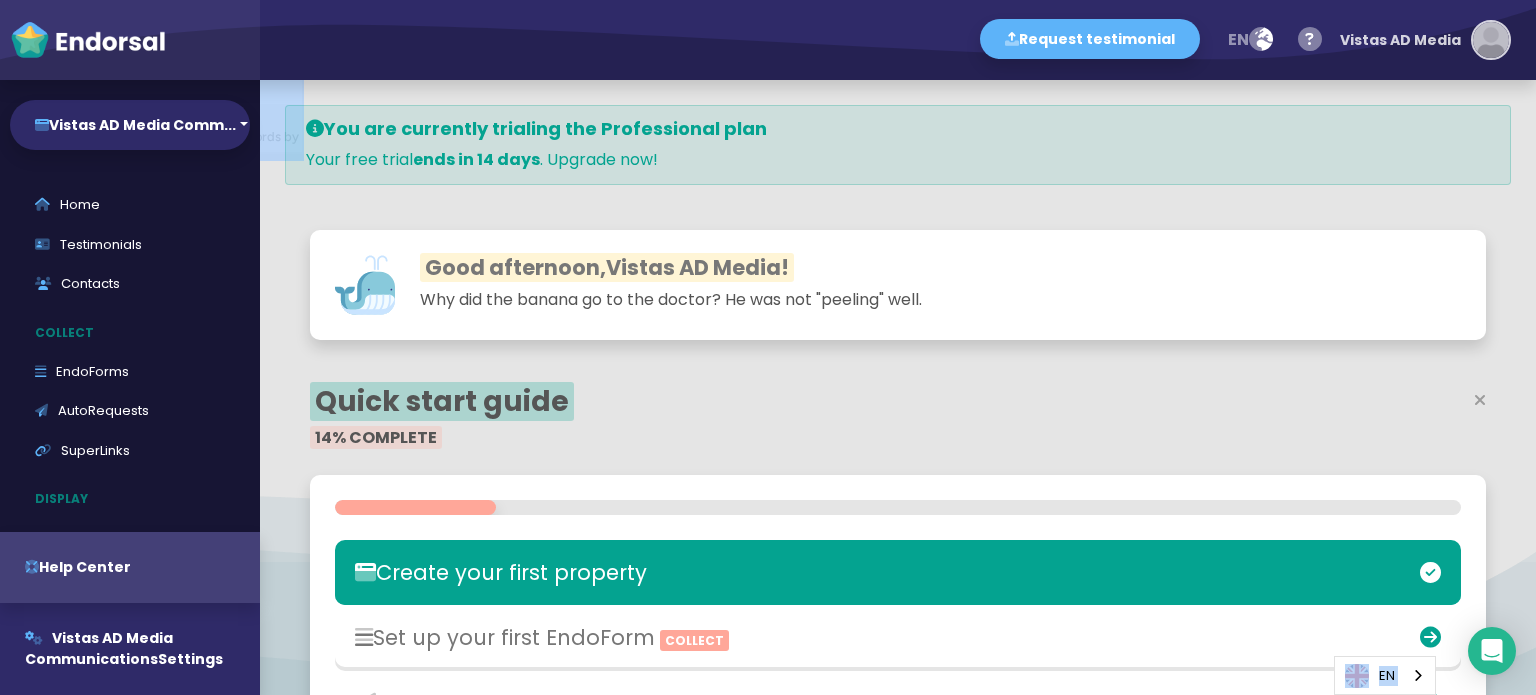 click on "Vistas AD Media" at bounding box center (1400, 40) 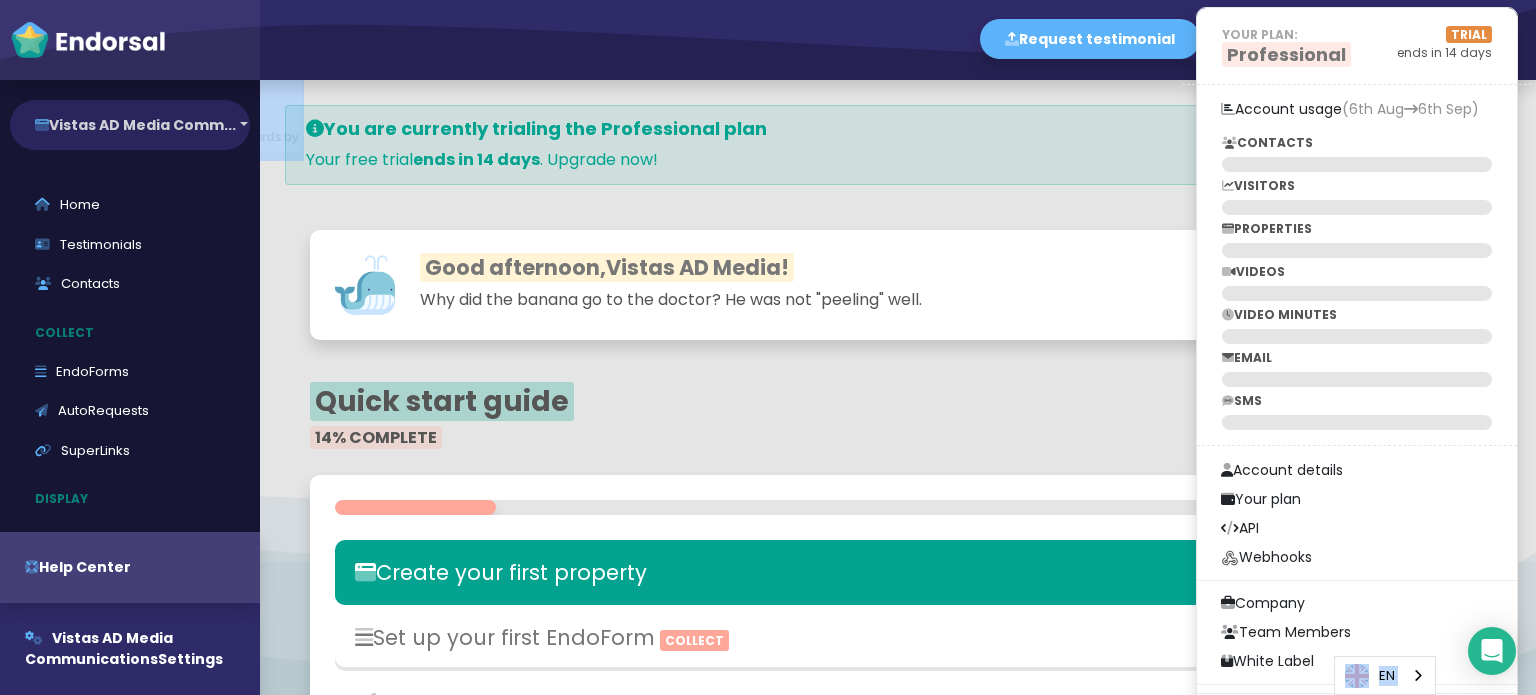 click on "Vistas AD Media Comm..." at bounding box center [130, 125] 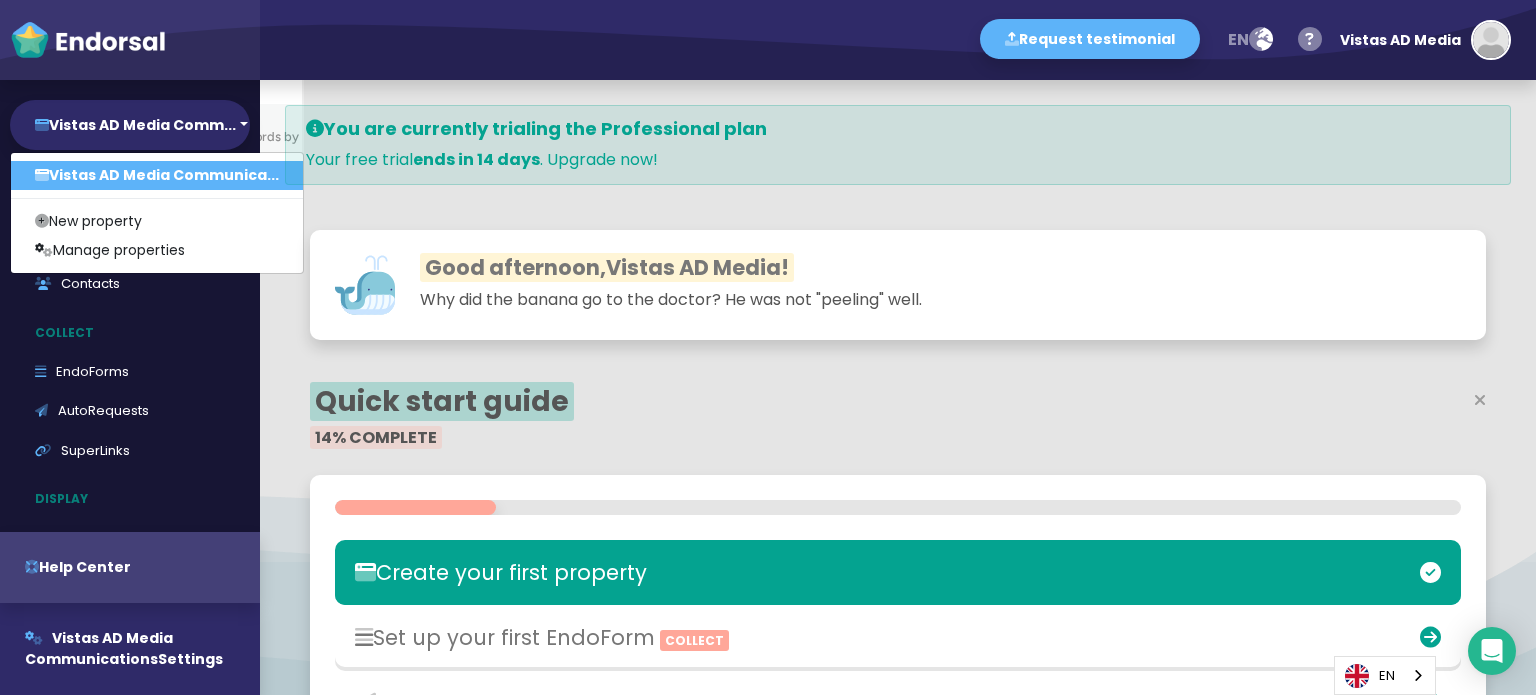 click on "Vistas AD Media Communica..." at bounding box center (157, 175) 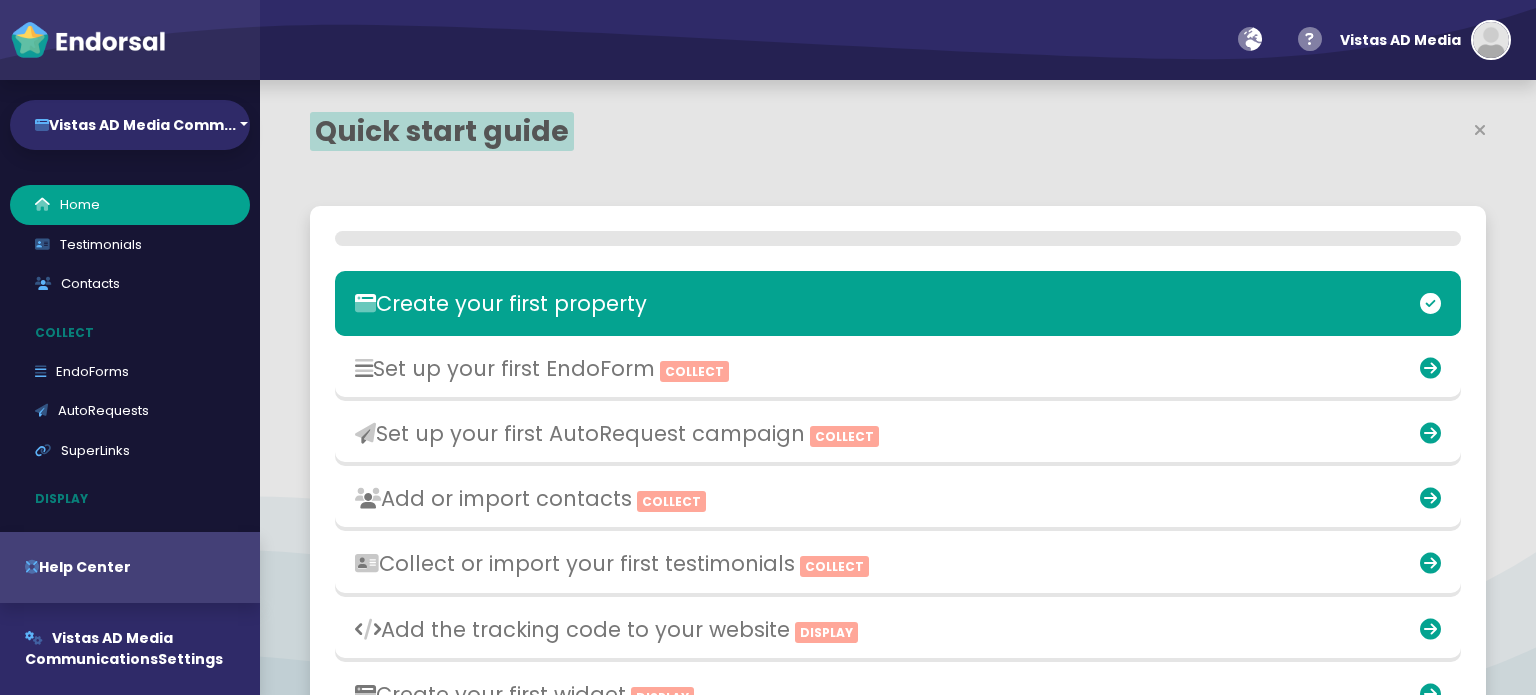 select on "14" 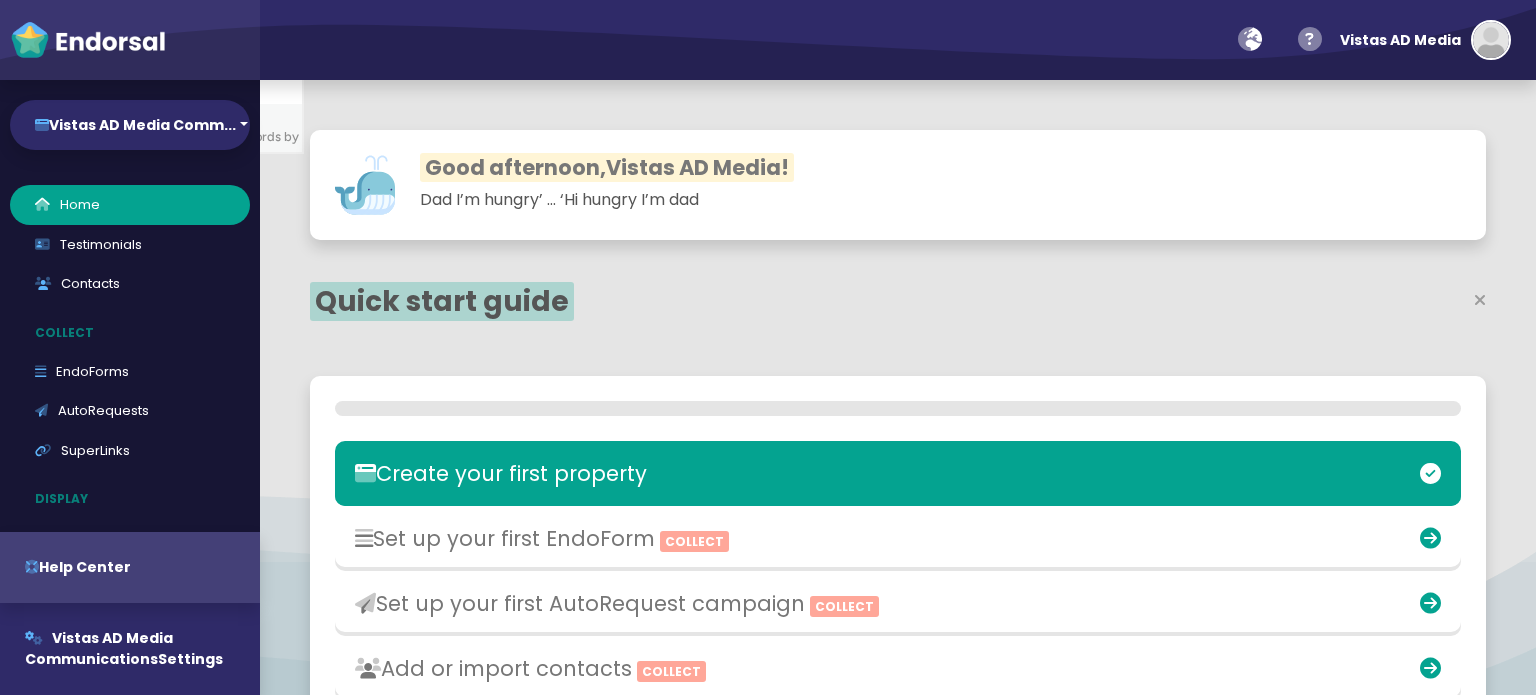 scroll 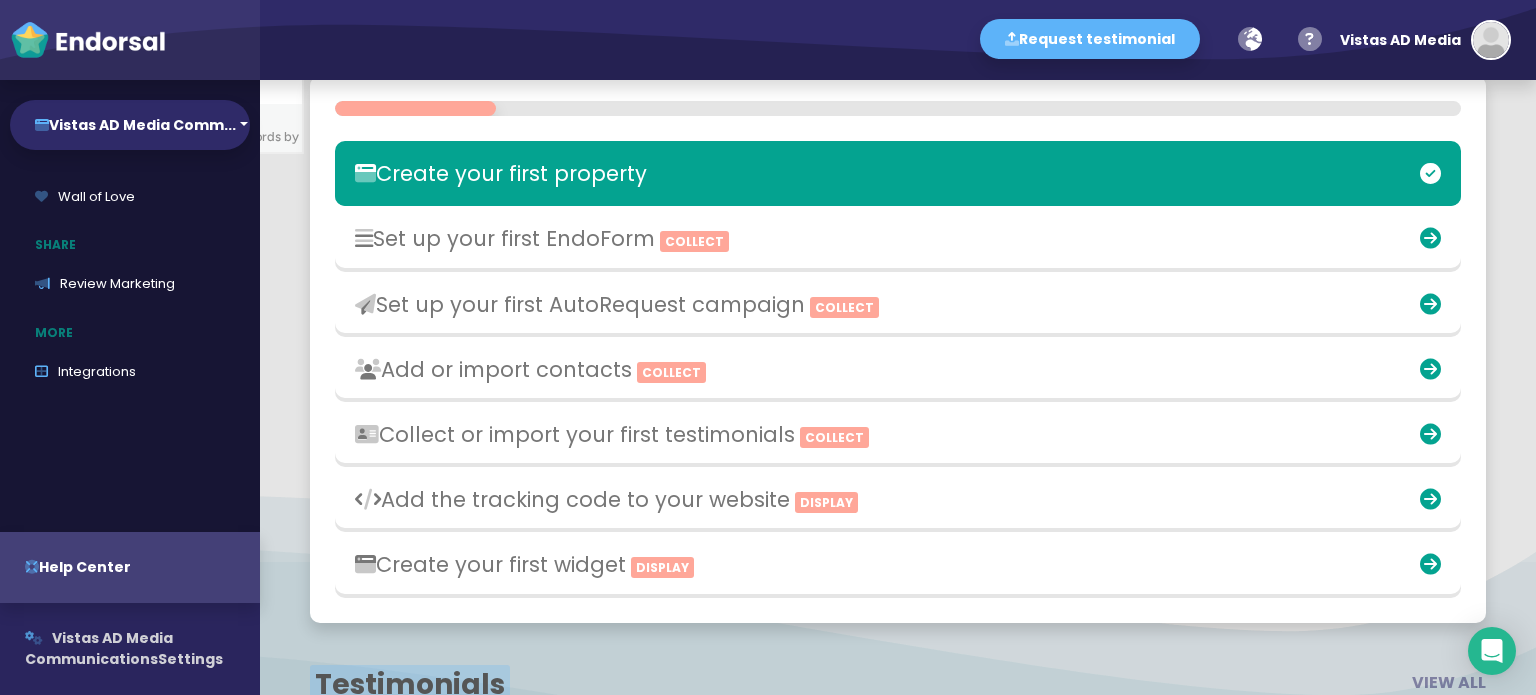 click on "Vistas AD Media Communications" at bounding box center [99, 648] 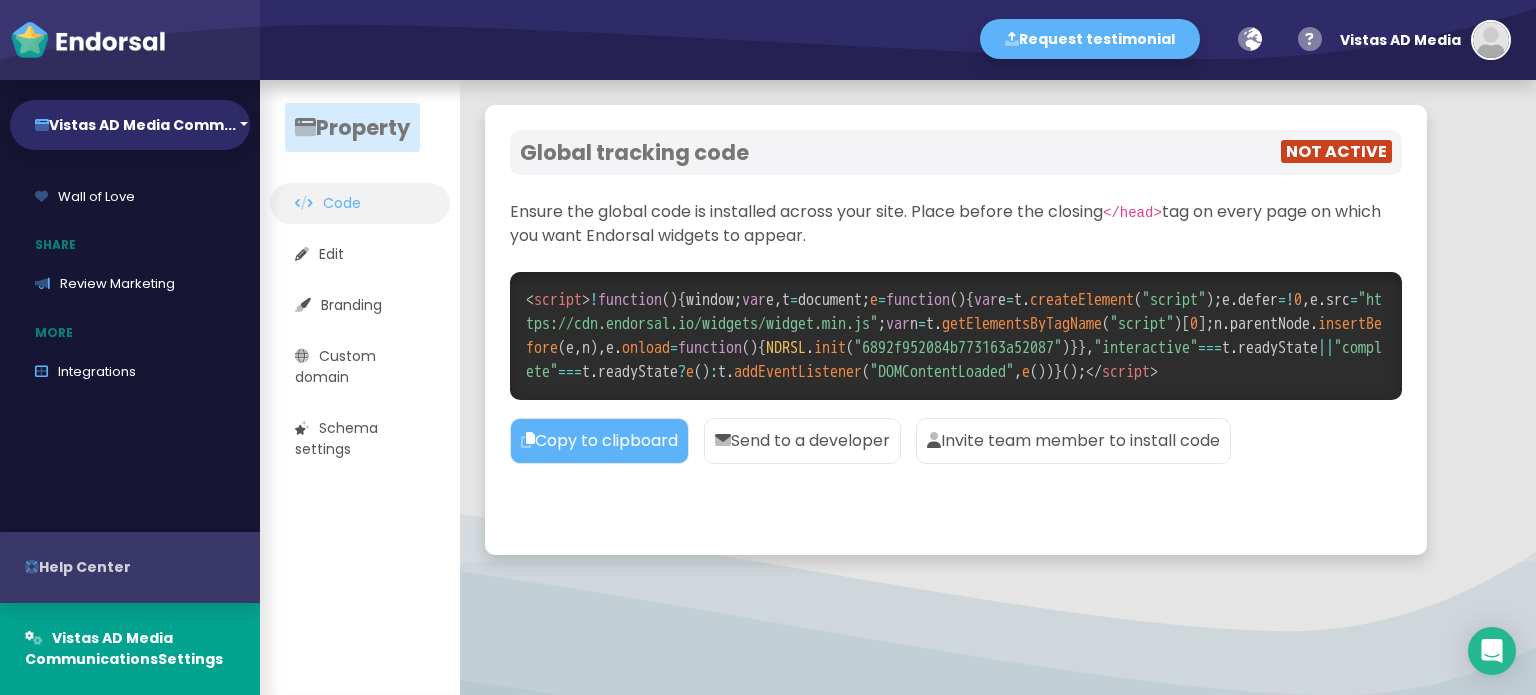 scroll, scrollTop: 0, scrollLeft: 0, axis: both 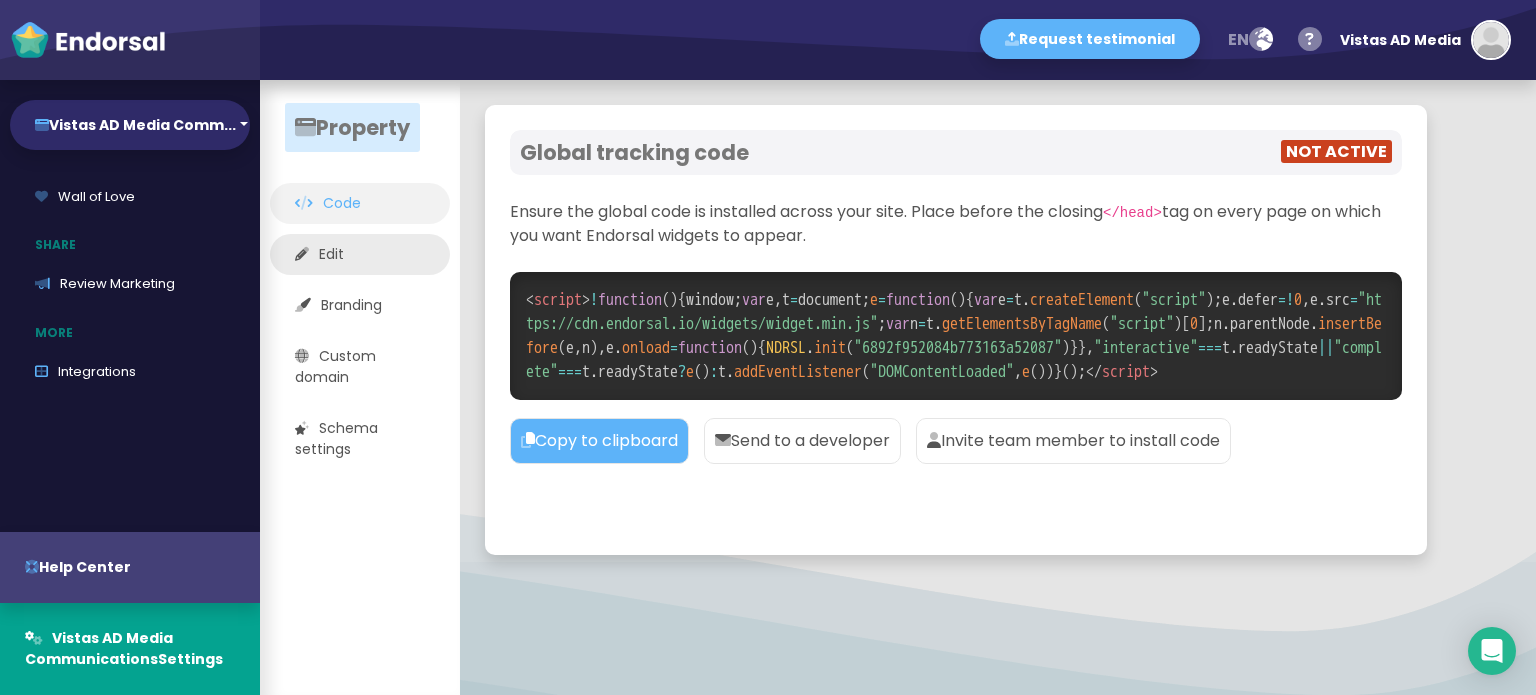 click on "Edit" 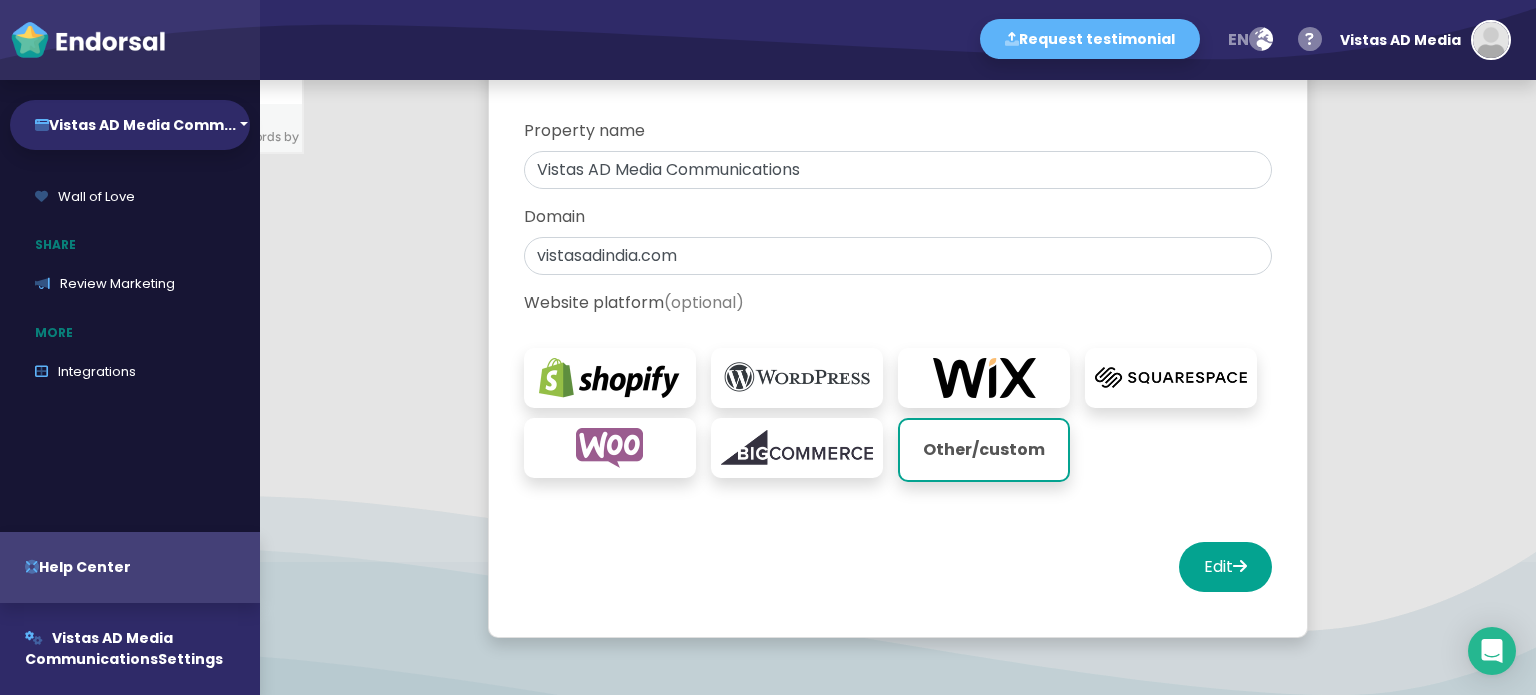 scroll, scrollTop: 220, scrollLeft: 0, axis: vertical 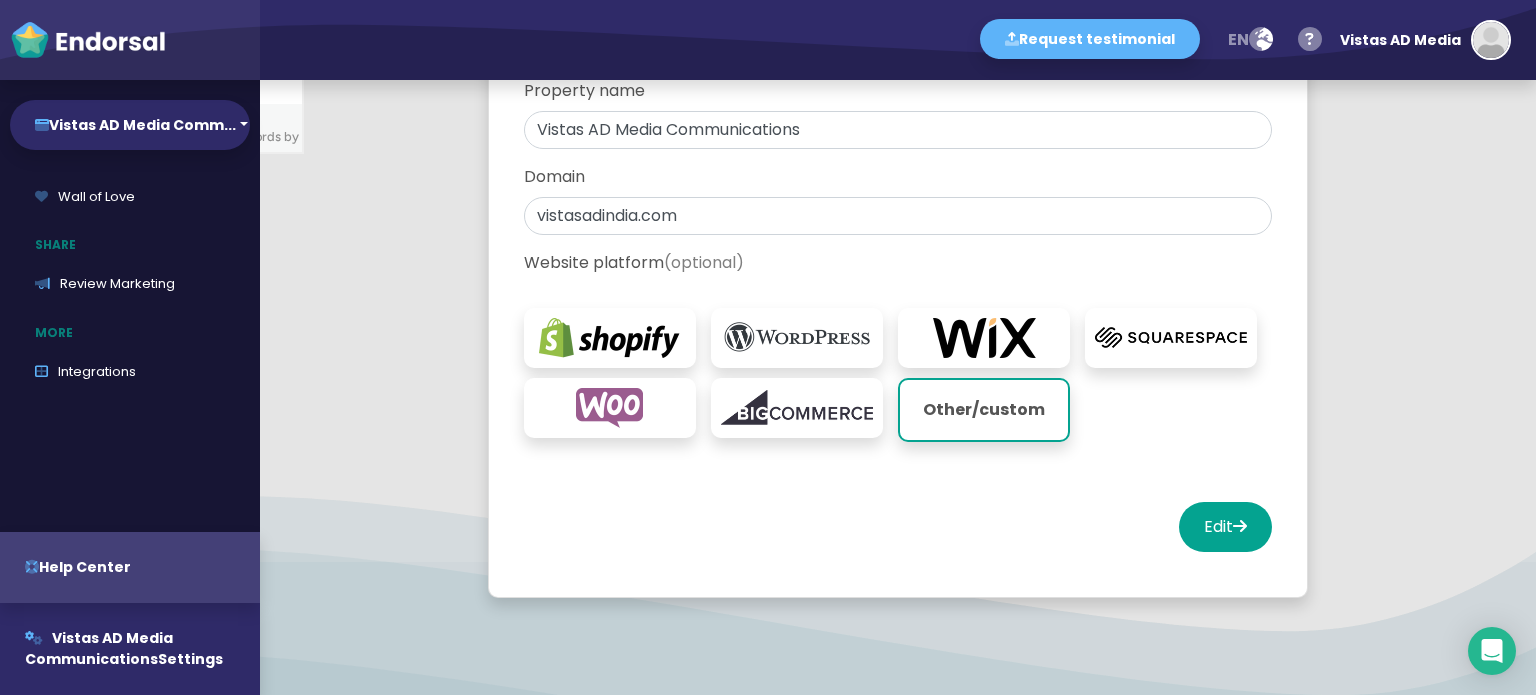 click on "Edit property   A property is a unique domain for which you'd like to collect and display testimonials. You can edit or delete this later on. 6892f927084b773163a52081 Property name Vistas AD Media Communications Domain vistasadindia.com Website platform  (optional) Other/custom  Edit" 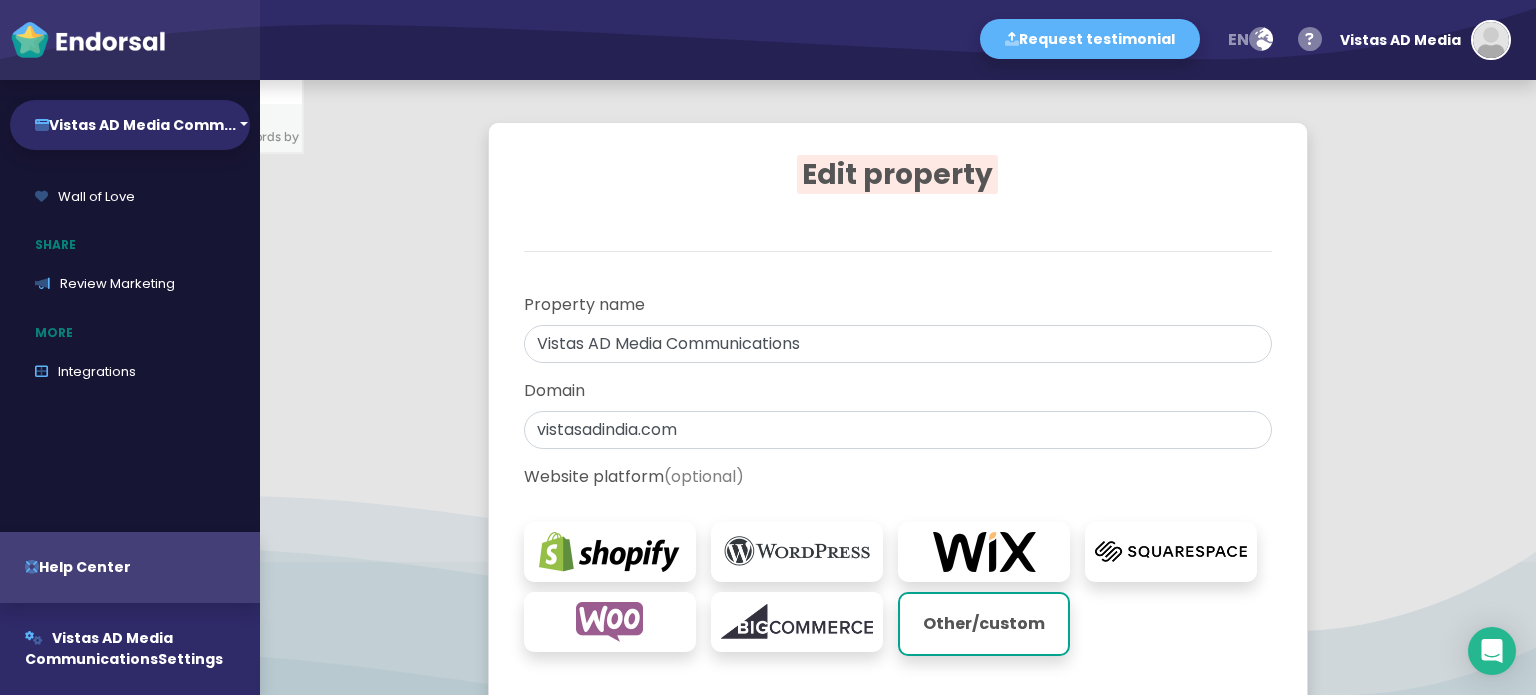 scroll, scrollTop: 0, scrollLeft: 0, axis: both 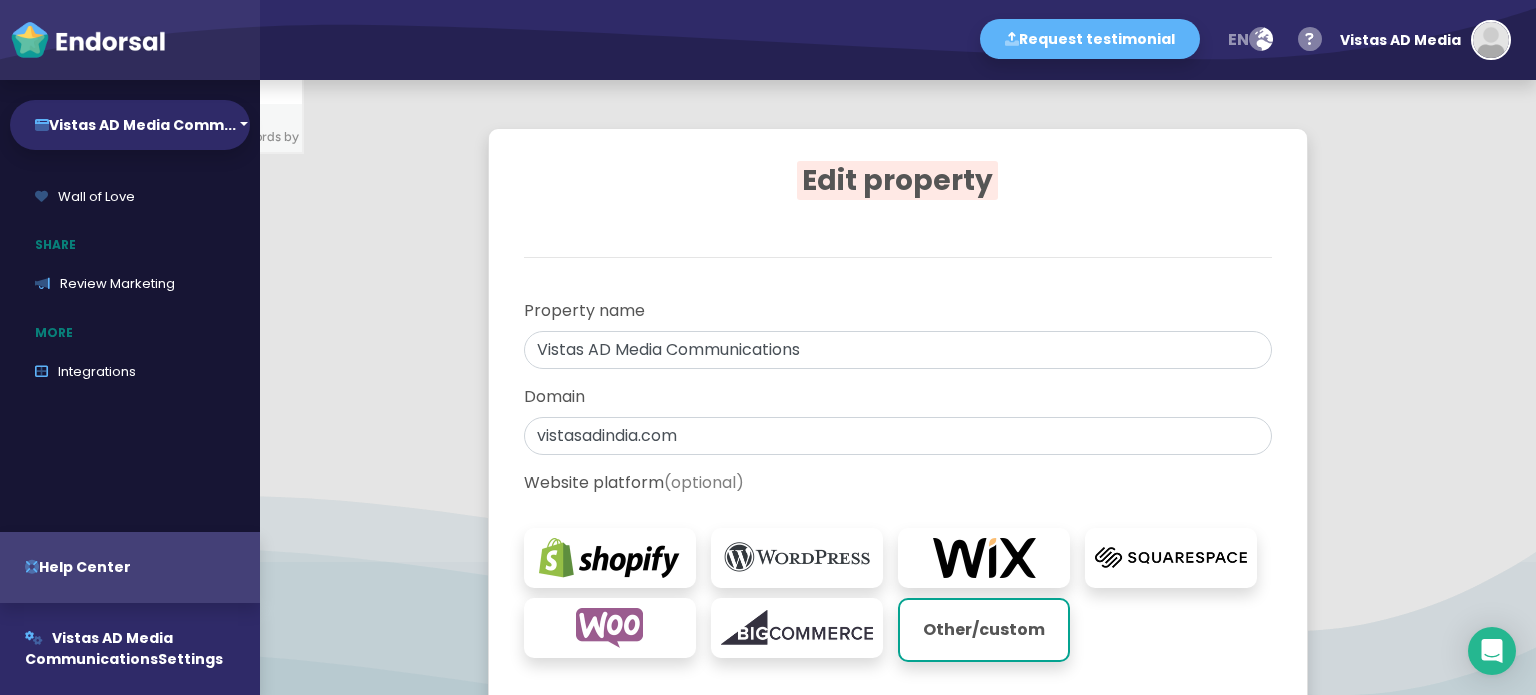 click on "Vistas AD Media" at bounding box center (1400, 40) 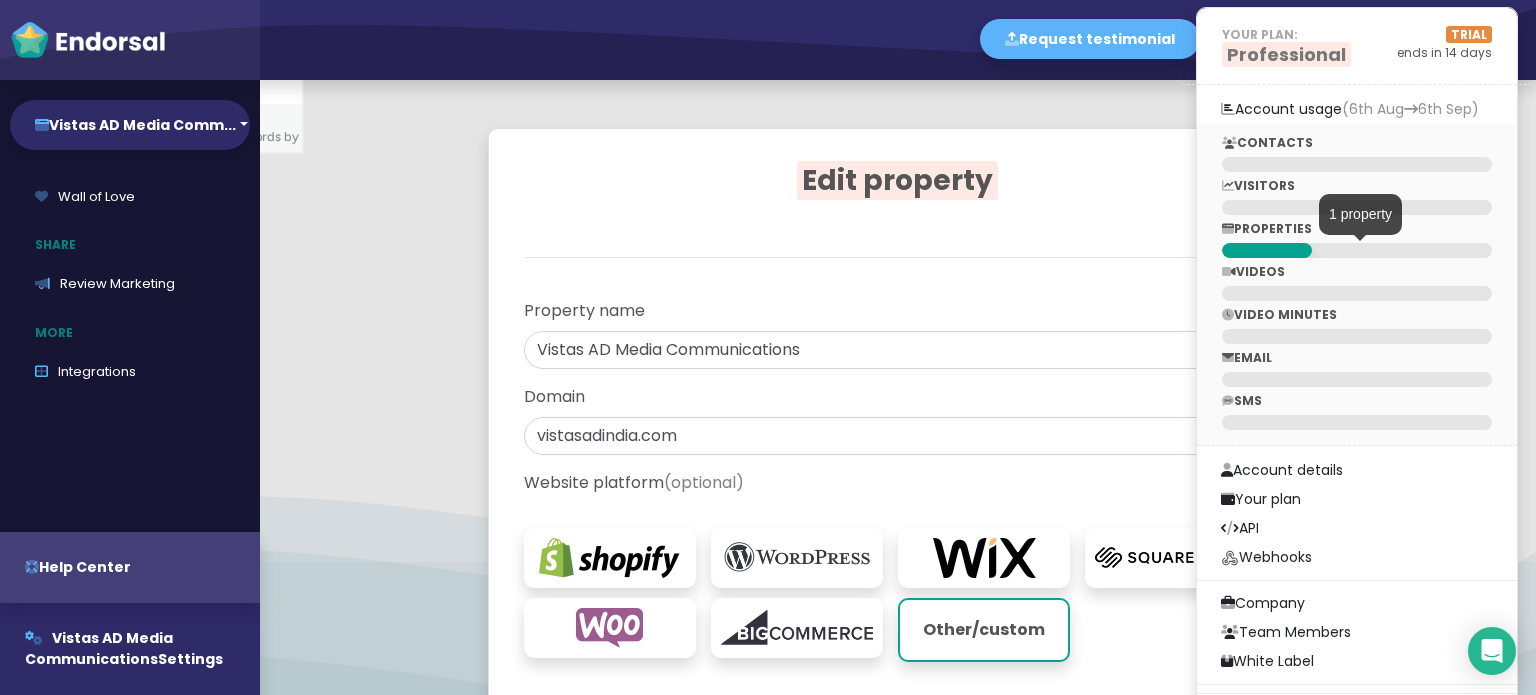 click at bounding box center (1267, 250) 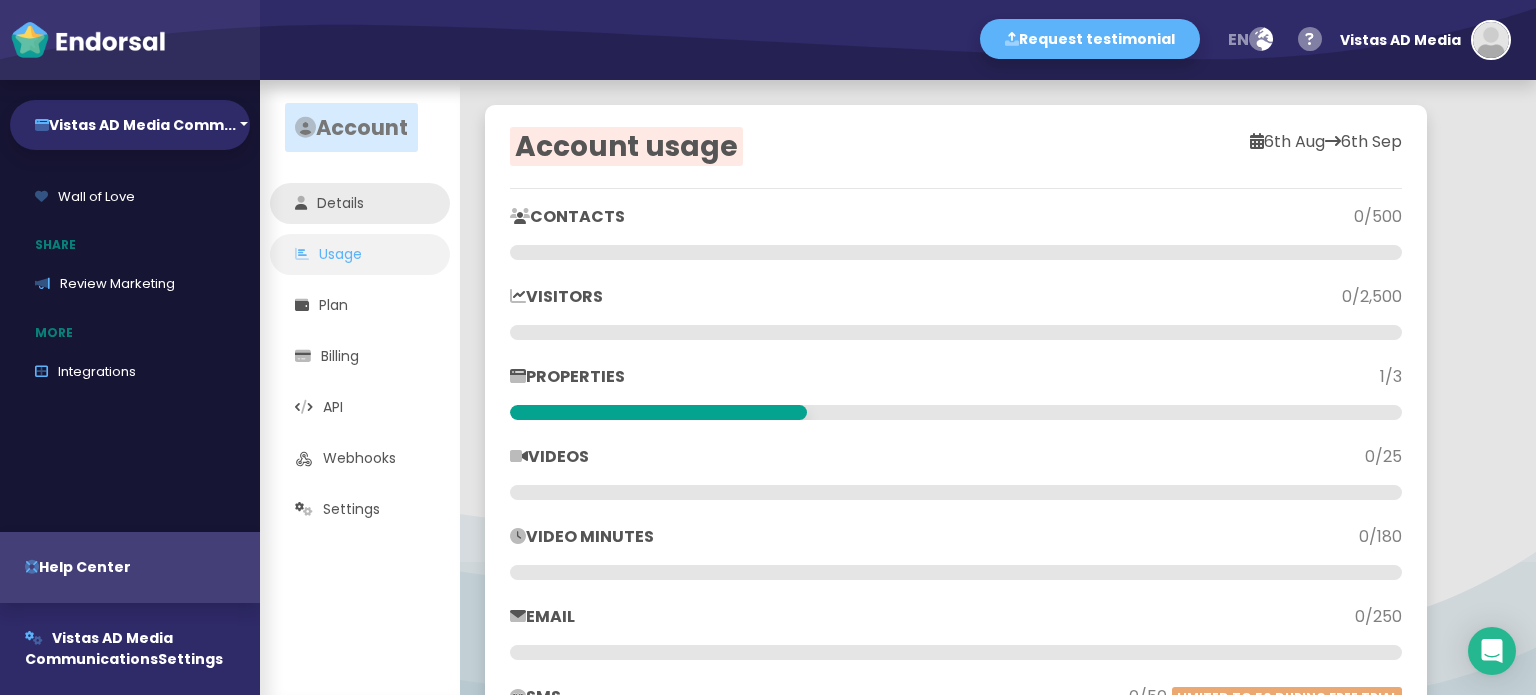 click on "Details" 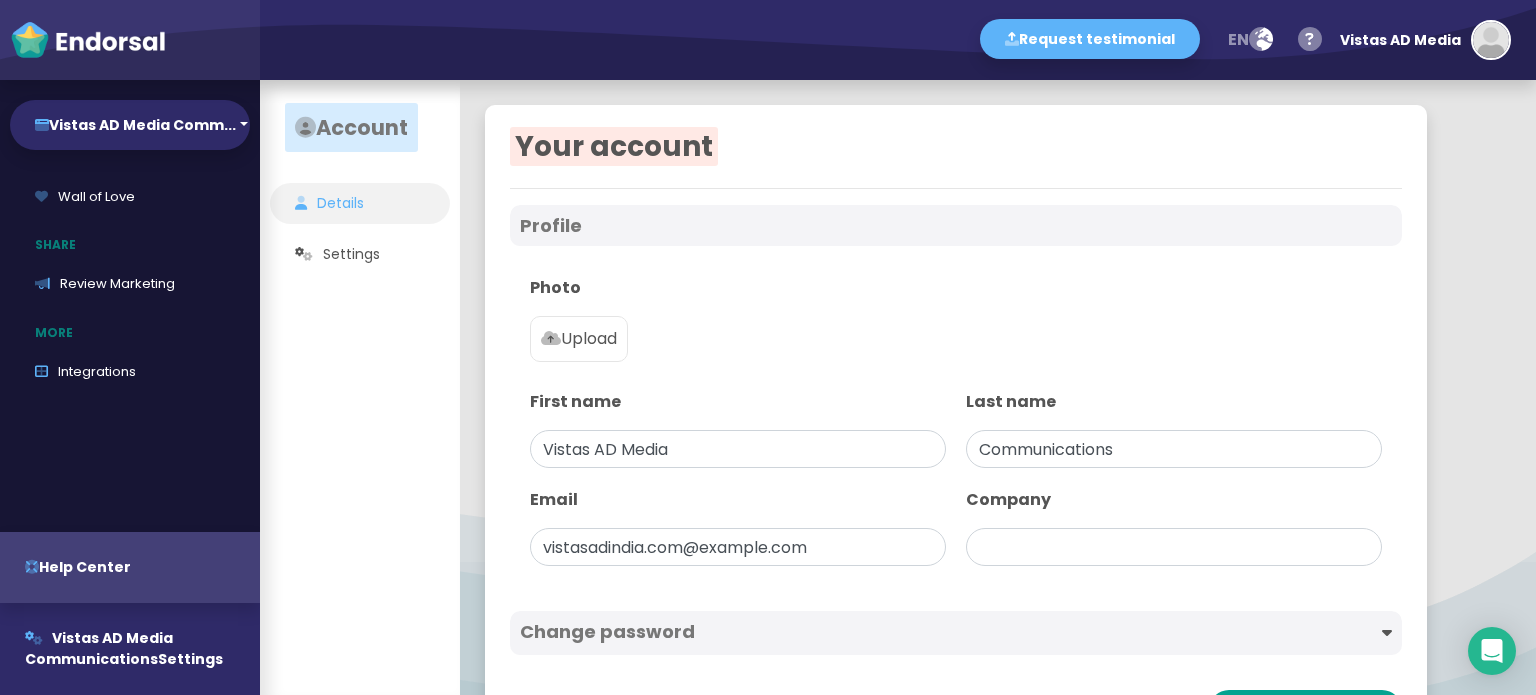 type on "Vistas AD Media Communications" 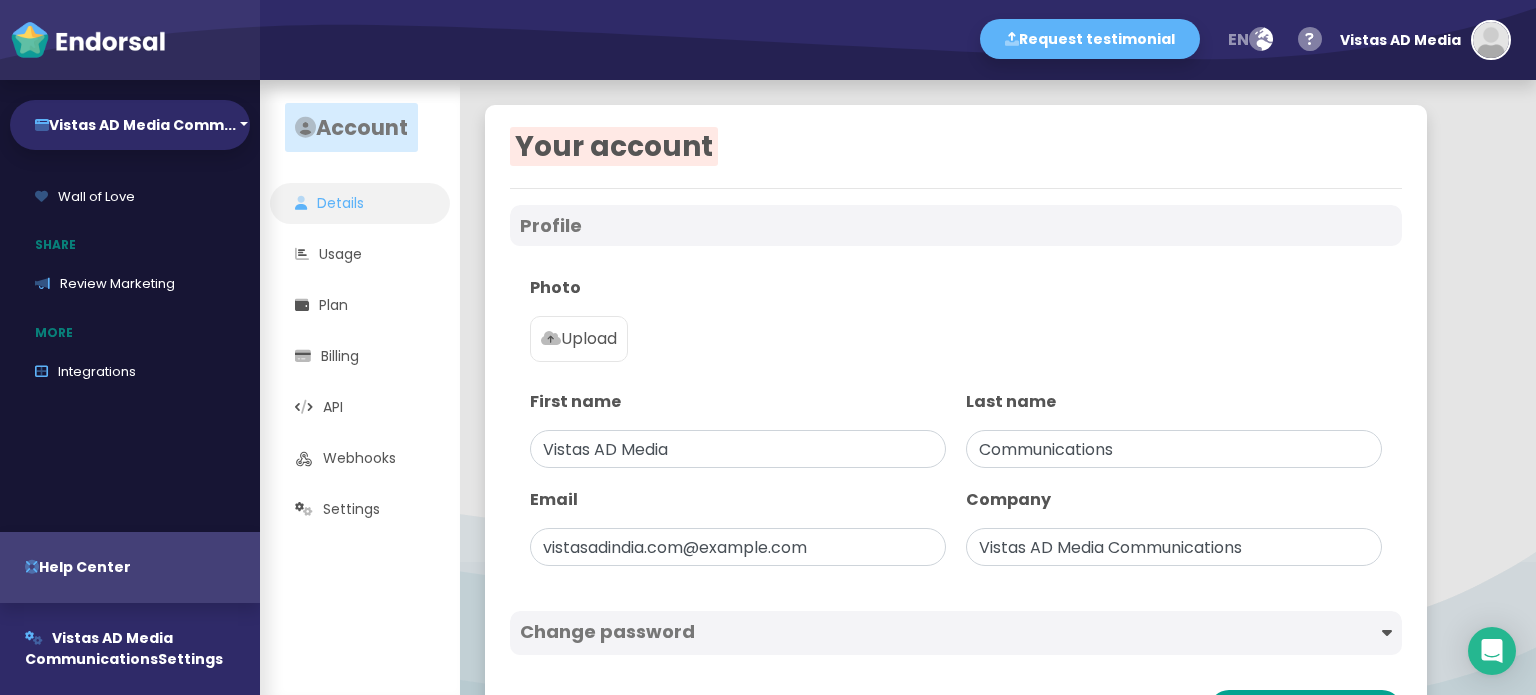 click on "Upload" at bounding box center (579, 339) 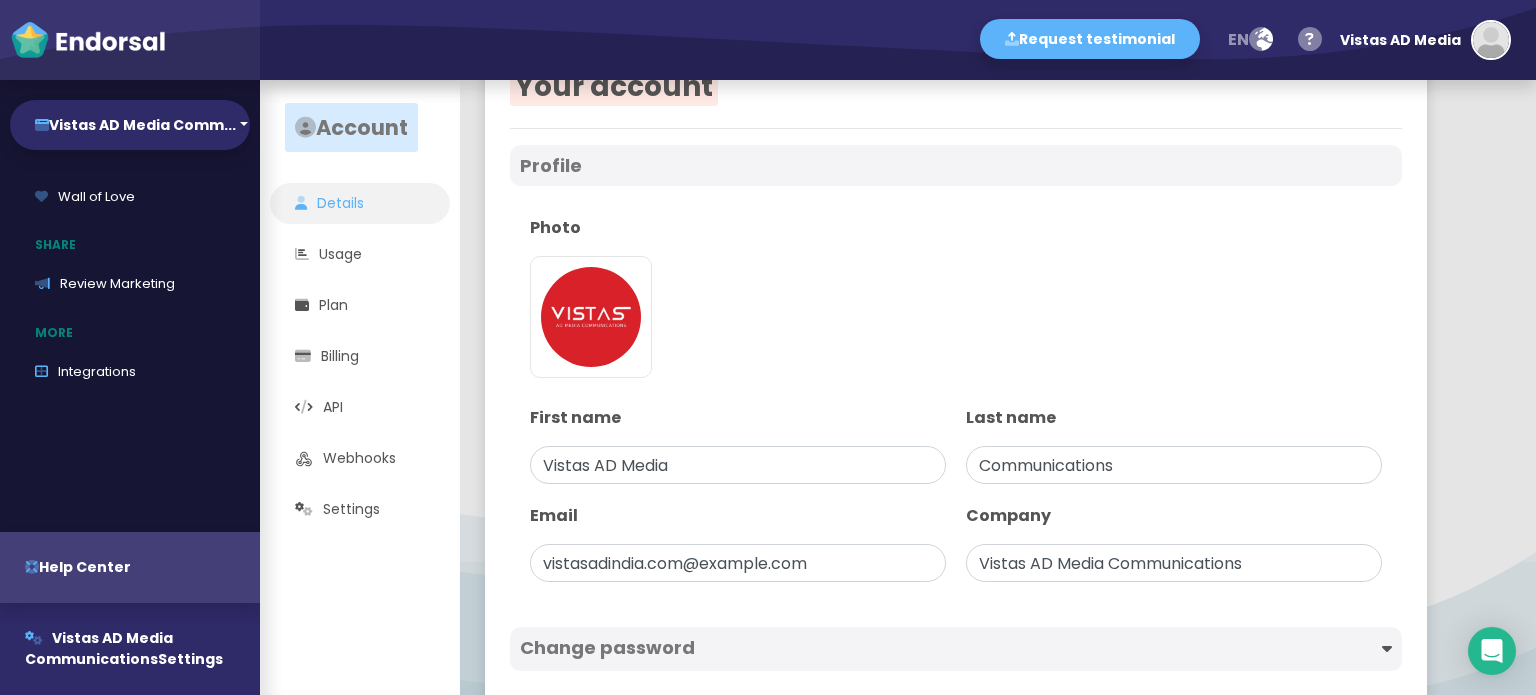 scroll, scrollTop: 160, scrollLeft: 0, axis: vertical 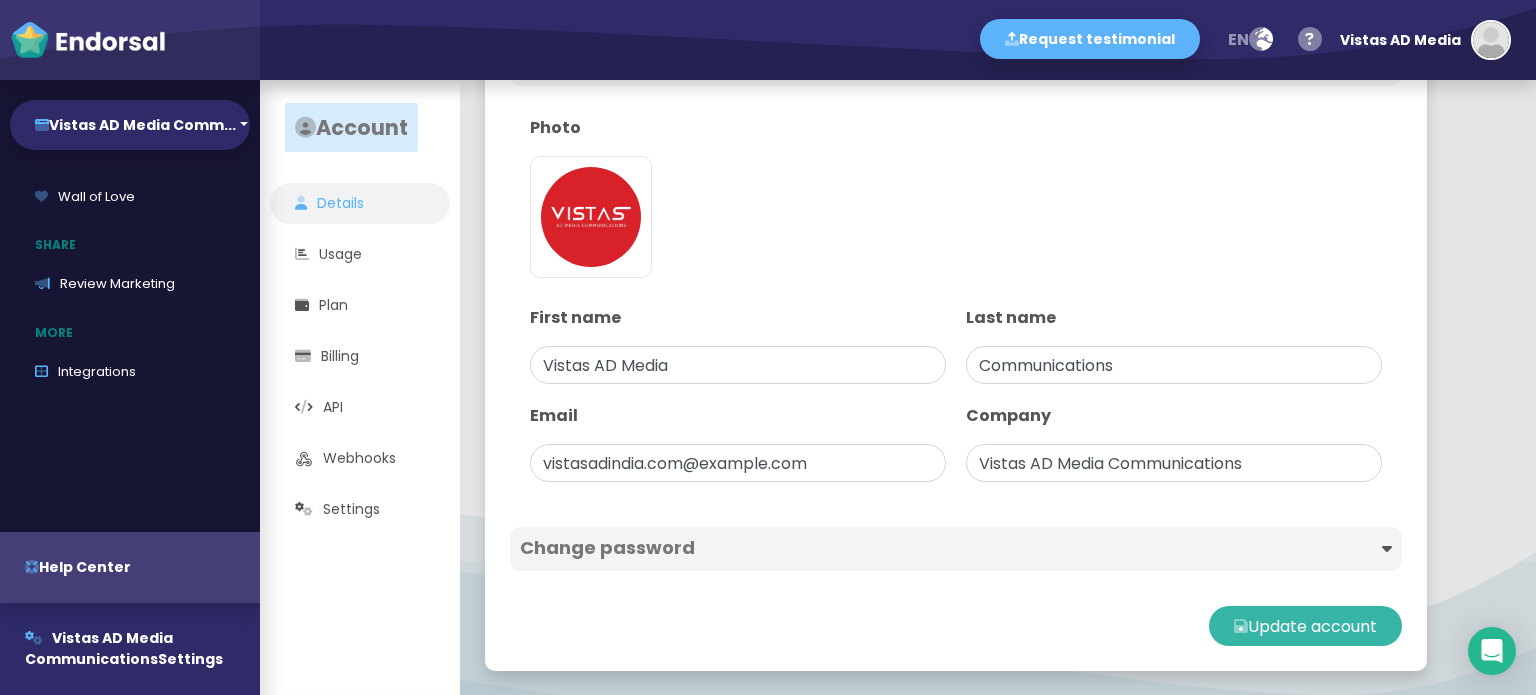 click on "Update account" 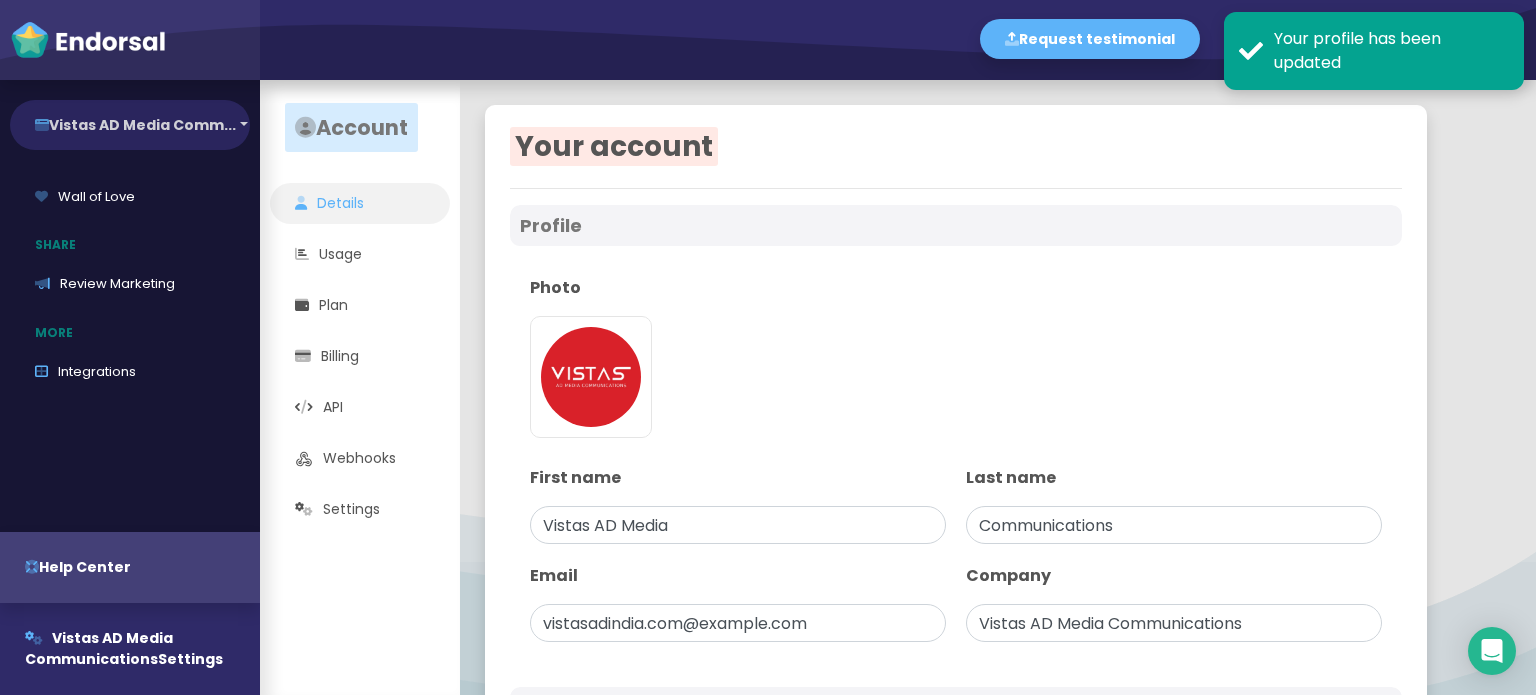 click on "Vistas AD Media Comm..." at bounding box center [130, 125] 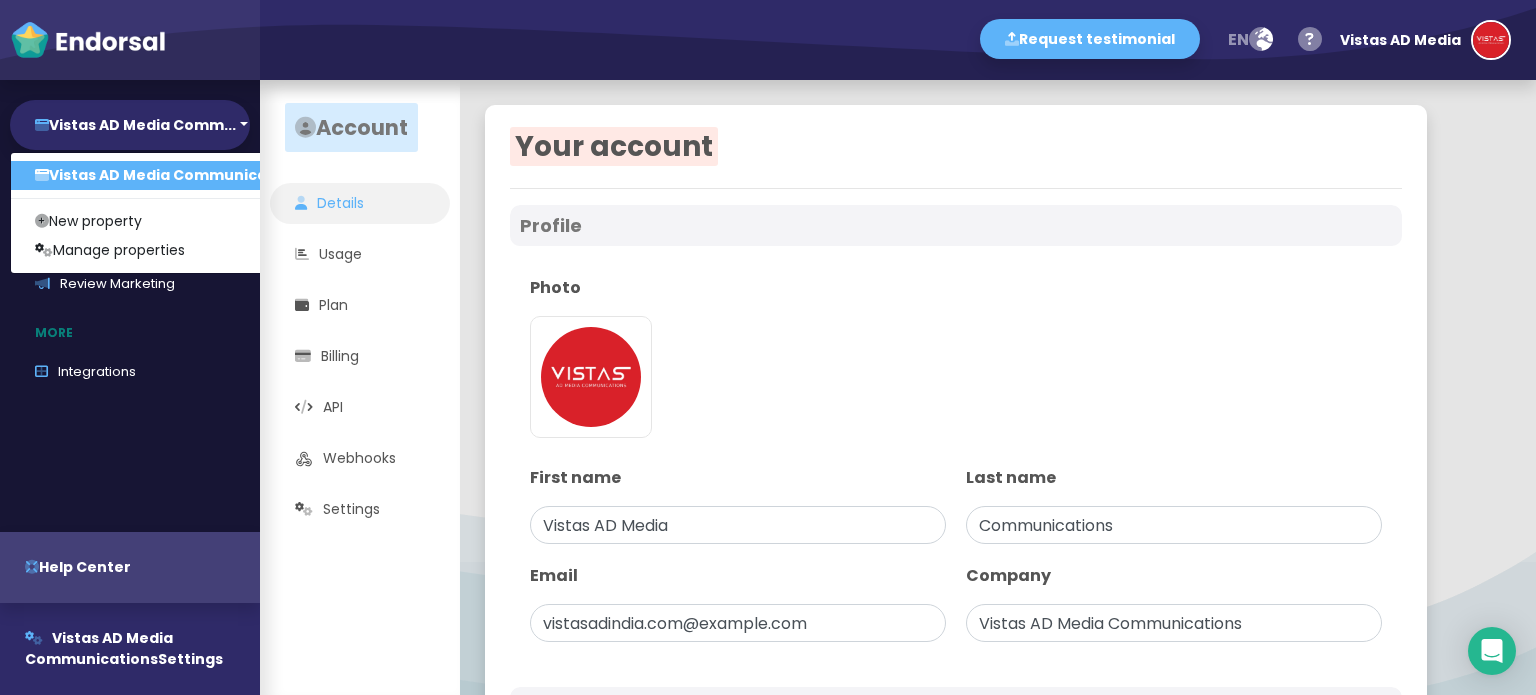click on "Vistas AD Media Communica..." at bounding box center [157, 175] 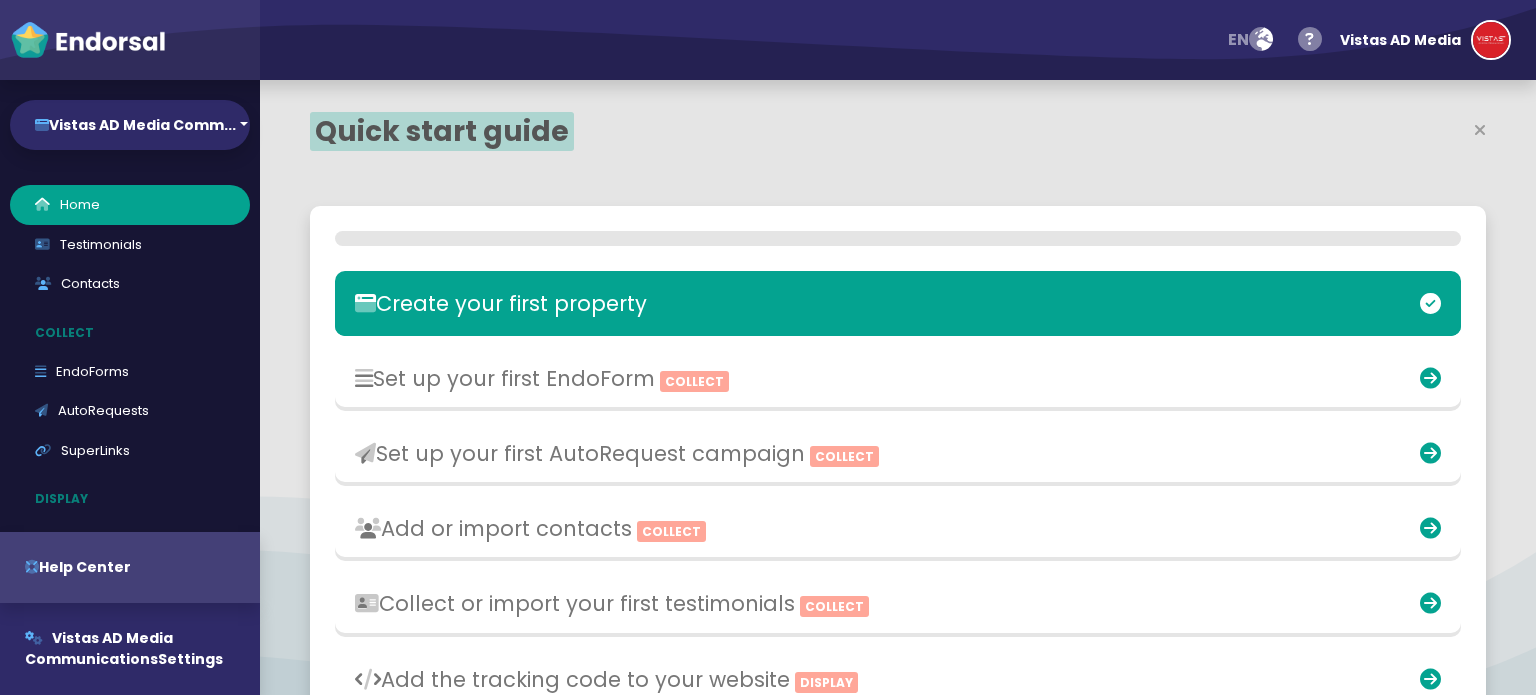 select on "14" 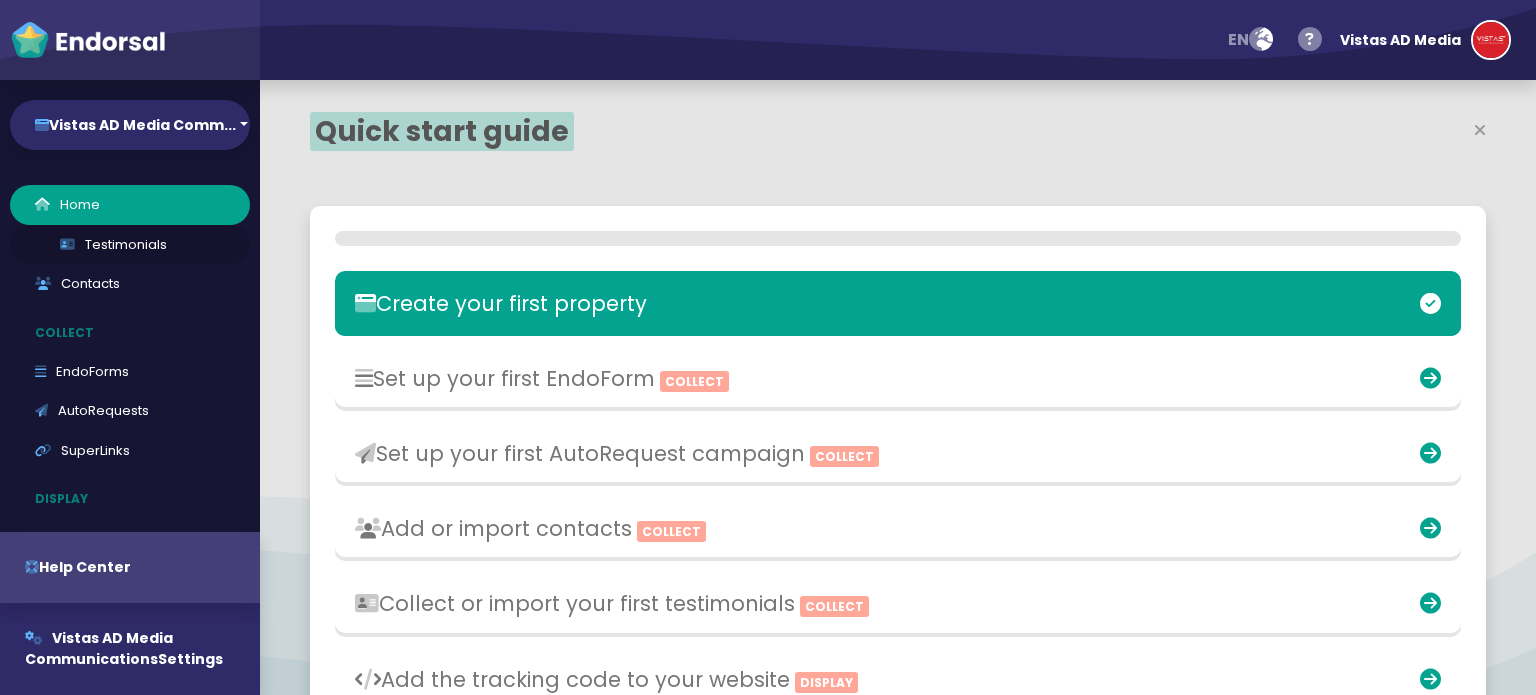 scroll, scrollTop: 0, scrollLeft: 0, axis: both 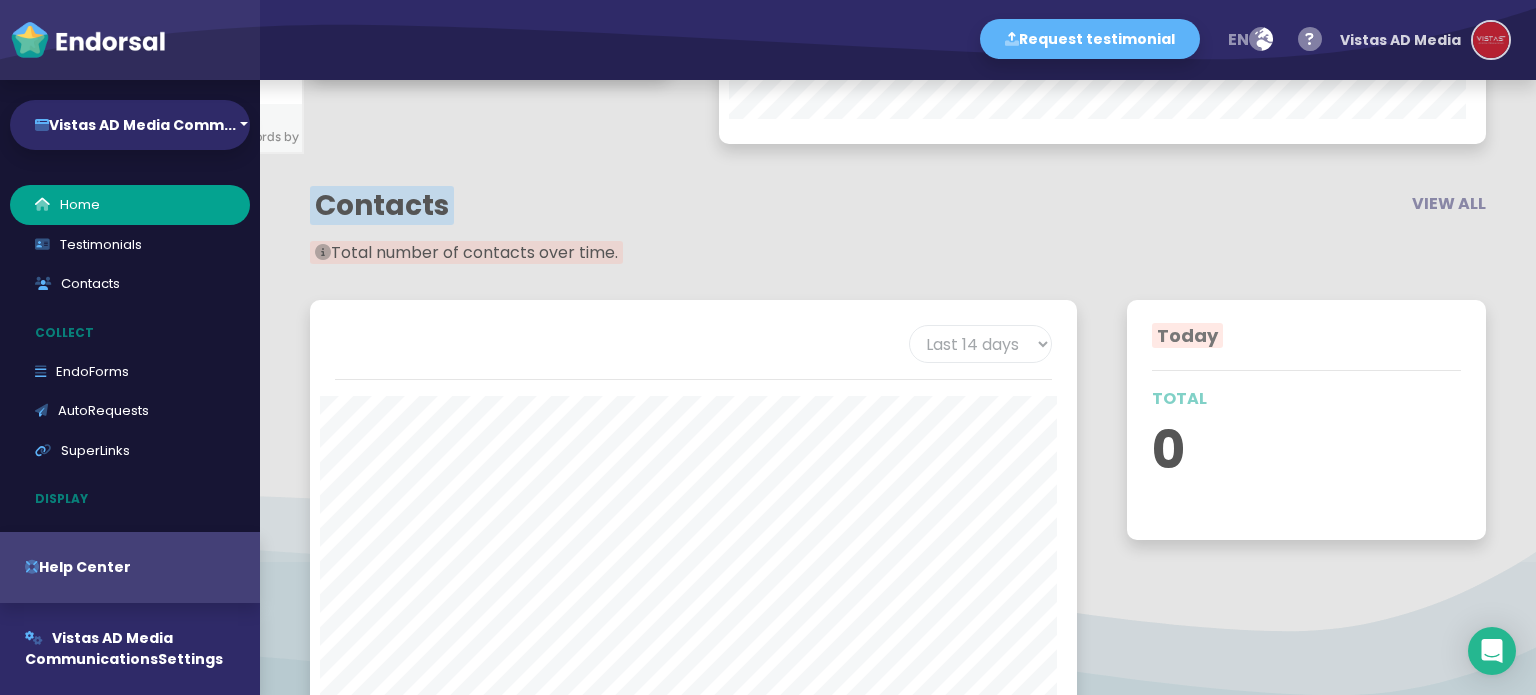 click at bounding box center [1491, 40] 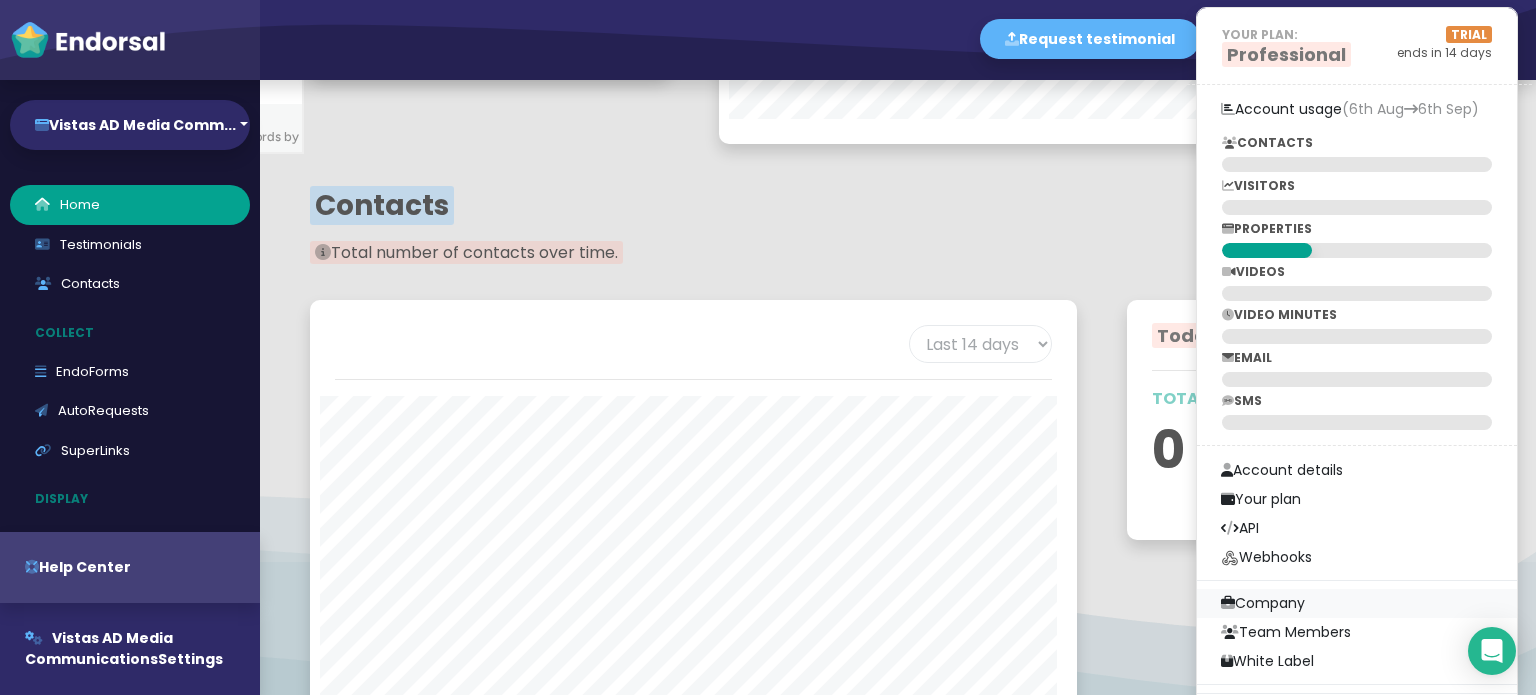 click on "Company" at bounding box center (1357, 603) 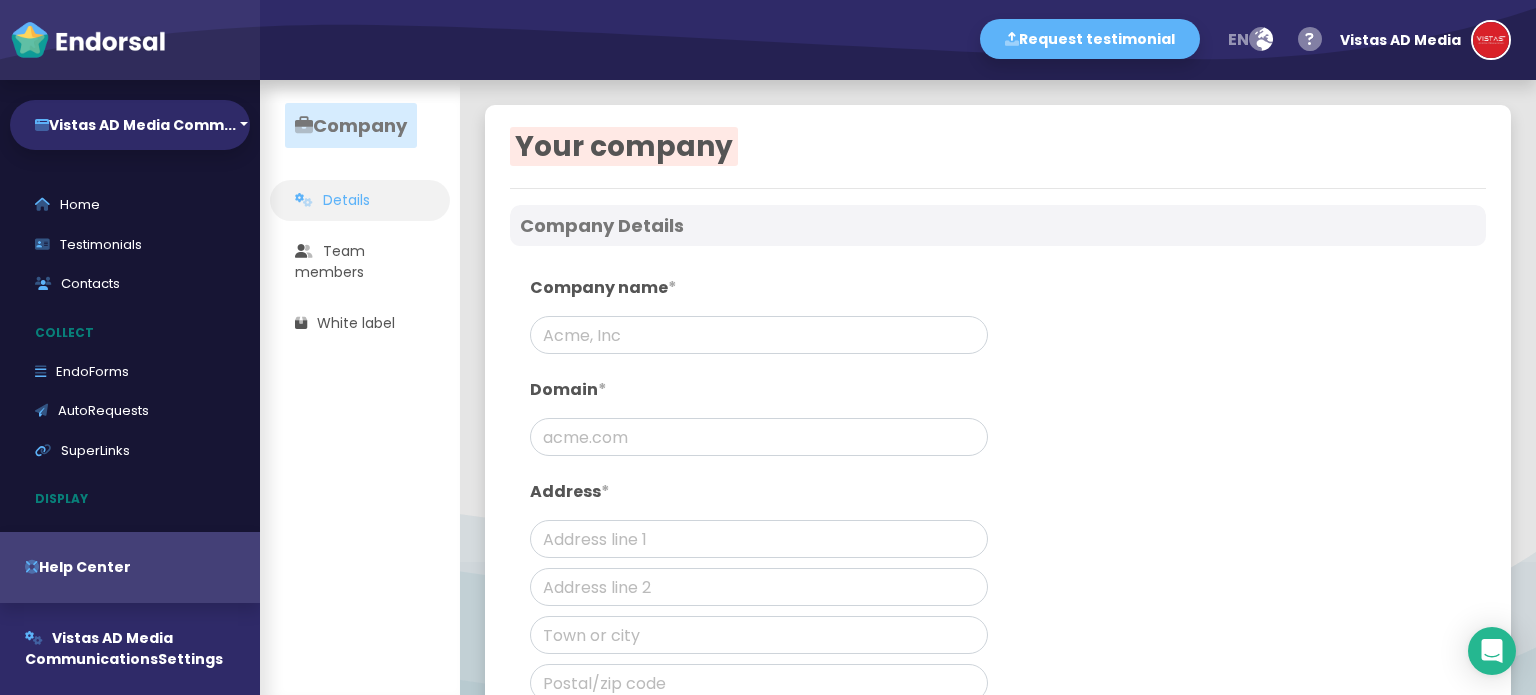 scroll, scrollTop: 0, scrollLeft: 0, axis: both 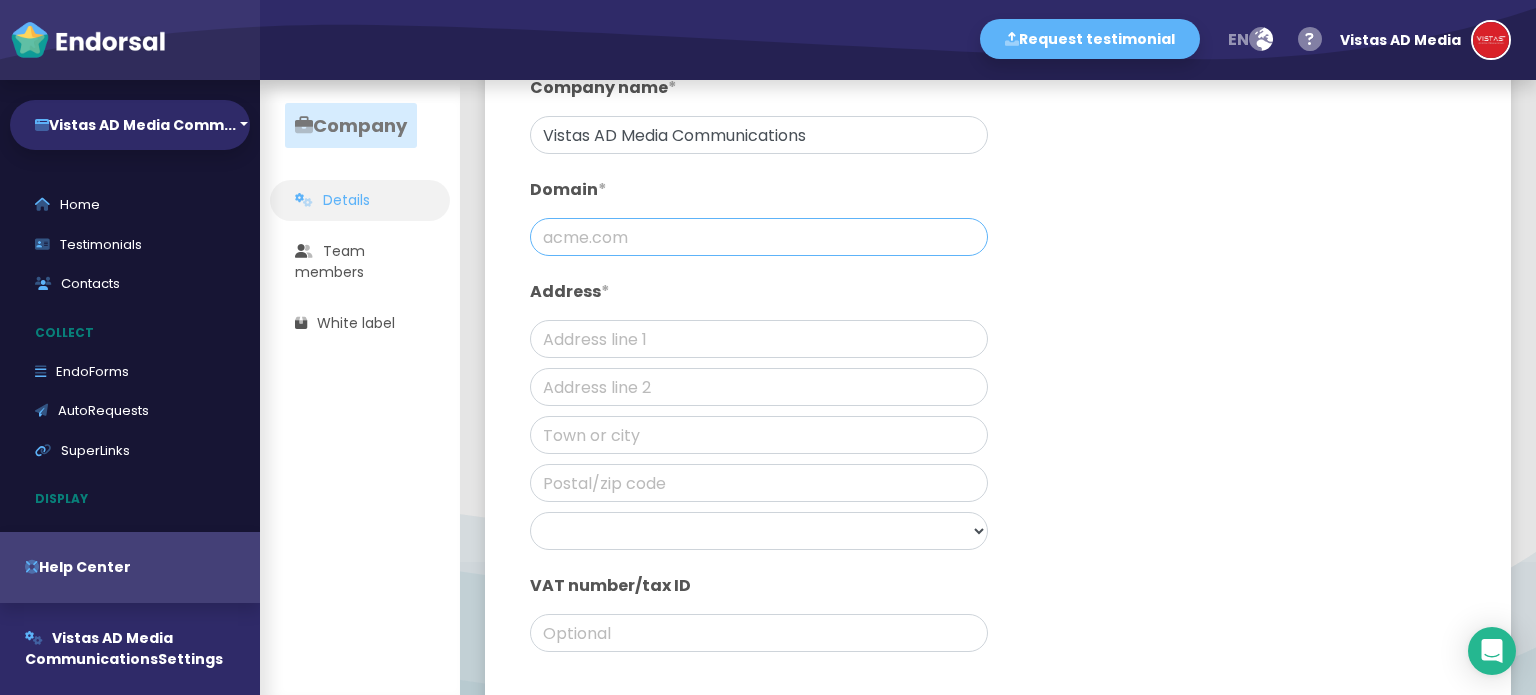 click 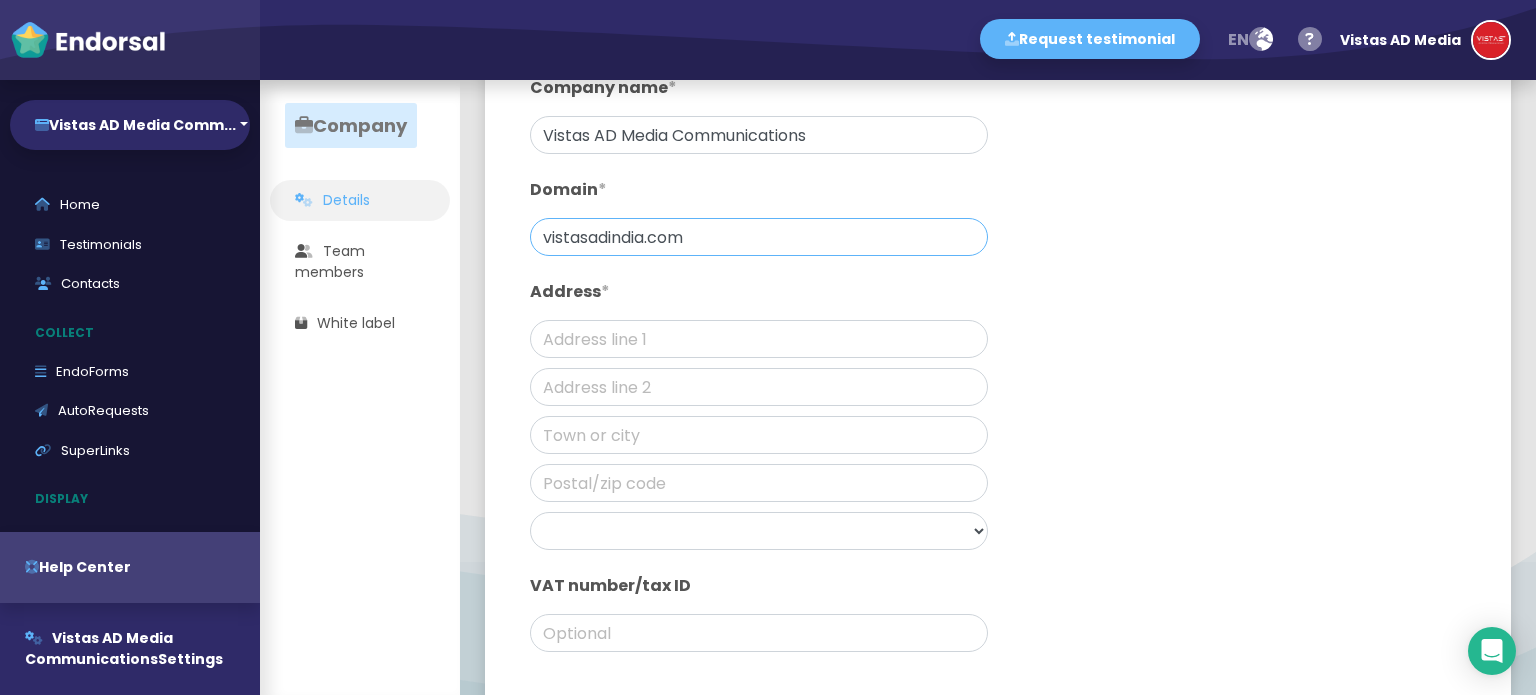 type on "vistasadindia.com" 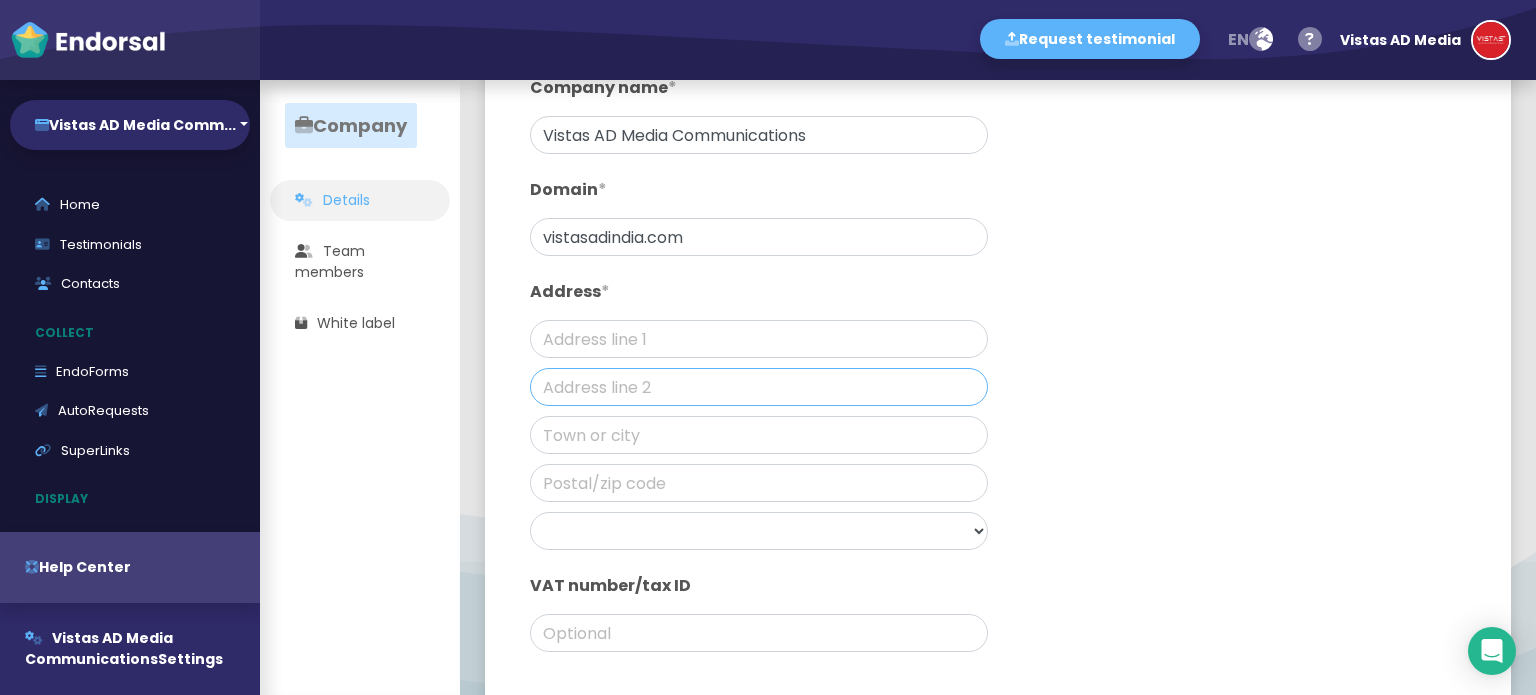 click 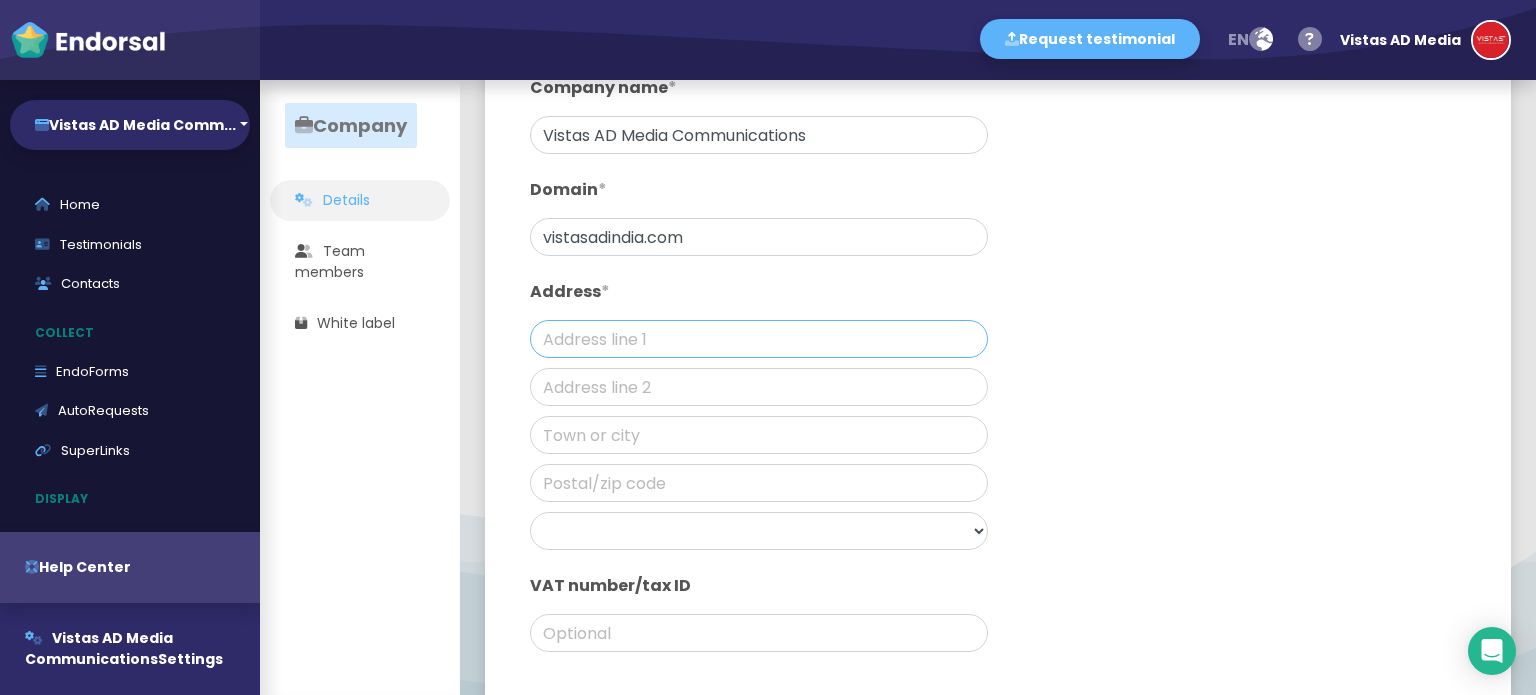 click 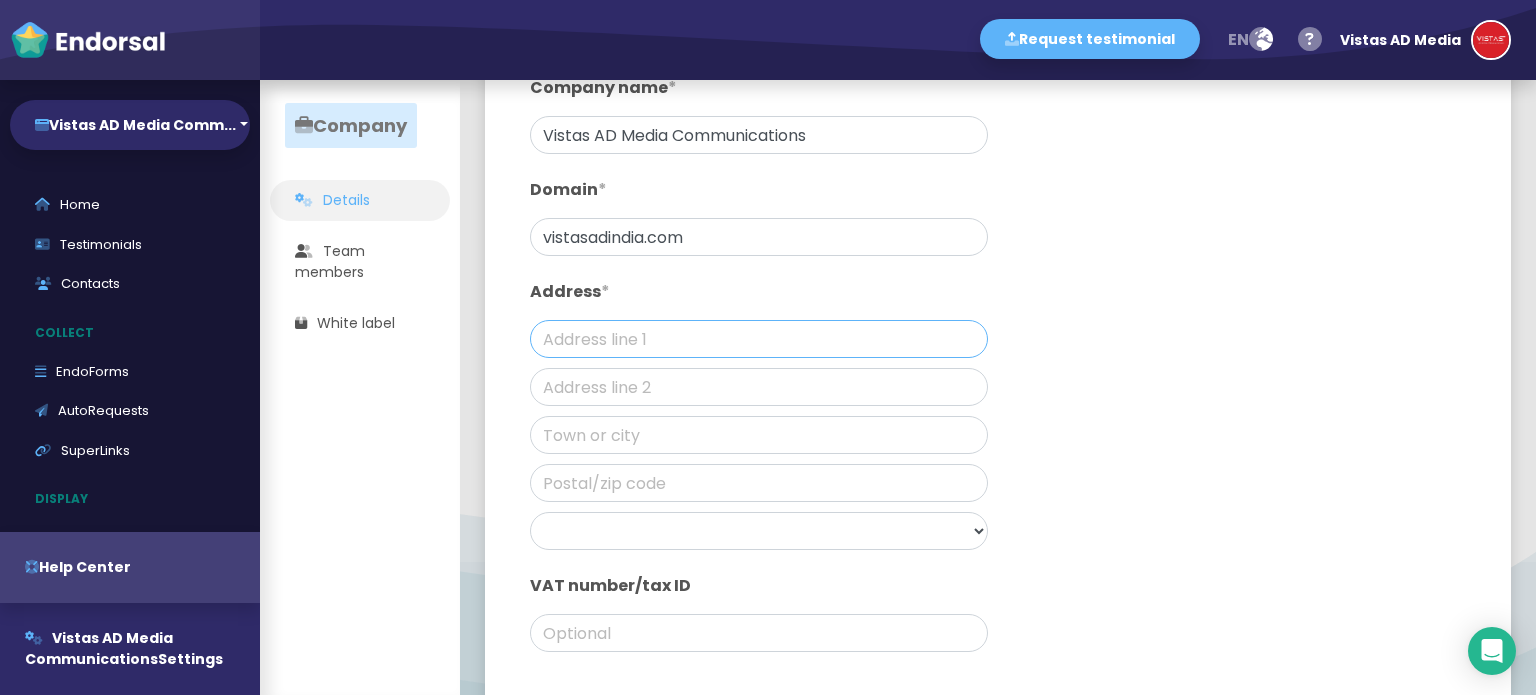 paste on "Building no. [NUMBER], [LOCATION], Office no. [NUMBER], [FLOOR] - [WING], Above MeisterWurst Deli Counter, [NUMBER] [STREET], [SECTOR] [SECTOR], [SECTOR], [CITY], [STATE] [POSTAL_CODE]" 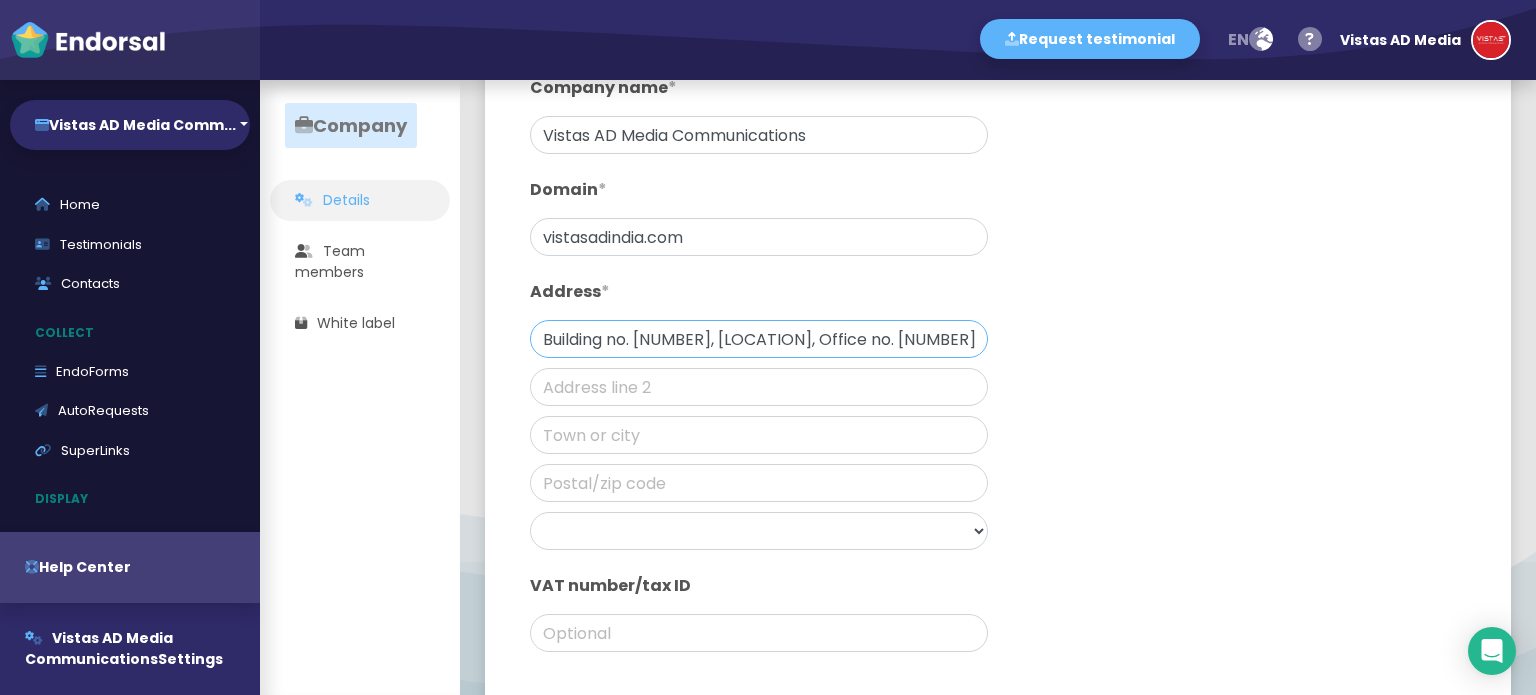scroll, scrollTop: 0, scrollLeft: 1015, axis: horizontal 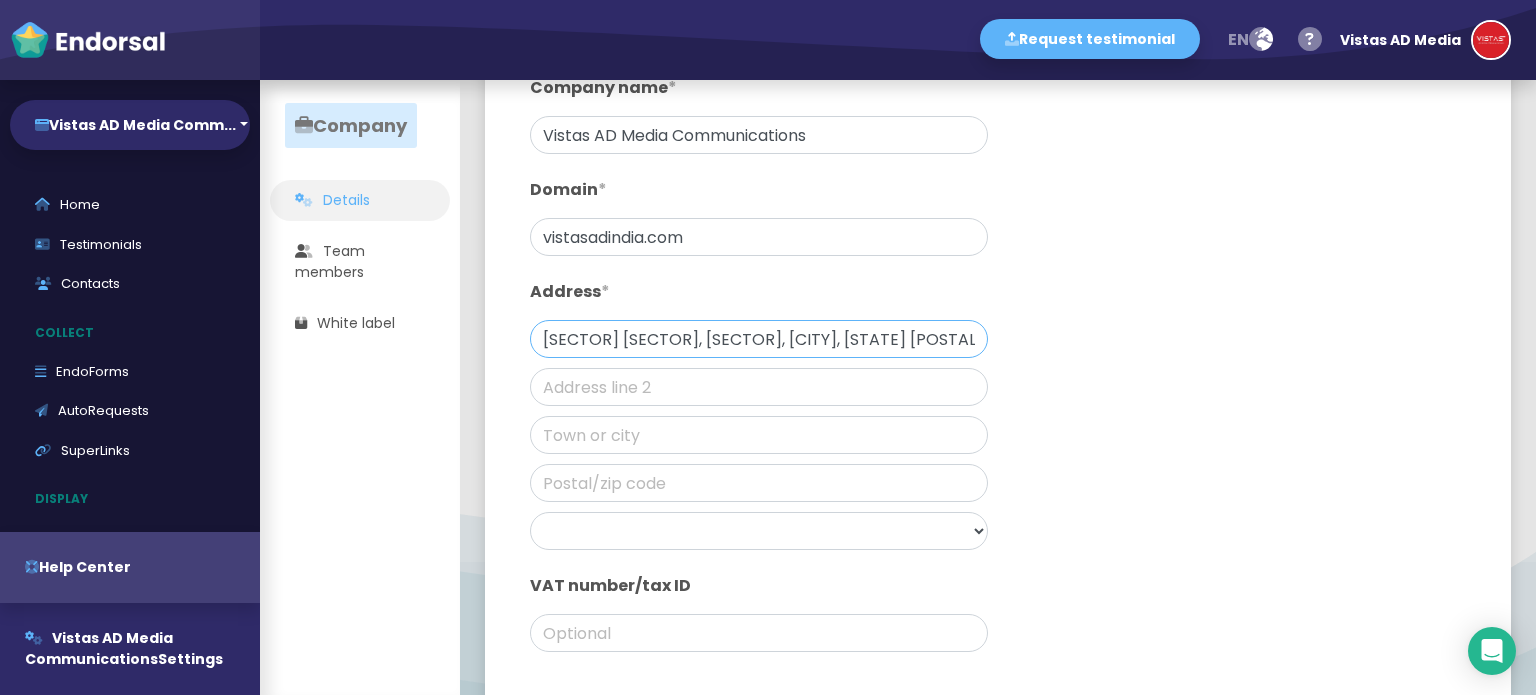 drag, startPoint x: 718, startPoint y: 347, endPoint x: 567, endPoint y: 348, distance: 151.00331 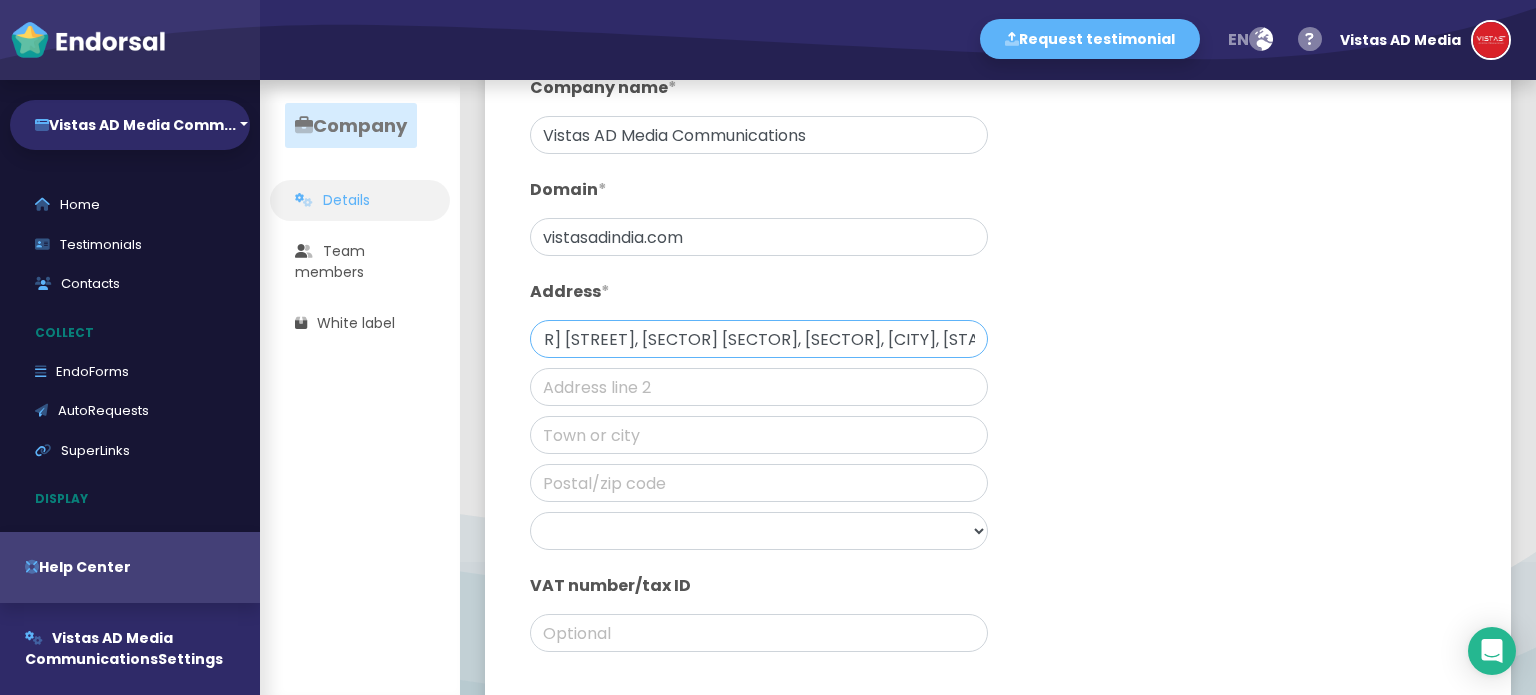 scroll, scrollTop: 0, scrollLeft: 636, axis: horizontal 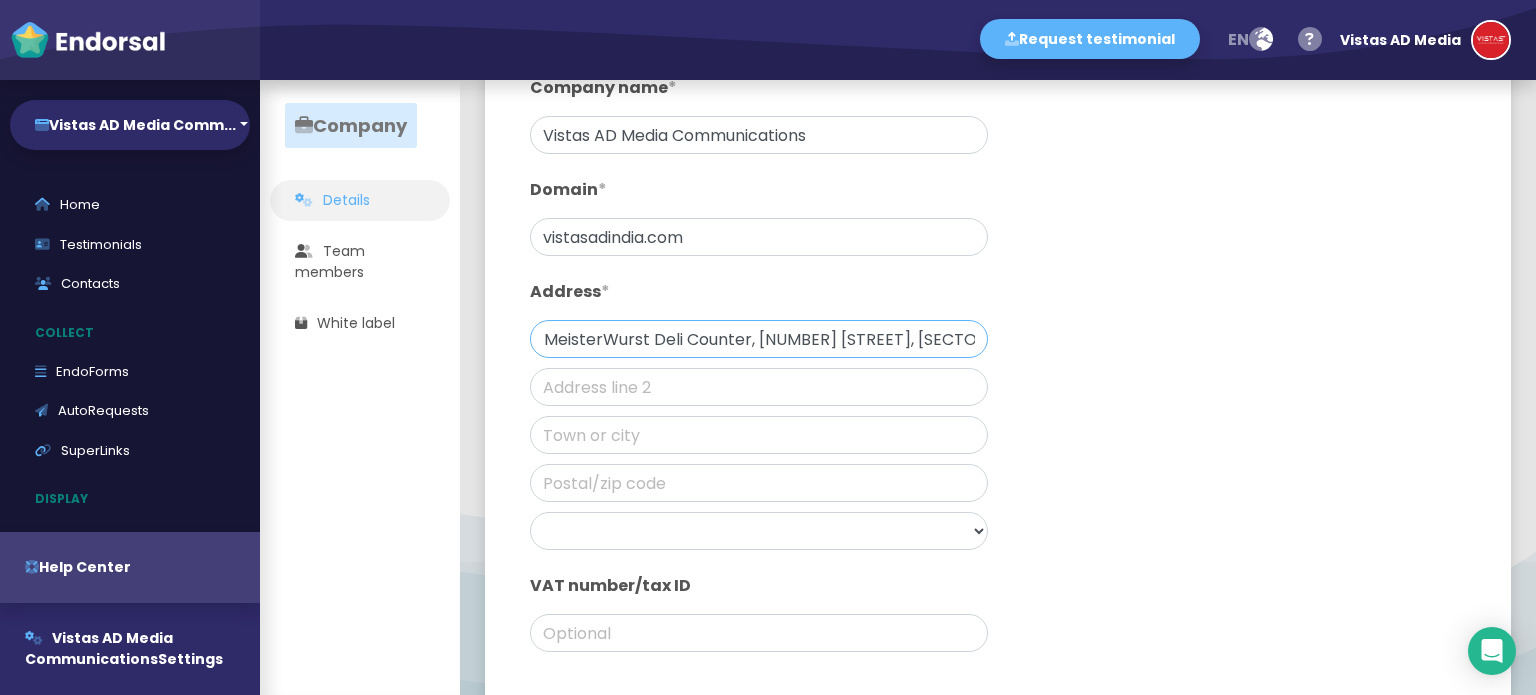 drag, startPoint x: 564, startPoint y: 335, endPoint x: 545, endPoint y: 335, distance: 19 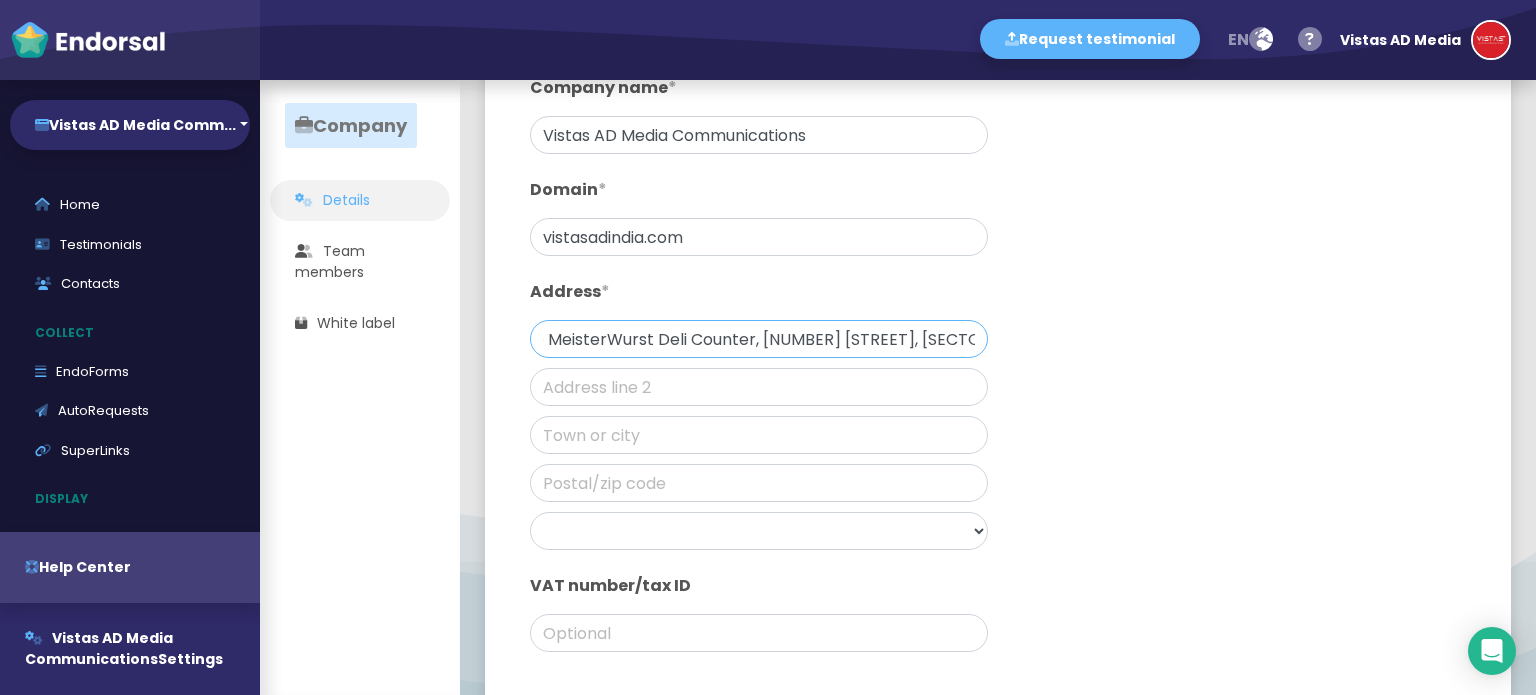 click on "Building no. [NUMBER], [LOCATION], Office no. [NUMBER], [FLOOR] - [WING], Above MeisterWurst Deli Counter, [NUMBER] [STREET], [SECTOR] [SECTOR], [SECTOR], [CITY], [STATE] [POSTAL_CODE]" 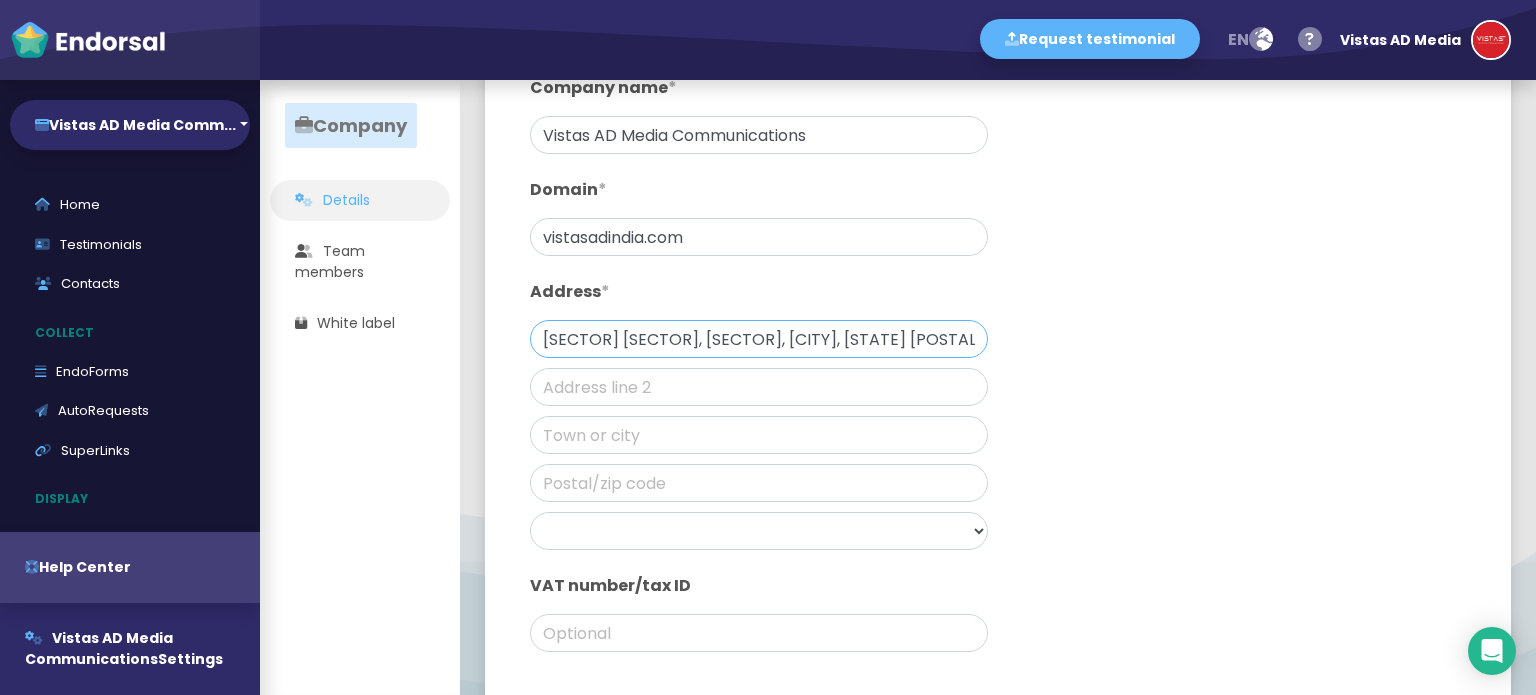 drag, startPoint x: 736, startPoint y: 343, endPoint x: 1178, endPoint y: 396, distance: 445.16626 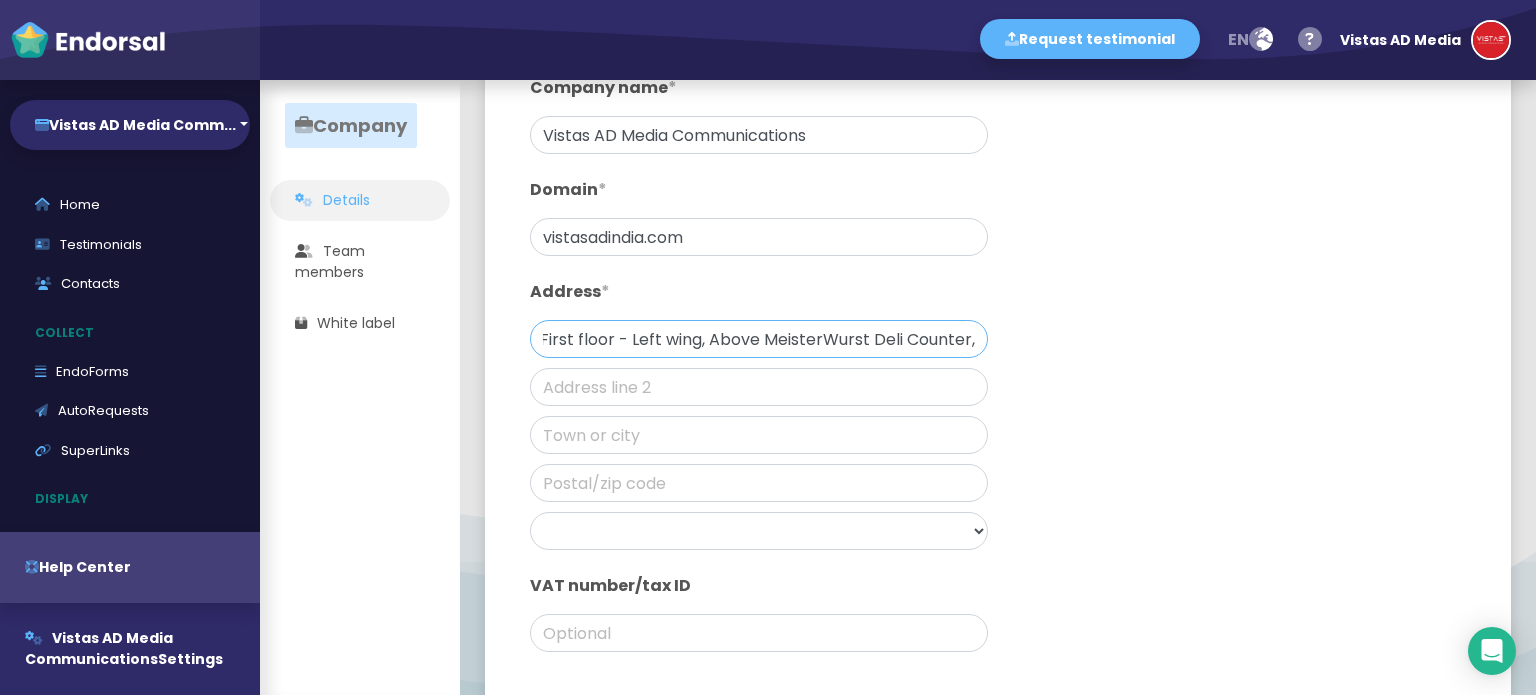 scroll, scrollTop: 0, scrollLeft: 412, axis: horizontal 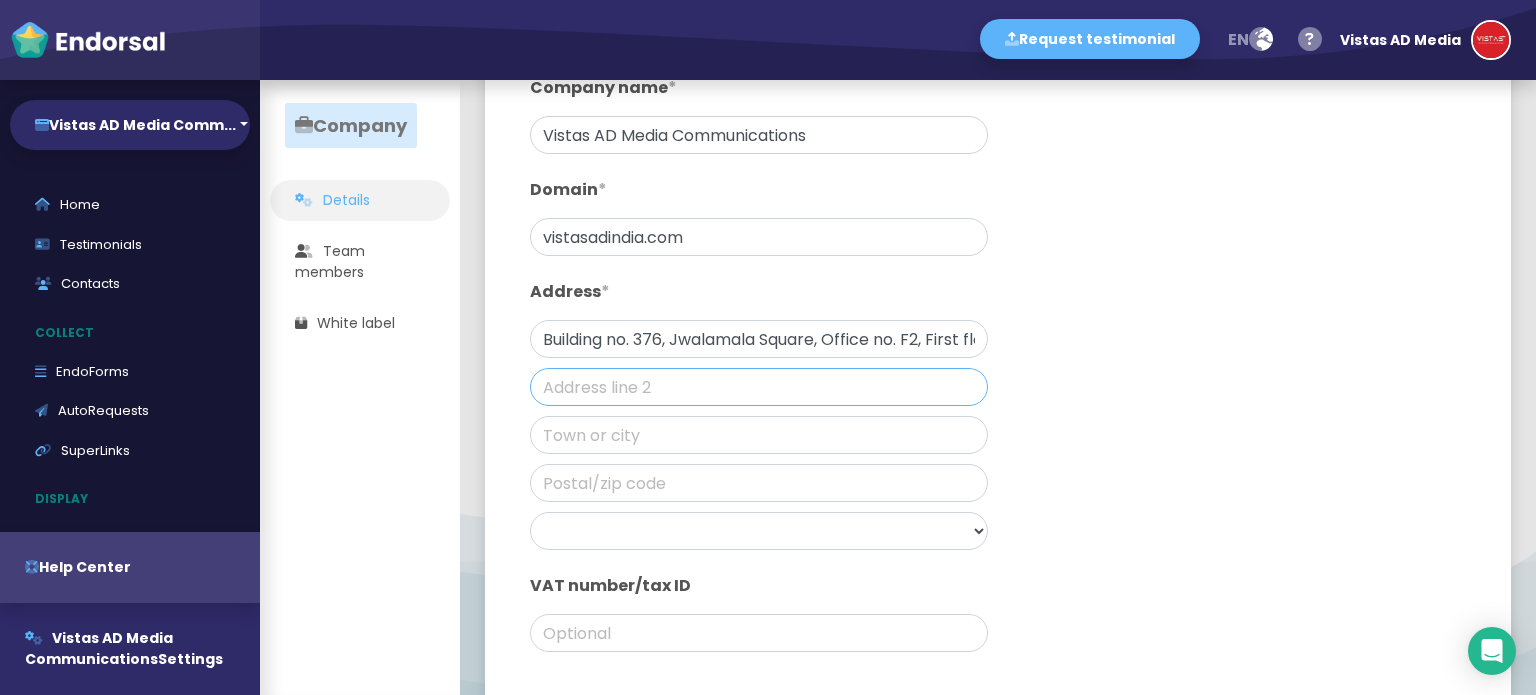 click 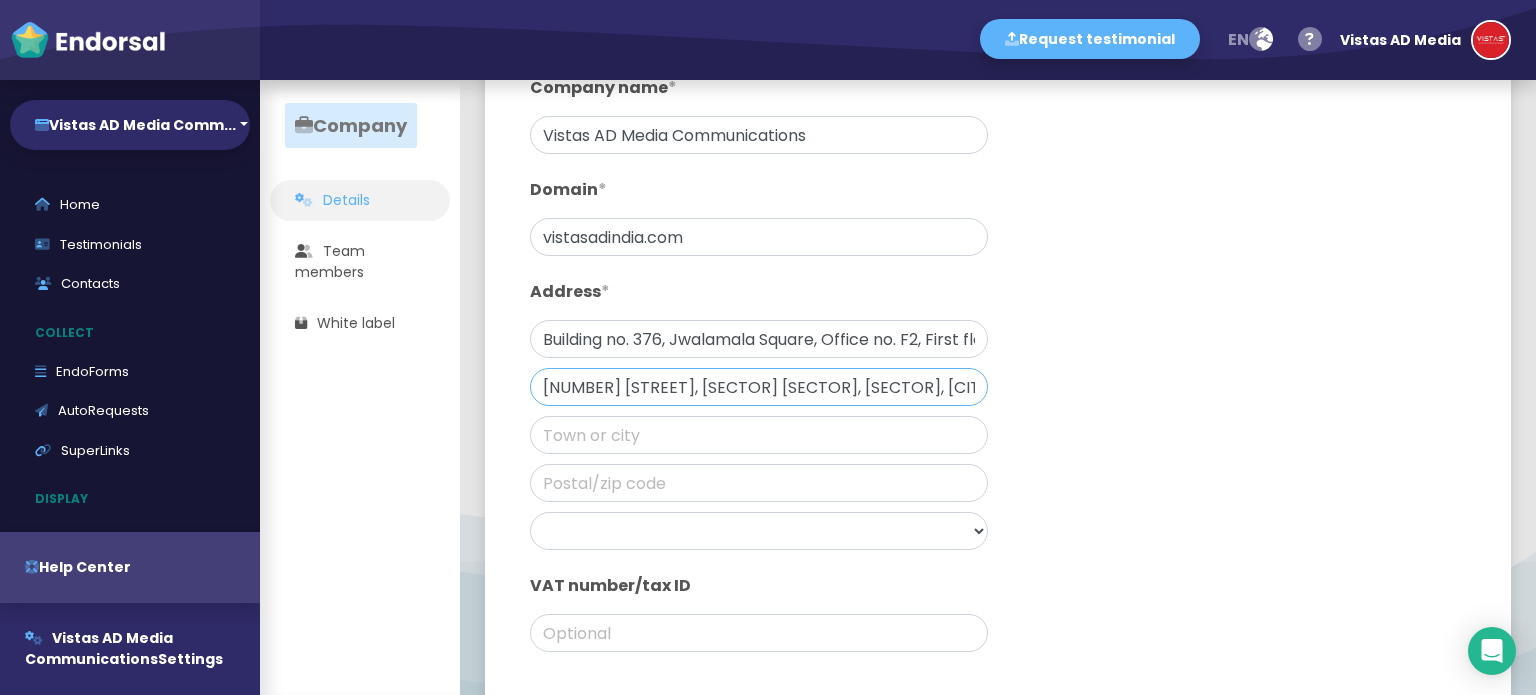 scroll, scrollTop: 0, scrollLeft: 185, axis: horizontal 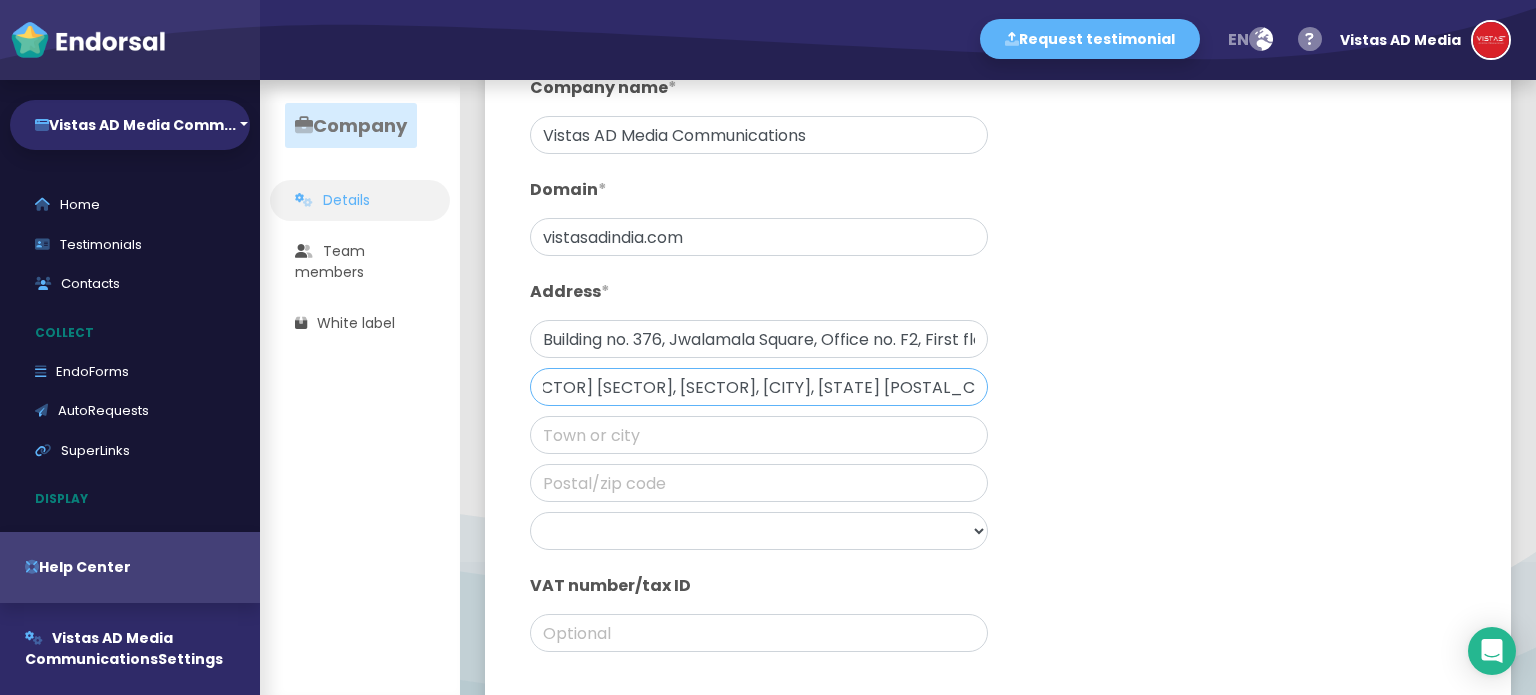 drag, startPoint x: 728, startPoint y: 391, endPoint x: 809, endPoint y: 398, distance: 81.3019 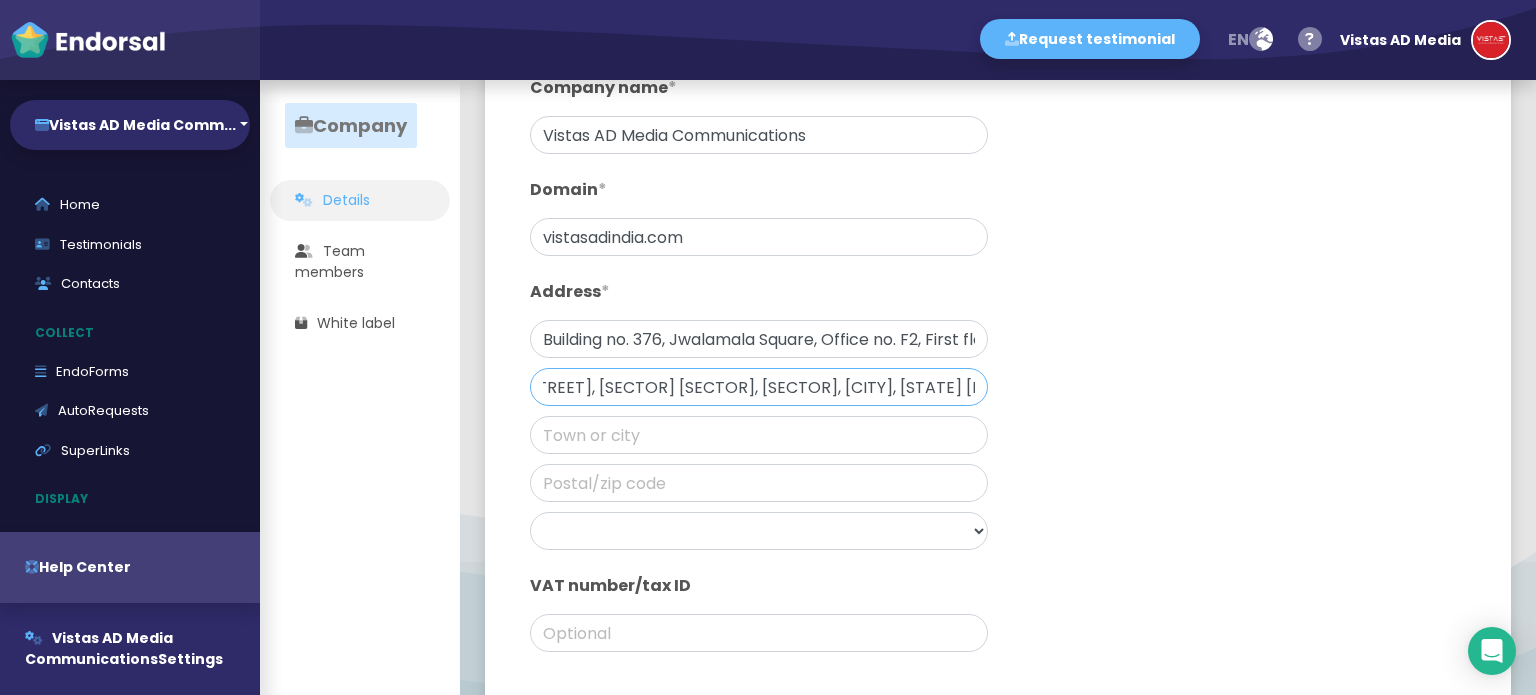 type on "[NUMBER] [STREET], [SECTOR] [SECTOR], [SECTOR], [CITY], [STATE] [POSTAL_CODE]" 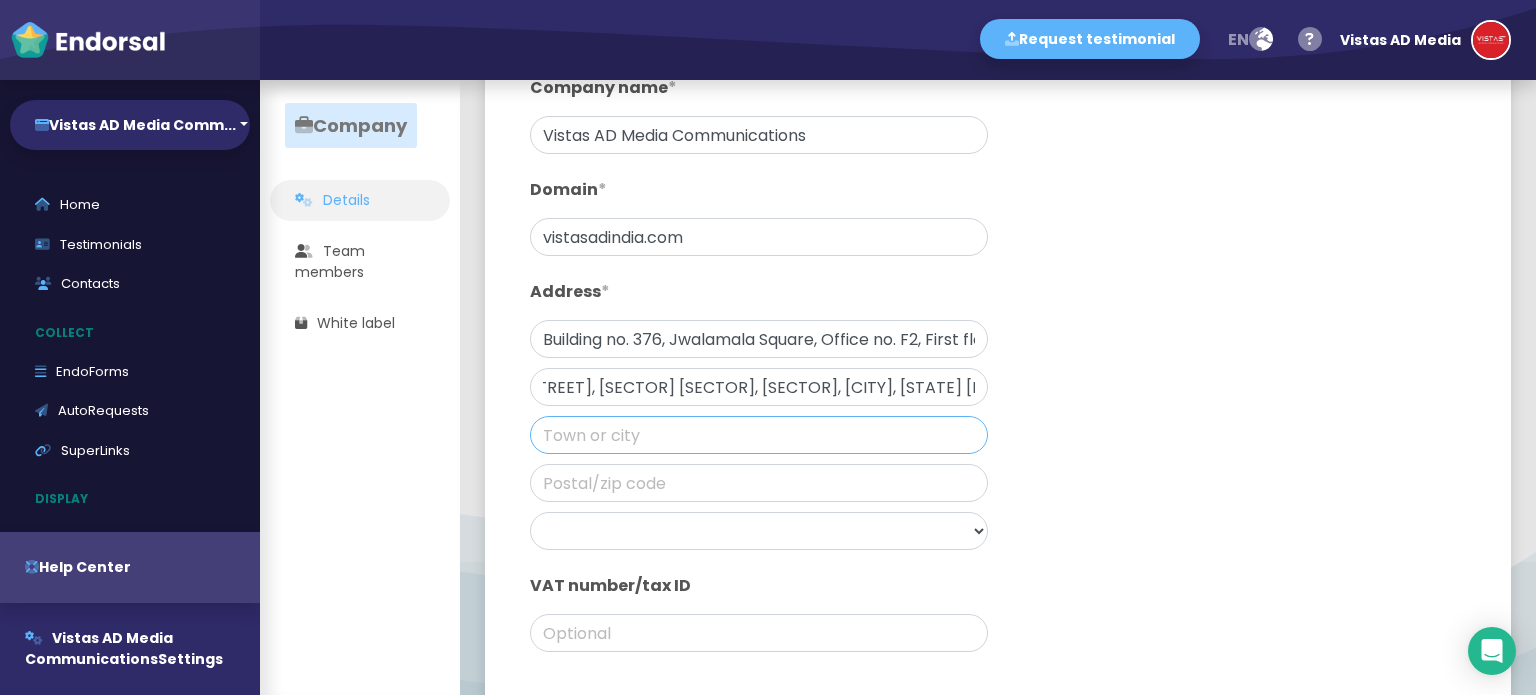 scroll, scrollTop: 0, scrollLeft: 0, axis: both 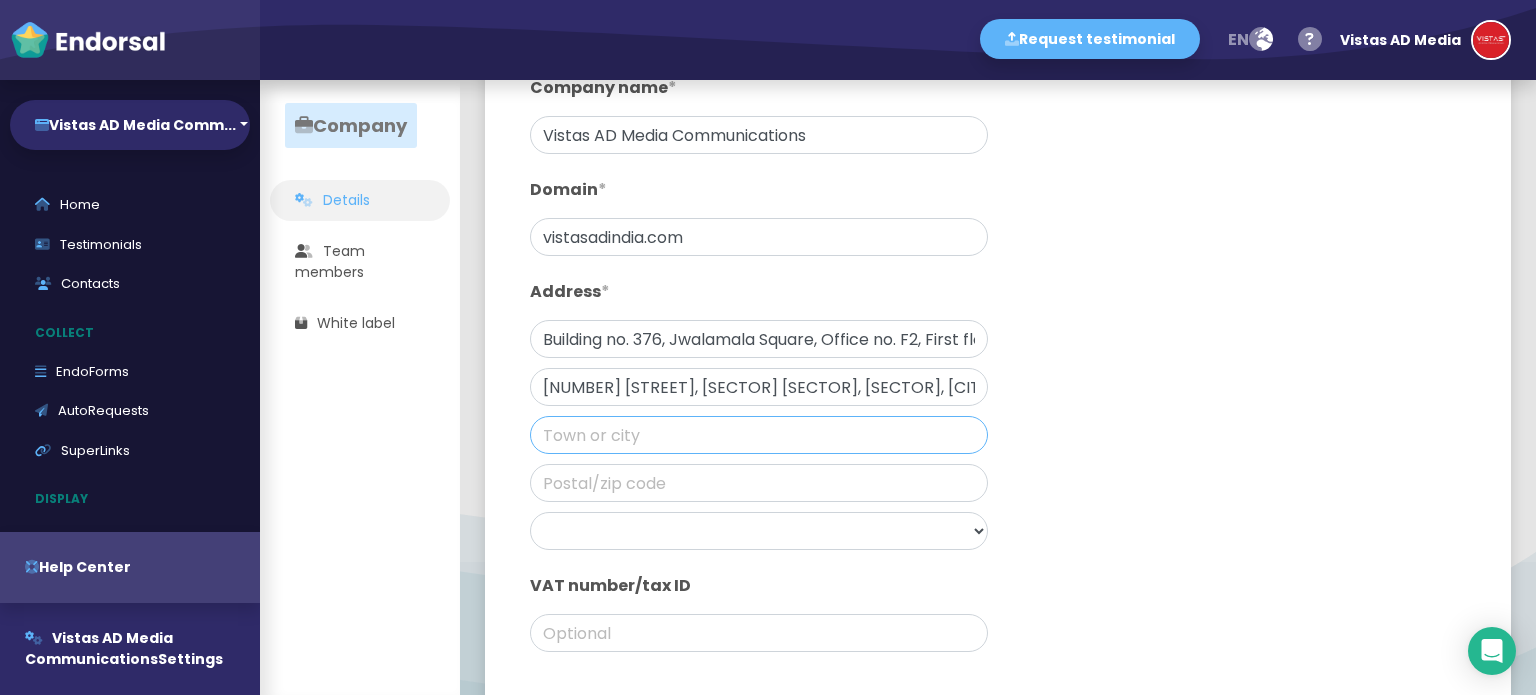 click 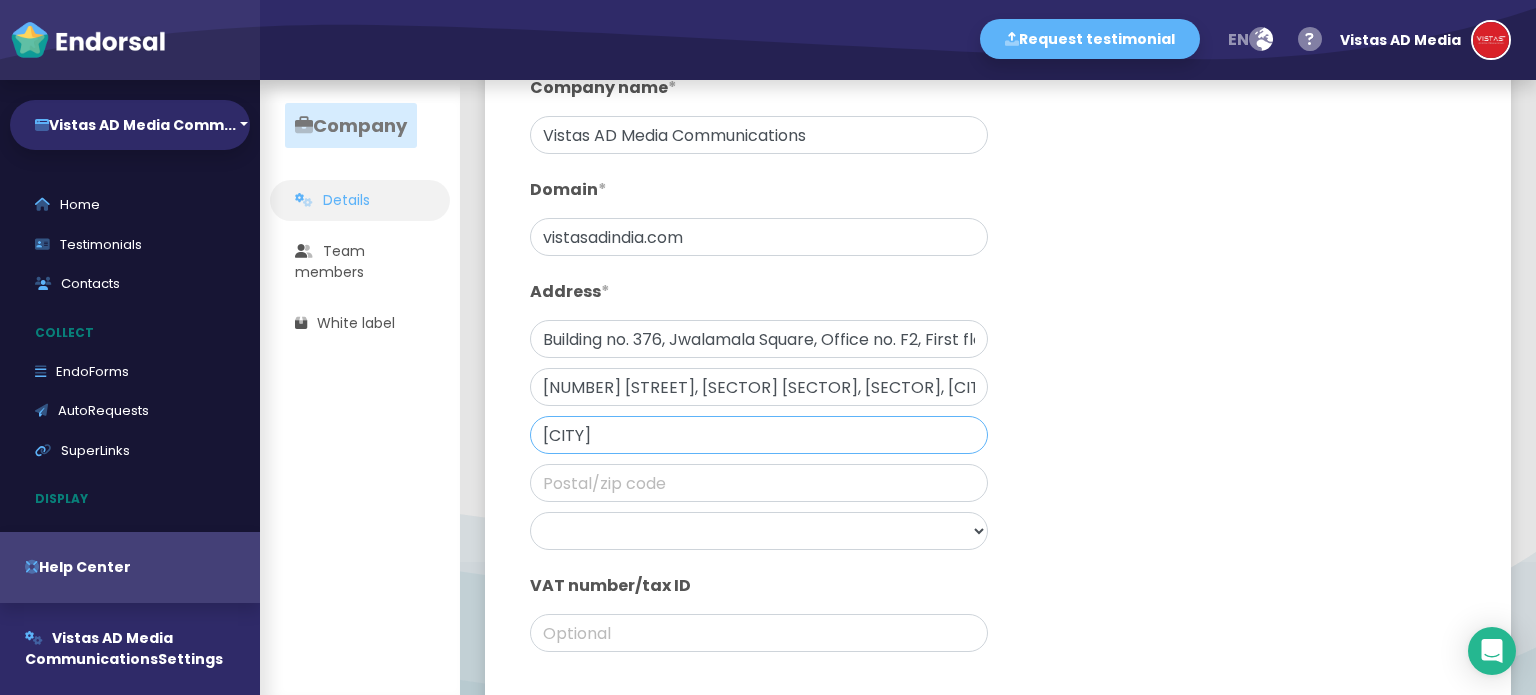 type on "[CITY]" 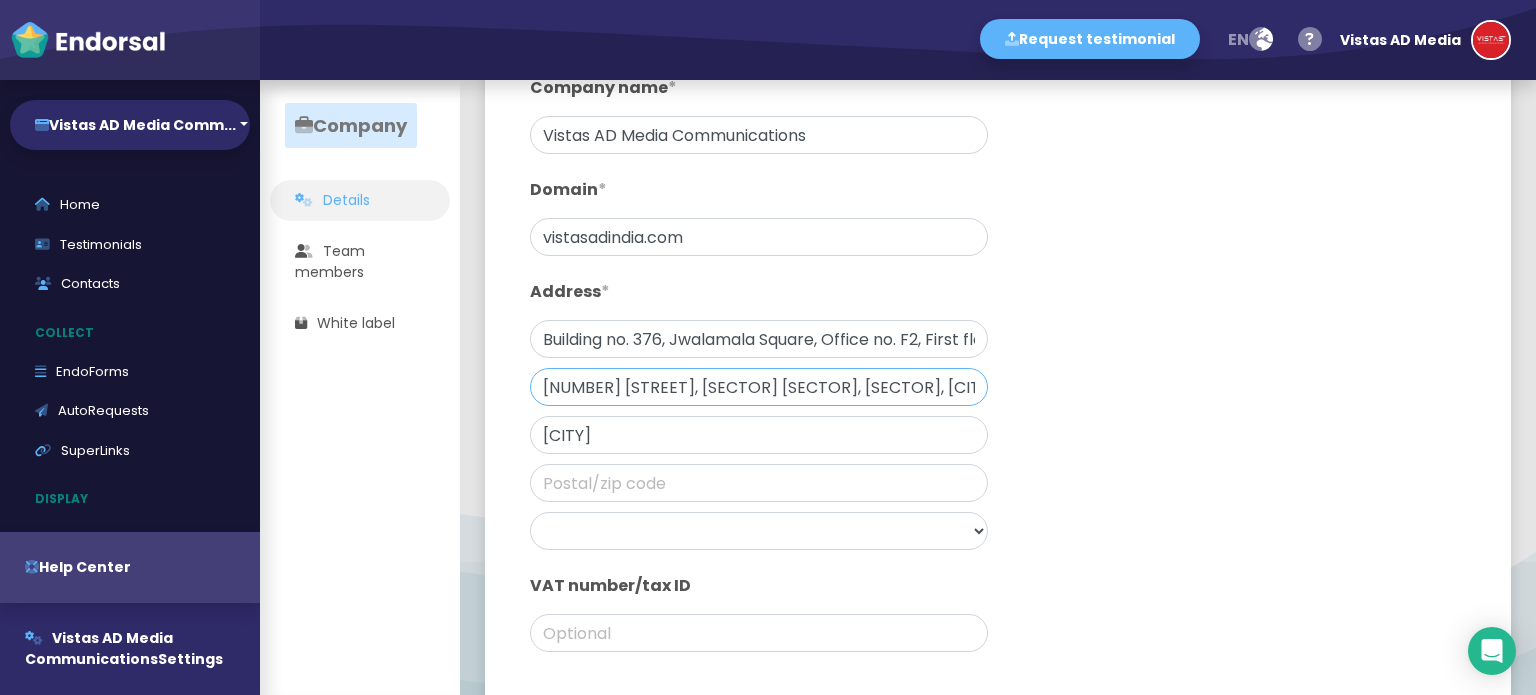 scroll, scrollTop: 0, scrollLeft: 103, axis: horizontal 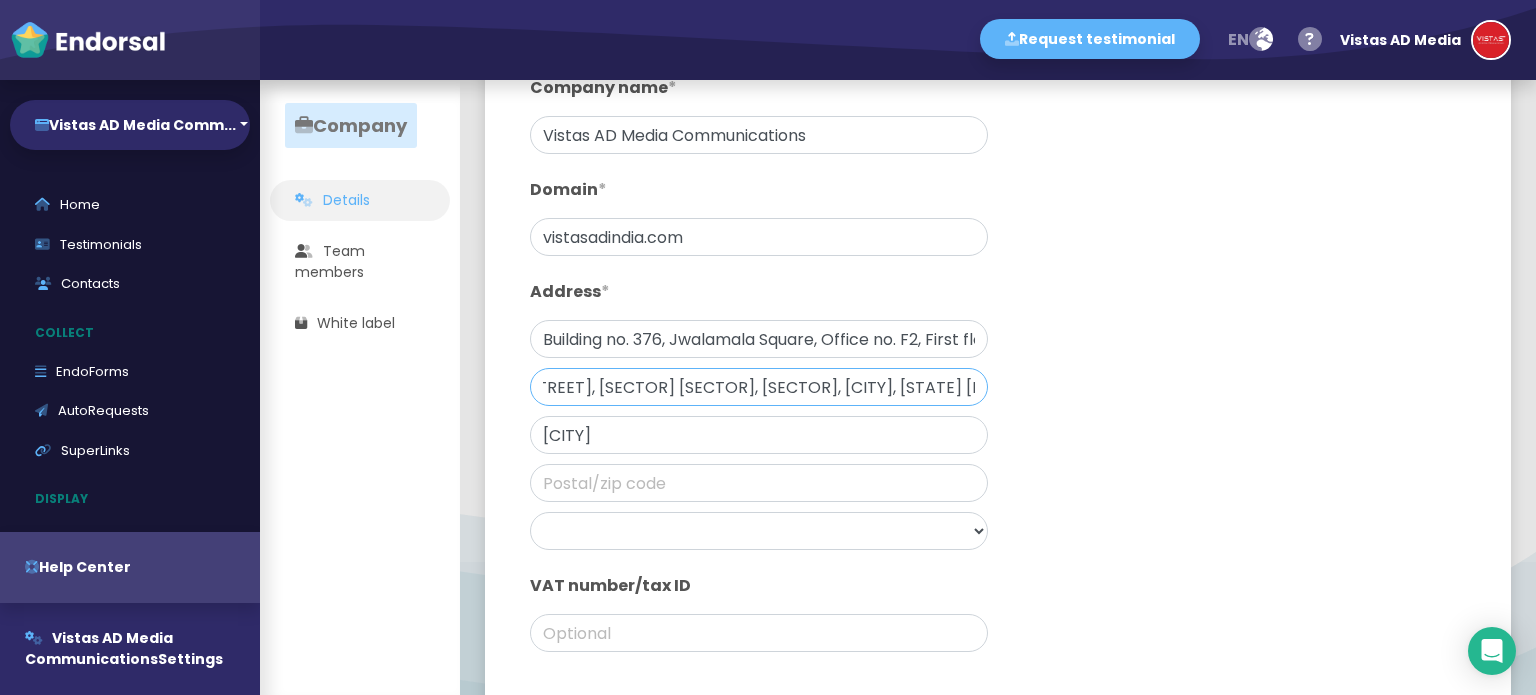 drag, startPoint x: 907, startPoint y: 390, endPoint x: 1091, endPoint y: 404, distance: 184.53185 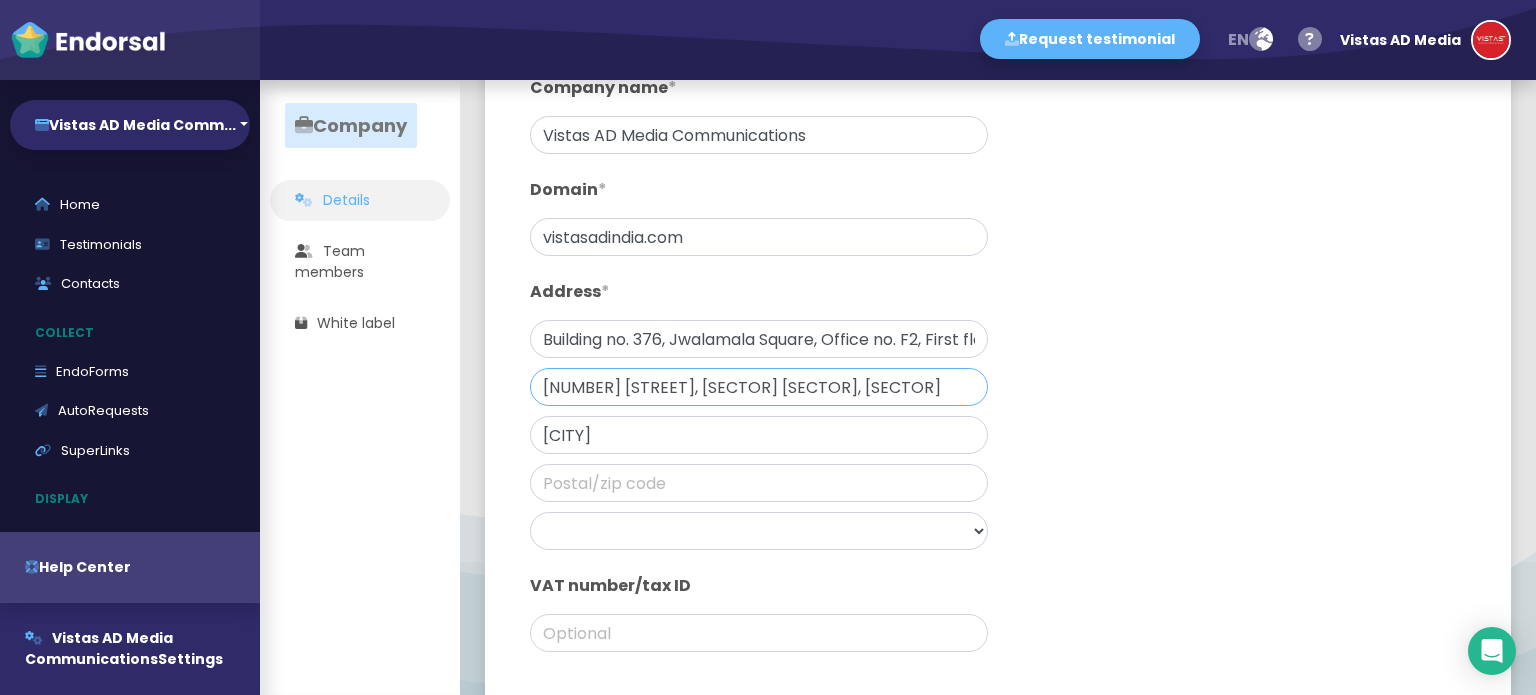 scroll, scrollTop: 0, scrollLeft: 0, axis: both 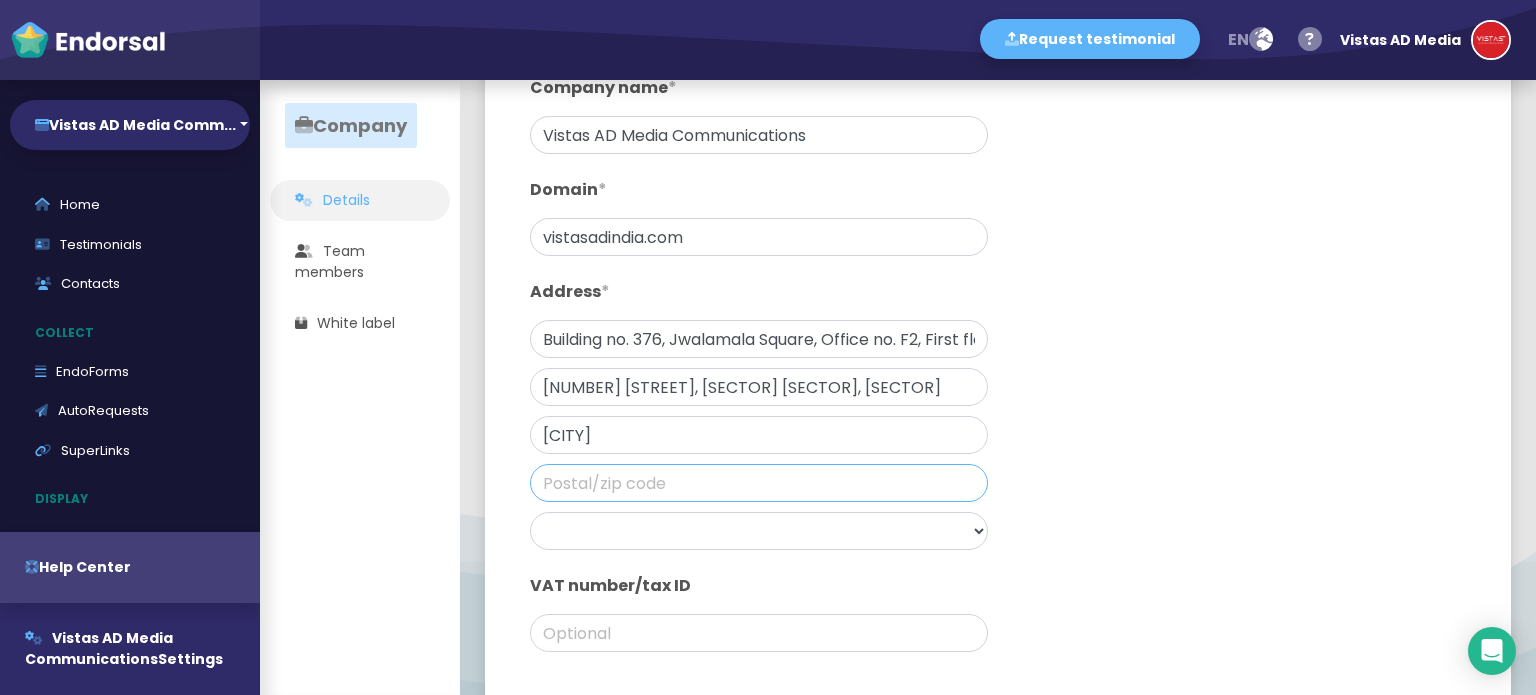 click 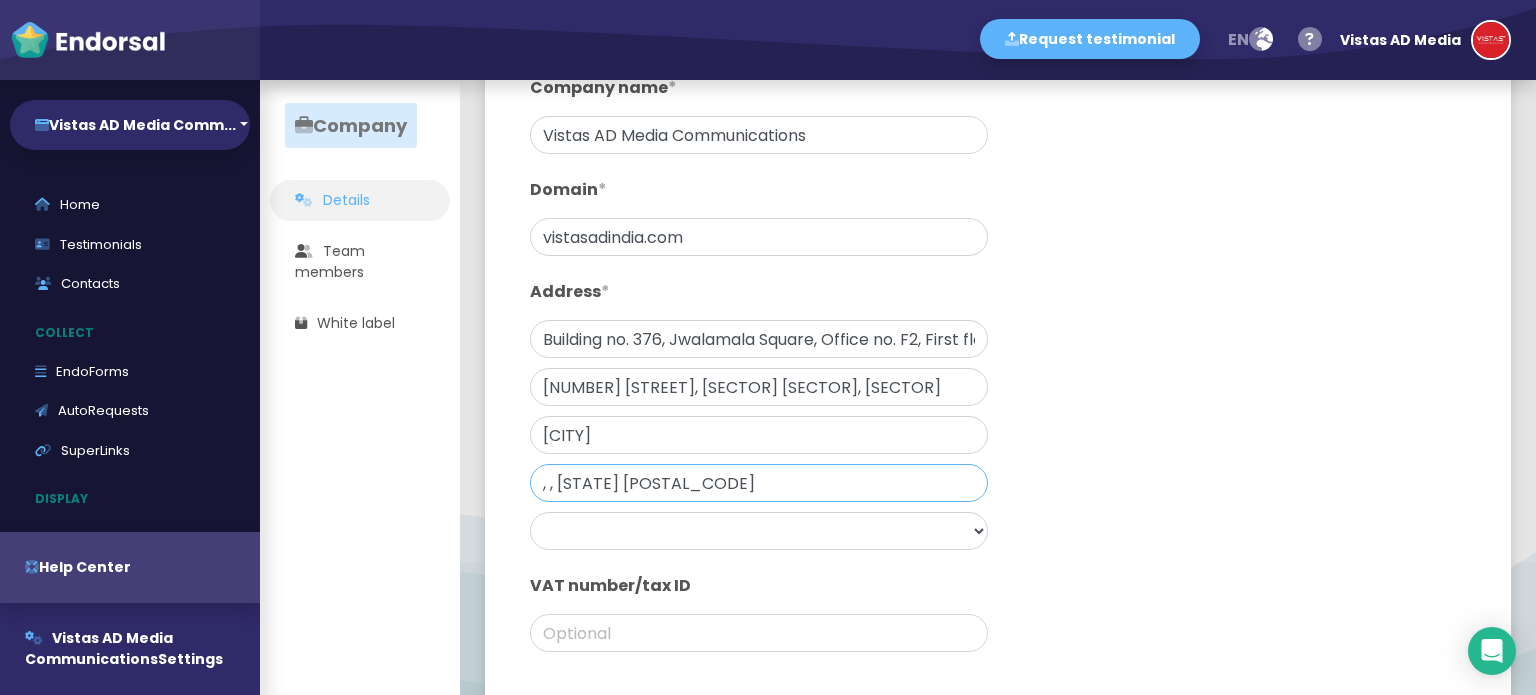 drag, startPoint x: 645, startPoint y: 480, endPoint x: 322, endPoint y: 461, distance: 323.55835 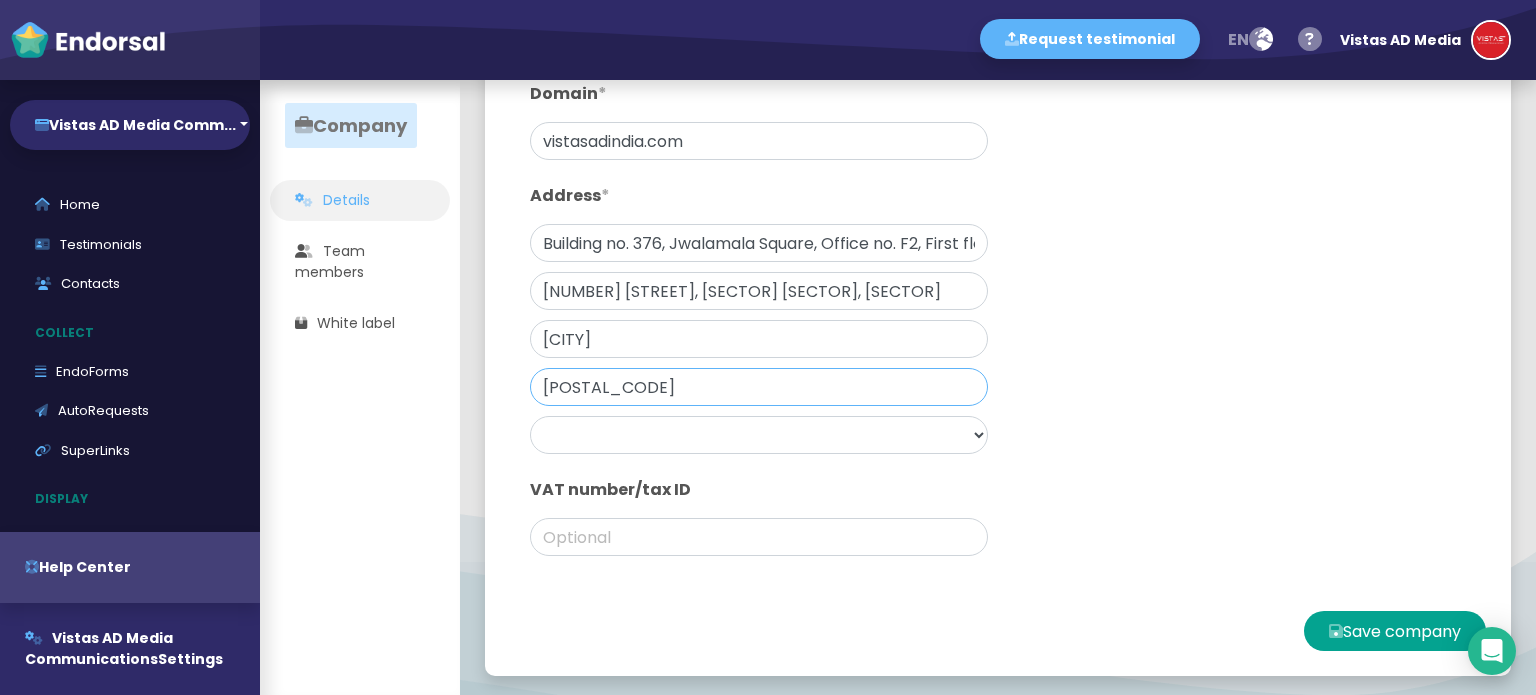 scroll, scrollTop: 301, scrollLeft: 0, axis: vertical 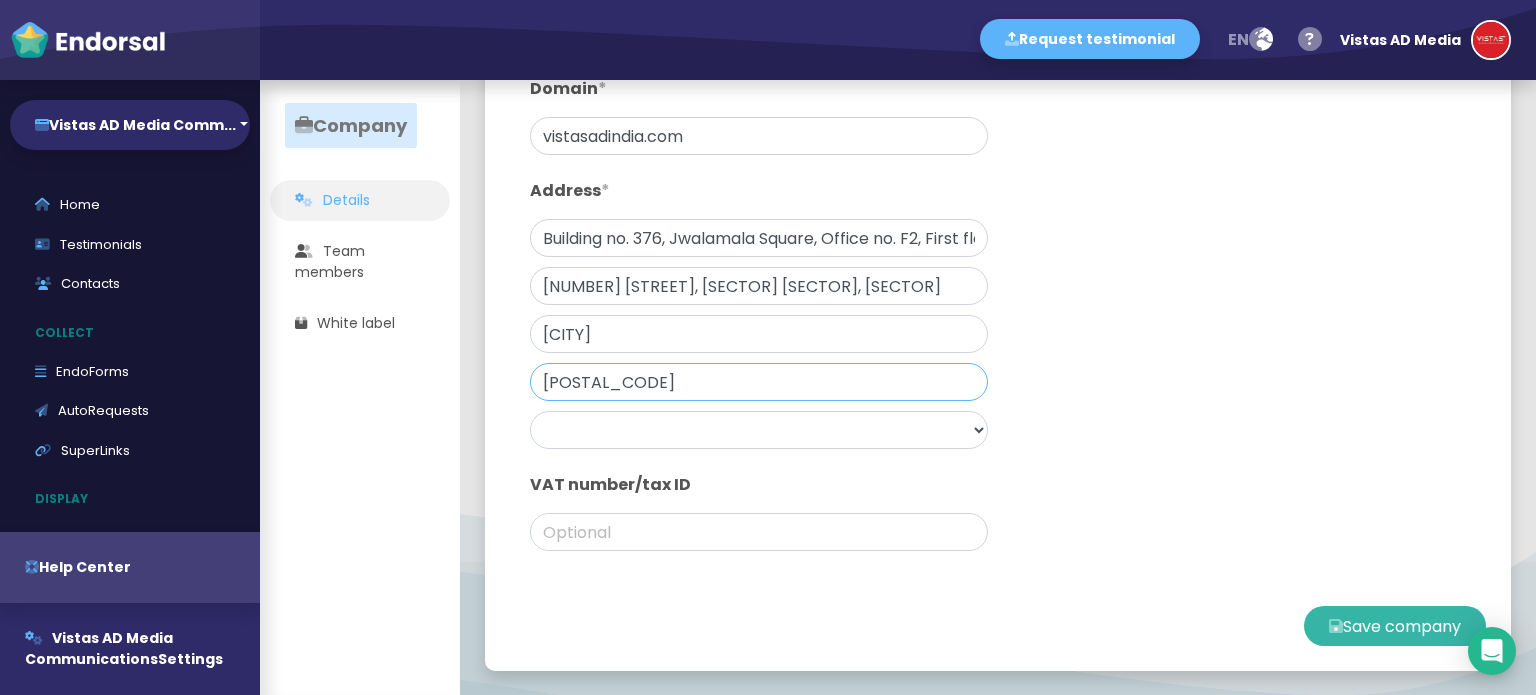 type on "[POSTAL_CODE]" 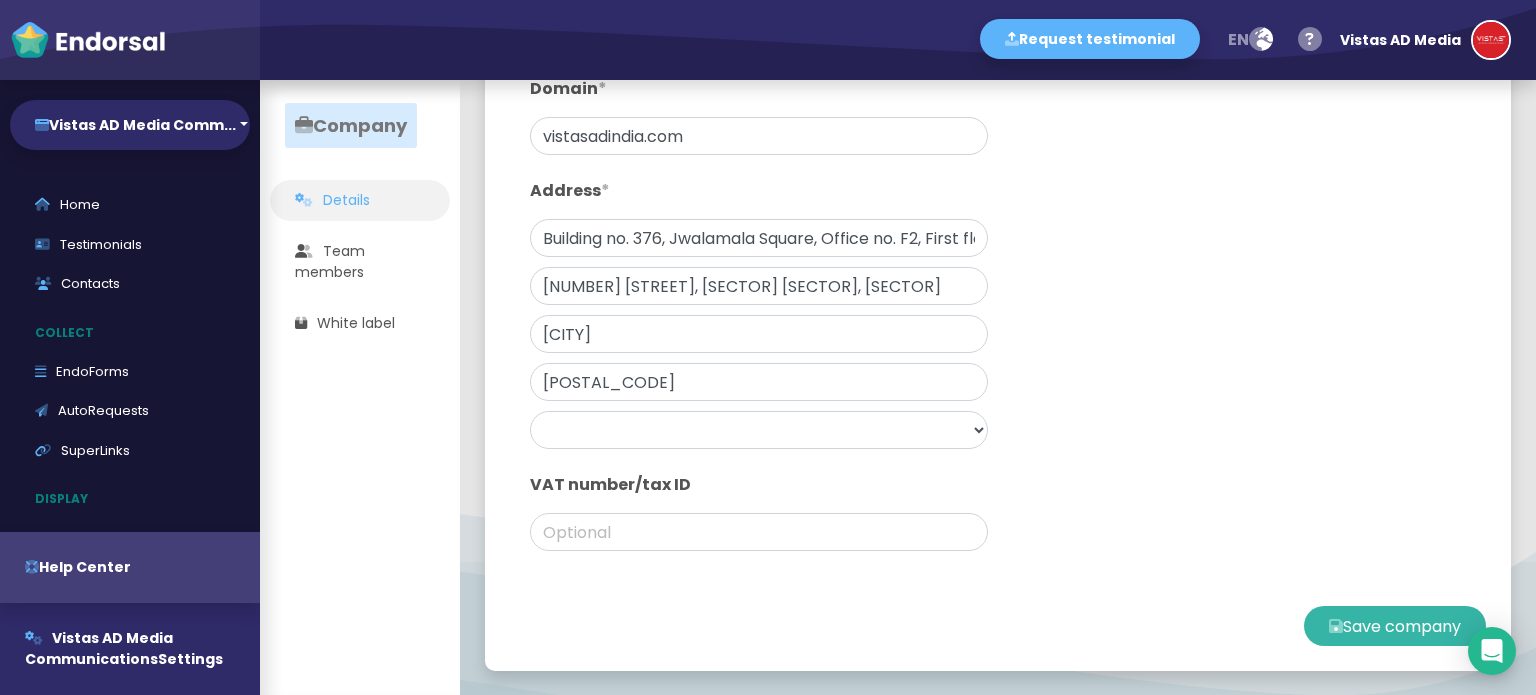 click 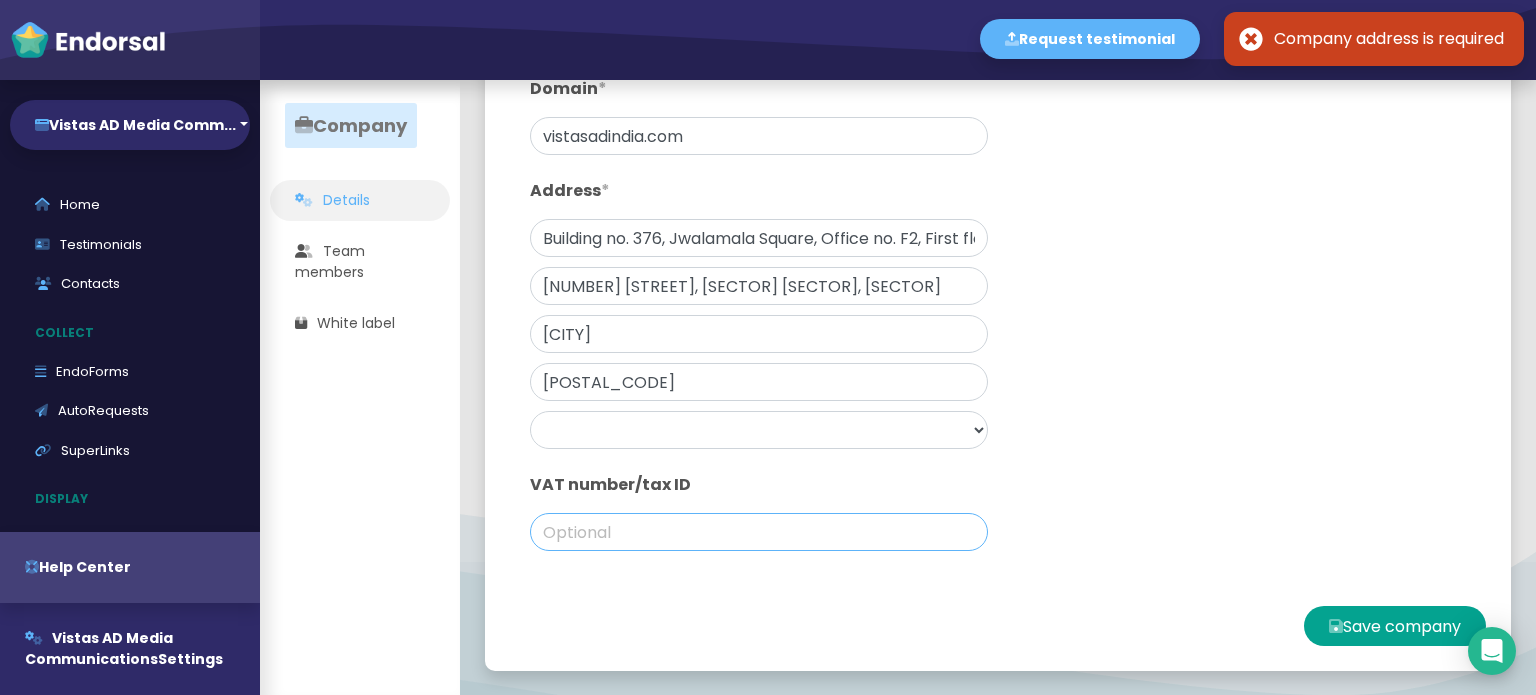 click 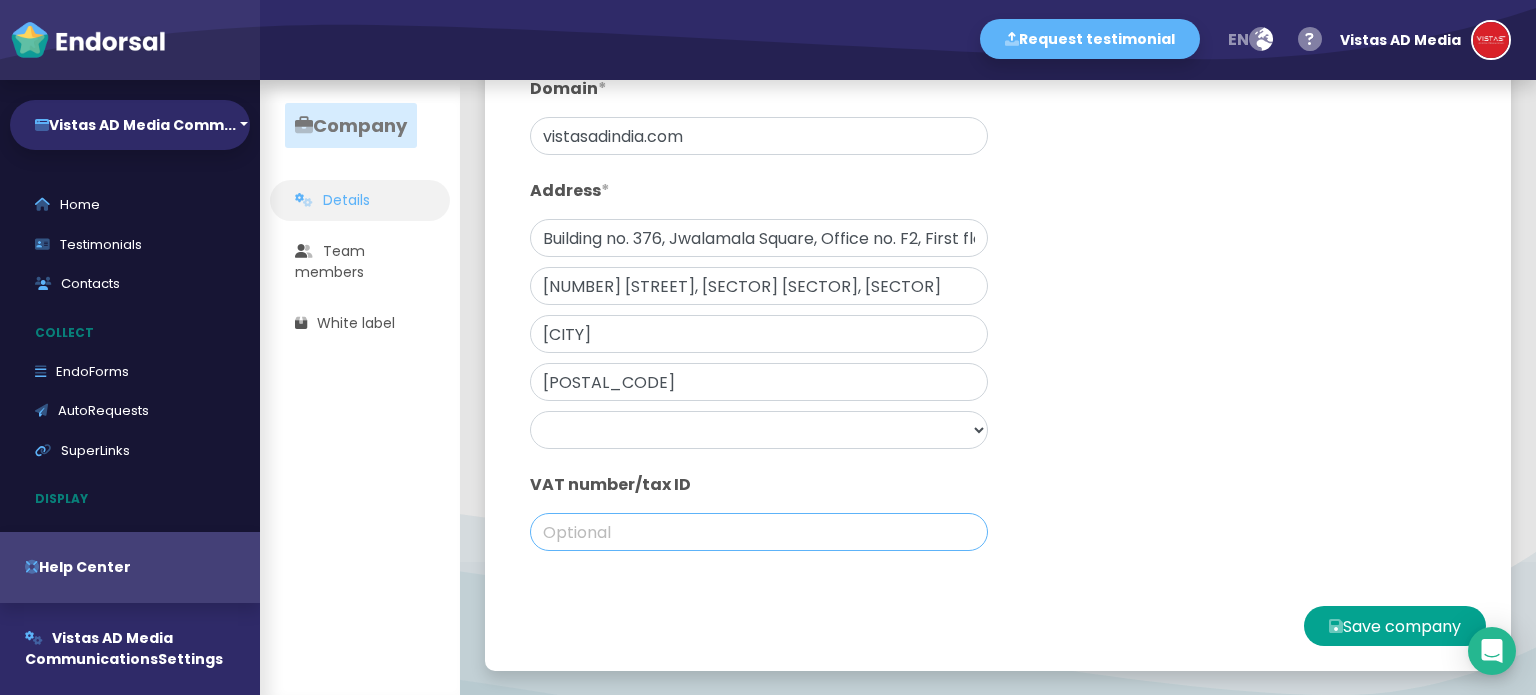 paste on "[REGISTRATION_NUMBER]" 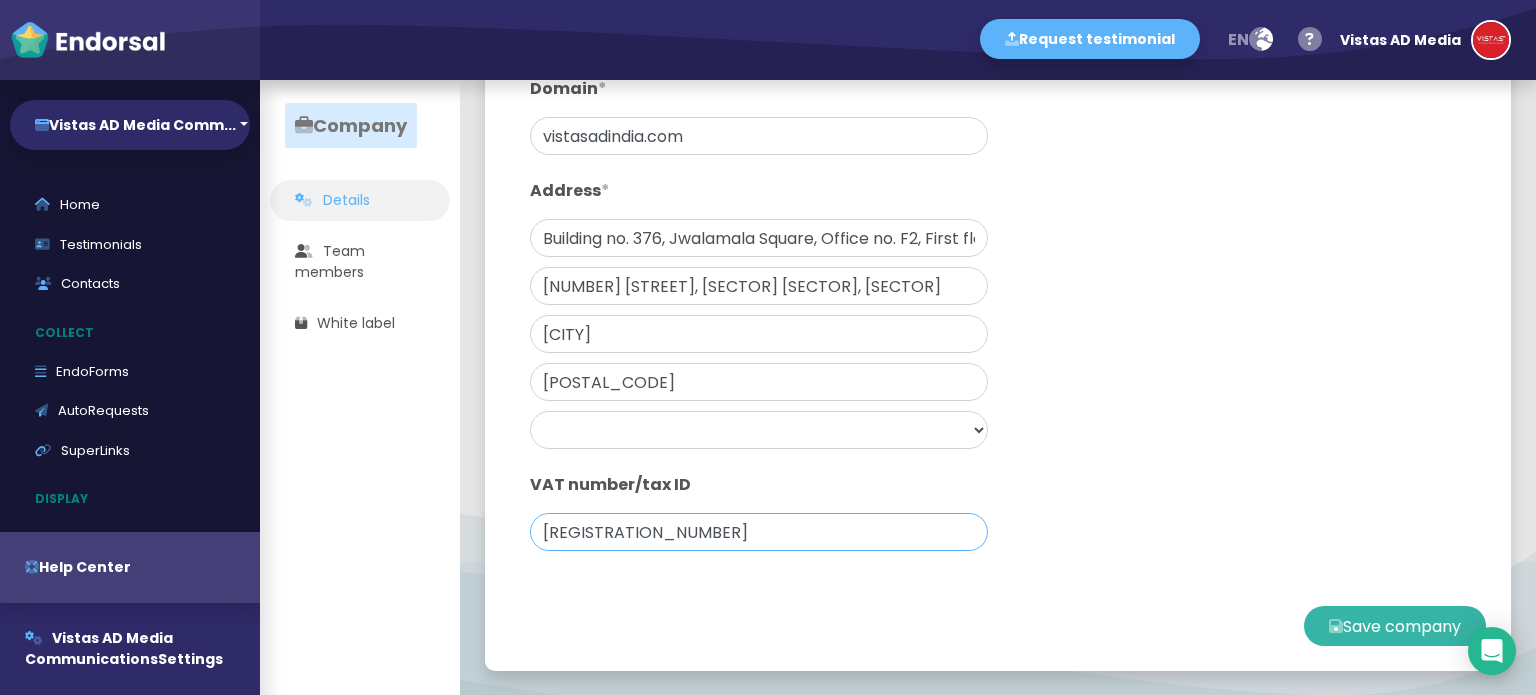 type on "[REGISTRATION_NUMBER]" 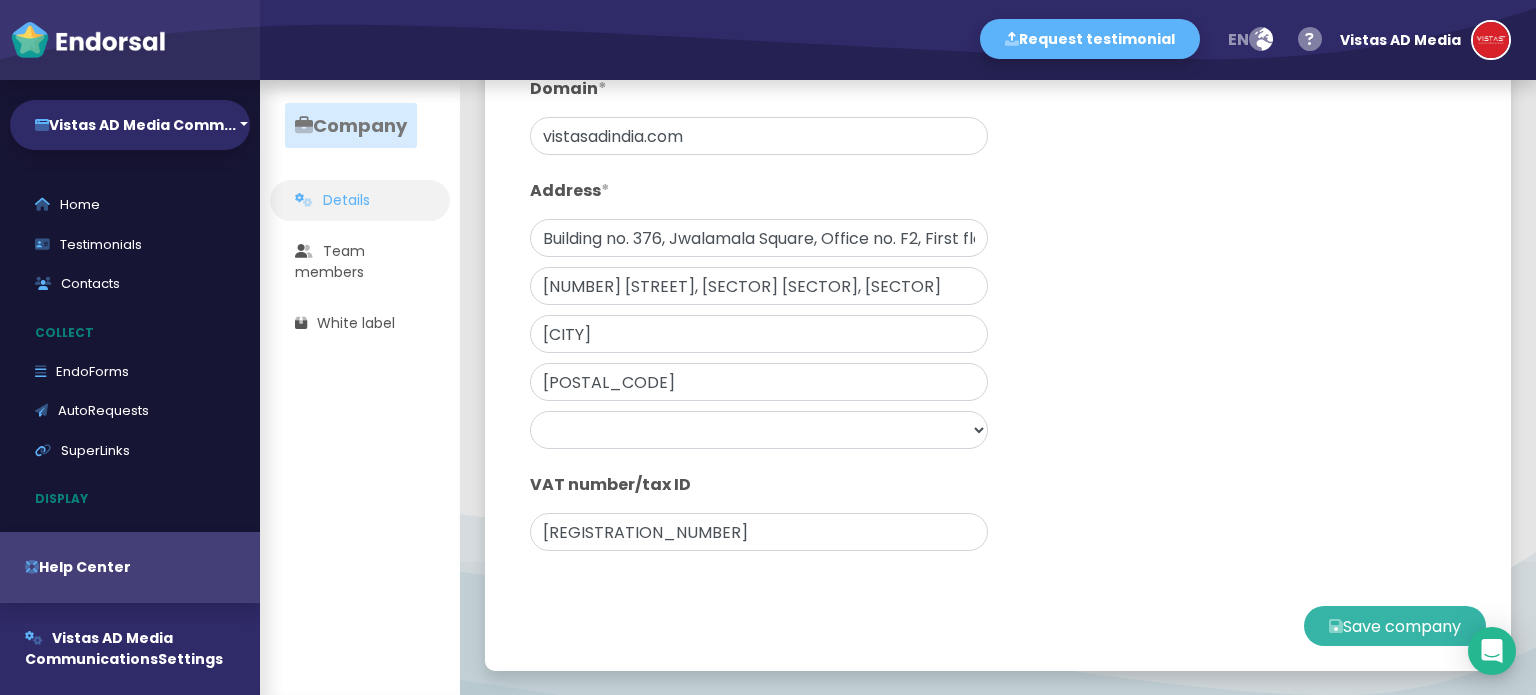 click on "Save company" 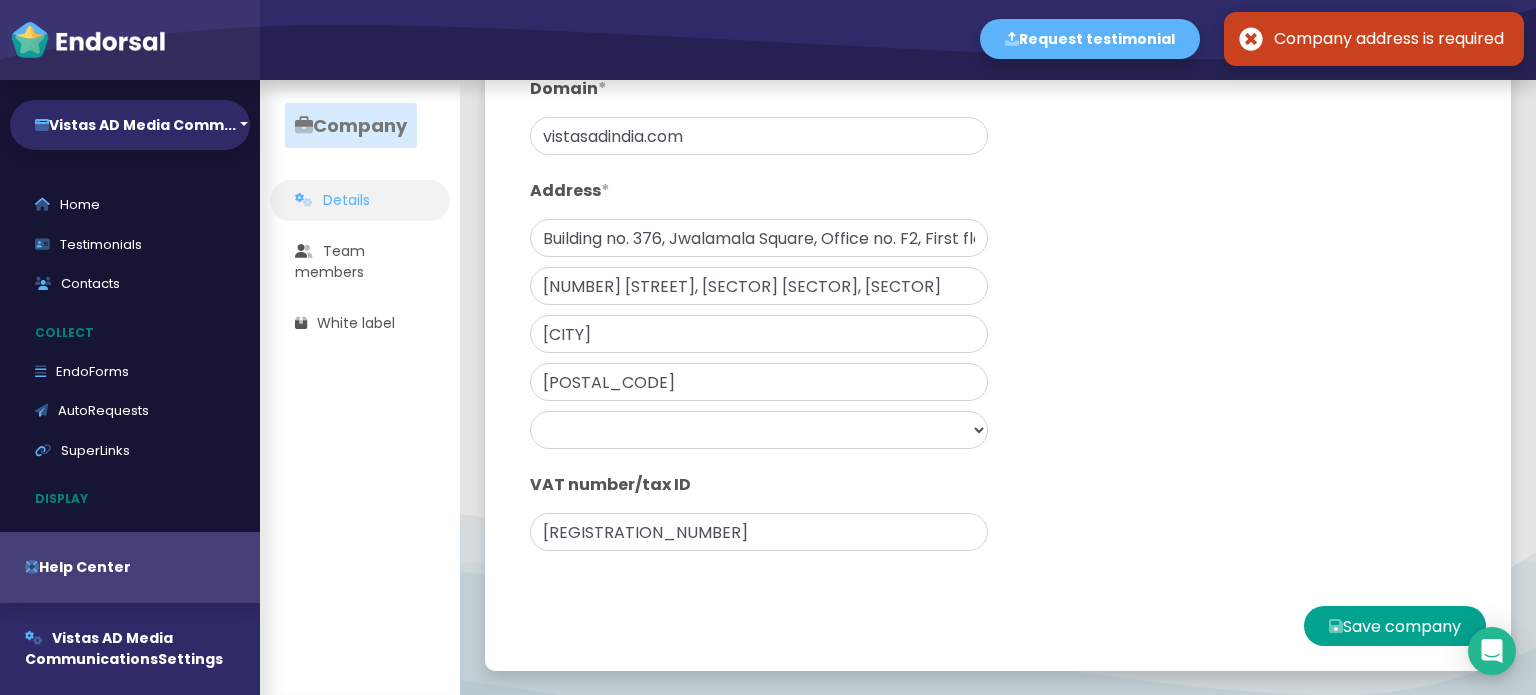 type 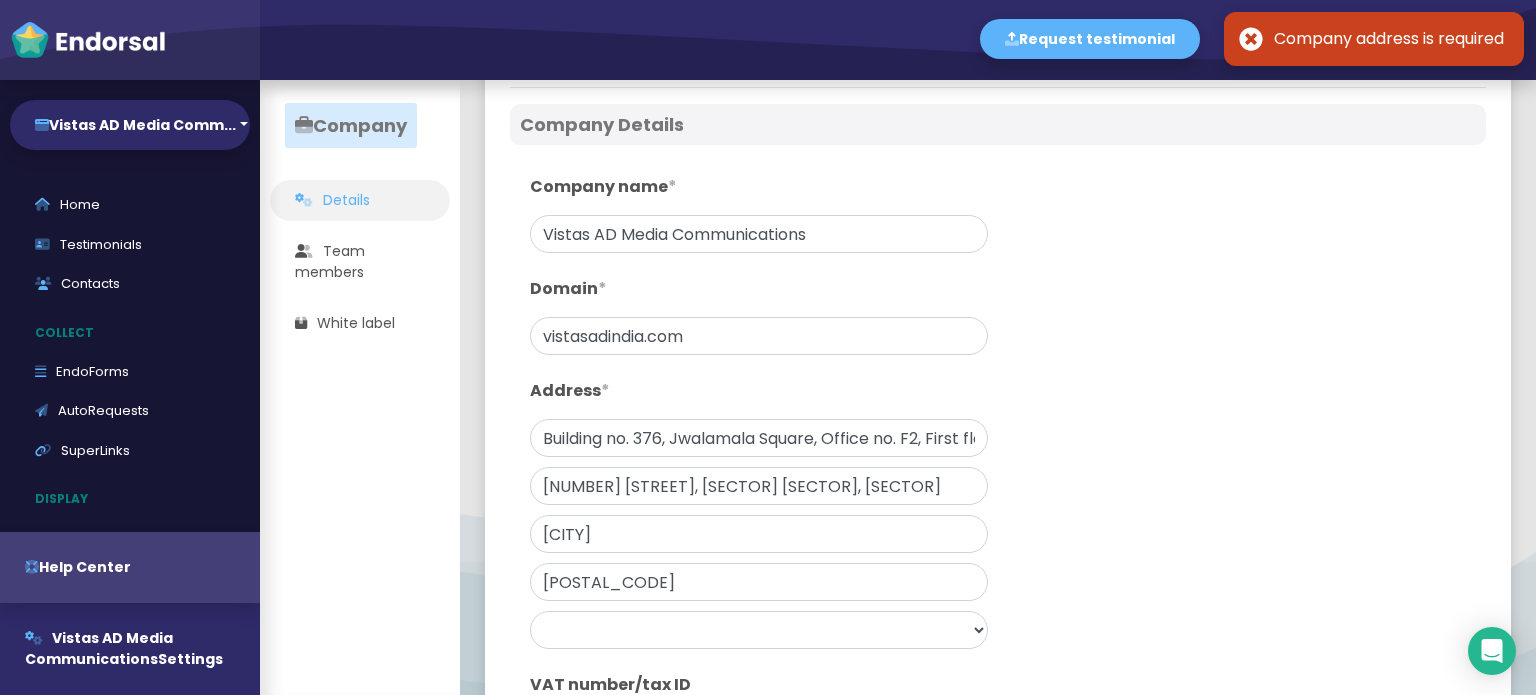 scroll, scrollTop: 201, scrollLeft: 0, axis: vertical 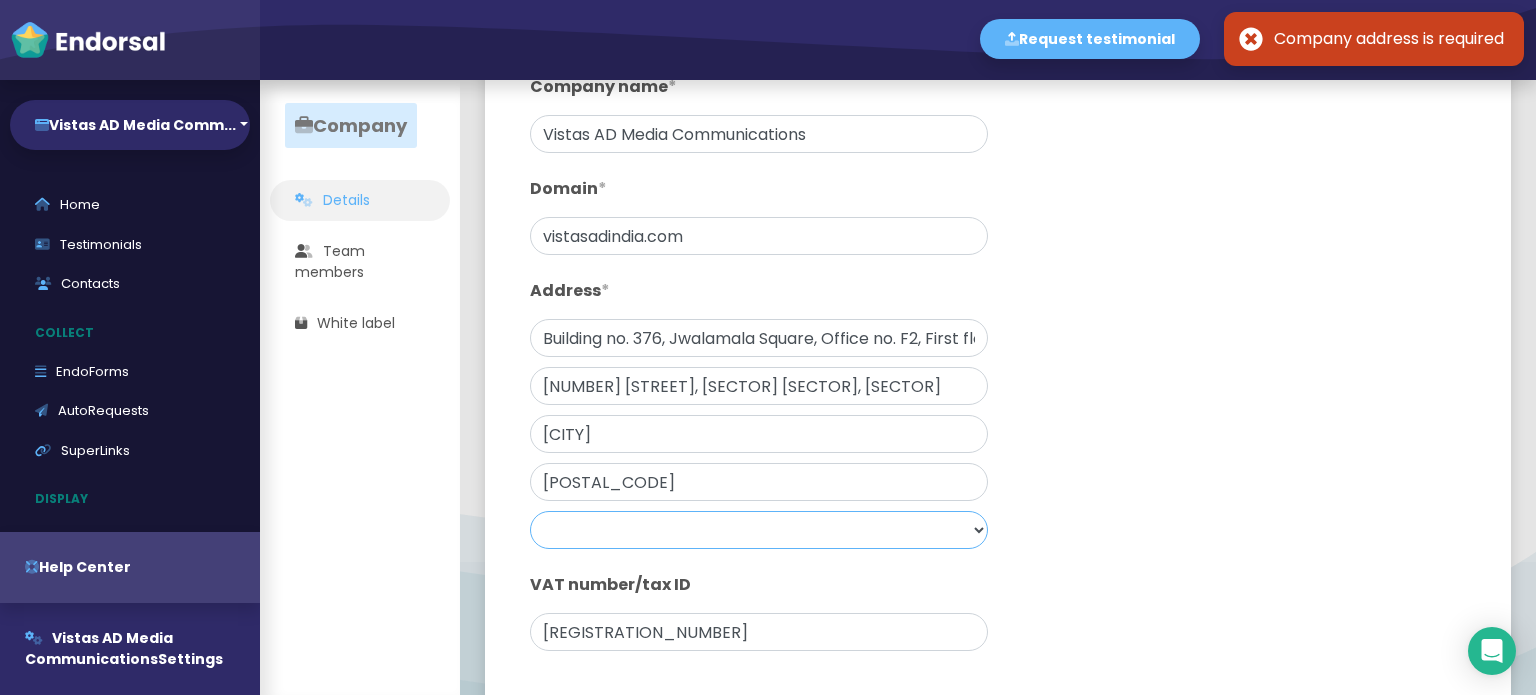 click on "Afghanistan Albania Algeria Andorra Angola Anguilla Antigua & Barbuda Argentina Armenia Aruba Australia Austria Azerbaijan Bahamas Bahrain Bangladesh Barbados Belarus Belgium Belize Benin Bermuda Bhutan Bolivia Bosnia & Herzegovina Botswana Brazil British Virgin Islands Brunei Bulgaria Burkina Faso Burundi Cambodia Cameroon Canada Cape Verde Cayman Islands Chad Chile China Colombia Congo Cook Islands Costa Rica Cote D Ivoire Croatia Cuba Cyprus Czech Republic Denmark Djibouti Dominica Dominican Republic Ecuador Egypt El Salvador Equatorial Guinea Estonia Ethiopia Falkland Islands Faroe Islands Fiji Finland France French Polynesia French West Indies Gabon Georgia Germany Ghana Gibraltar Greece Greenland Grenada Guam Guatemala Guernsey Guinea Guinea Bissau Guyana Haiti Honduras Hong Kong Hungary Iceland India Indonesia Iran Iraq Ireland Isle of Man Israel Italy Jamaica Japan Jersey Jordan Kazakhstan Kenya Kuwait Kyrgyz Republic Laos Latvia Lebanon Lesotho Liberia Libya Liechtenstein Lithuania Luxembourg" 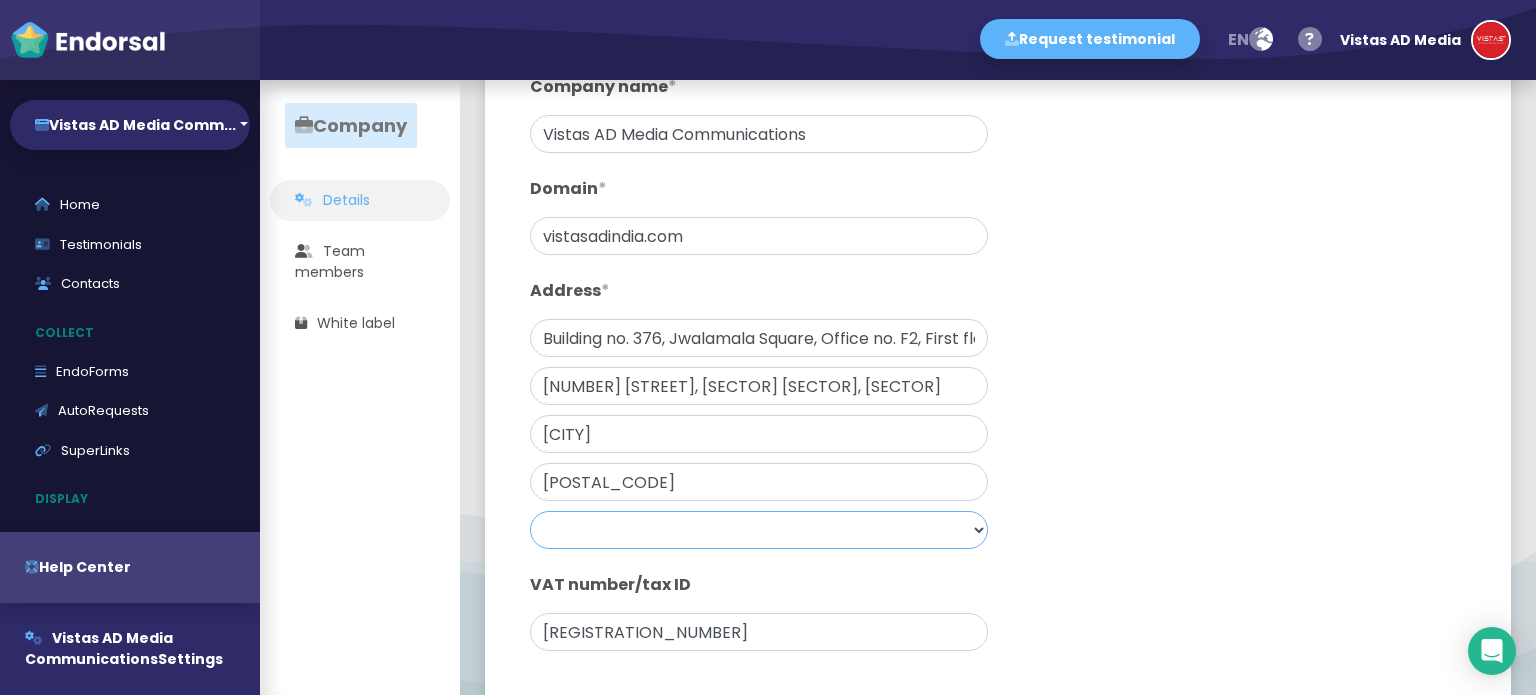 select on "India" 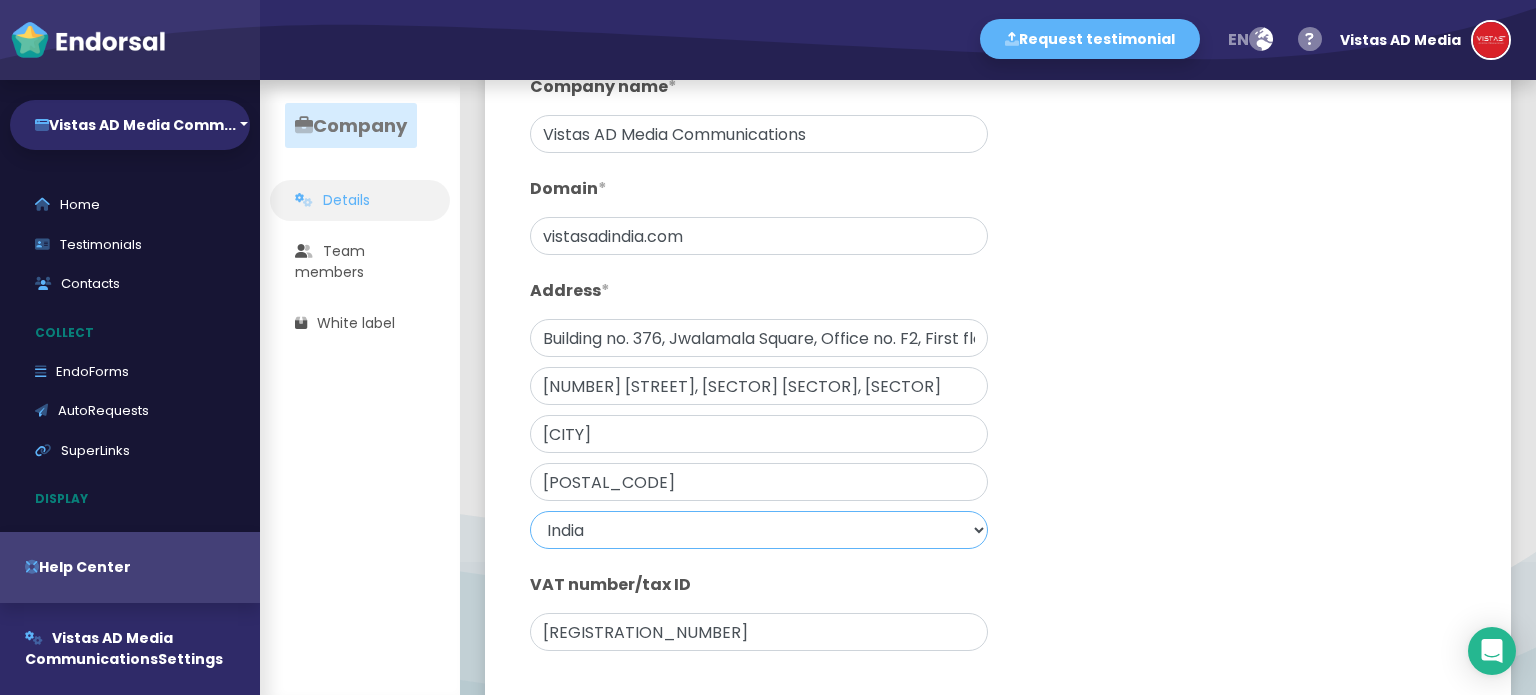click on "Afghanistan Albania Algeria Andorra Angola Anguilla Antigua & Barbuda Argentina Armenia Aruba Australia Austria Azerbaijan Bahamas Bahrain Bangladesh Barbados Belarus Belgium Belize Benin Bermuda Bhutan Bolivia Bosnia & Herzegovina Botswana Brazil British Virgin Islands Brunei Bulgaria Burkina Faso Burundi Cambodia Cameroon Canada Cape Verde Cayman Islands Chad Chile China Colombia Congo Cook Islands Costa Rica Cote D Ivoire Croatia Cuba Cyprus Czech Republic Denmark Djibouti Dominica Dominican Republic Ecuador Egypt El Salvador Equatorial Guinea Estonia Ethiopia Falkland Islands Faroe Islands Fiji Finland France French Polynesia French West Indies Gabon Georgia Germany Ghana Gibraltar Greece Greenland Grenada Guam Guatemala Guernsey Guinea Guinea Bissau Guyana Haiti Honduras Hong Kong Hungary Iceland India Indonesia Iran Iraq Ireland Isle of Man Israel Italy Jamaica Japan Jersey Jordan Kazakhstan Kenya Kuwait Kyrgyz Republic Laos Latvia Lebanon Lesotho Liberia Libya Liechtenstein Lithuania Luxembourg" 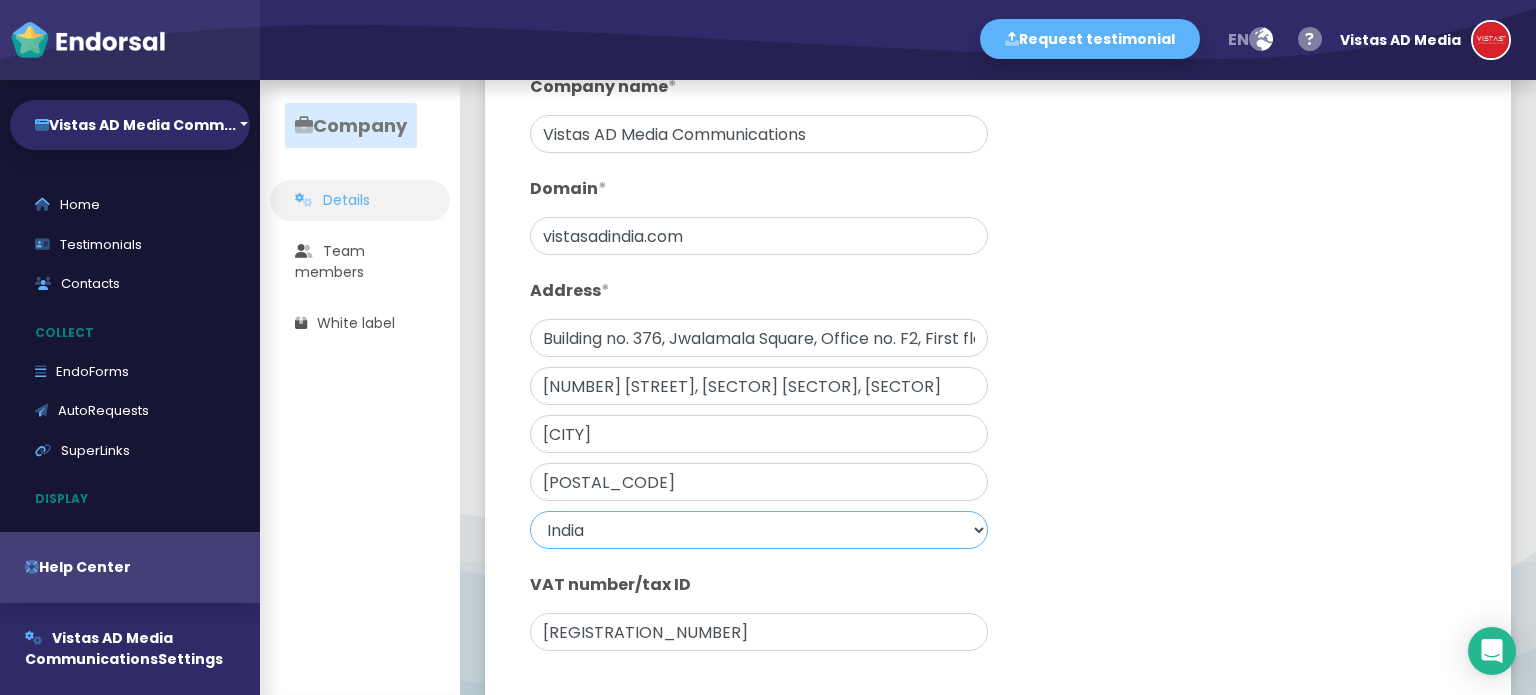 scroll, scrollTop: 301, scrollLeft: 0, axis: vertical 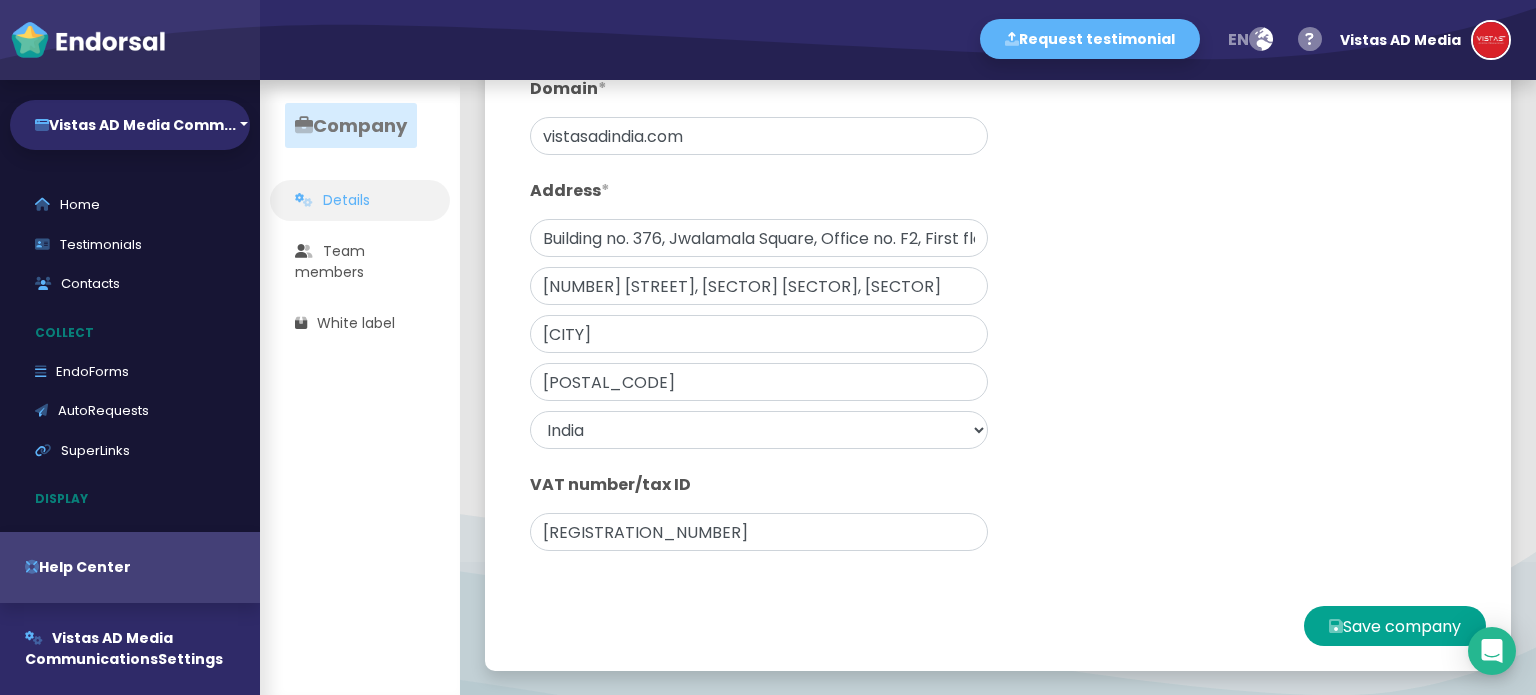 click on "Your company Company Details Company name  * Vistas AD Media Communications Domain  * vistasadindia.com Address  * Building no. [NUMBER], [LOCATION], Office no. [NUMBER], [FLOOR] - [WING], Above MeisterWurst Deli Counter, [NUMBER] [STREET], [SECTOR] [SECTOR], [SECTOR], [CITY] [POSTAL_CODE] Afghanistan Albania Algeria Andorra Angola Anguilla Antigua & Barbuda Argentina Armenia Aruba Australia Austria Azerbaijan Bahamas Bahrain Bangladesh Barbados Belarus Belgium Belize Benin Bermuda Bhutan Bolivia Bosnia & Herzegovina Botswana Brazil British Virgin Islands Brunei Bulgaria Burkina Faso Burundi Cambodia Cameroon Canada Cape Verde Cayman Islands Chad Chile China Colombia Congo Cook Islands Costa Rica Cote D Ivoire Croatia Cuba Cyprus Czech Republic Denmark Djibouti Dominica Dominican Republic Ecuador Egypt El Salvador Equatorial Guinea Estonia Ethiopia Falkland Islands Faroe Islands Fiji Finland France French Polynesia French West Indies Gabon" 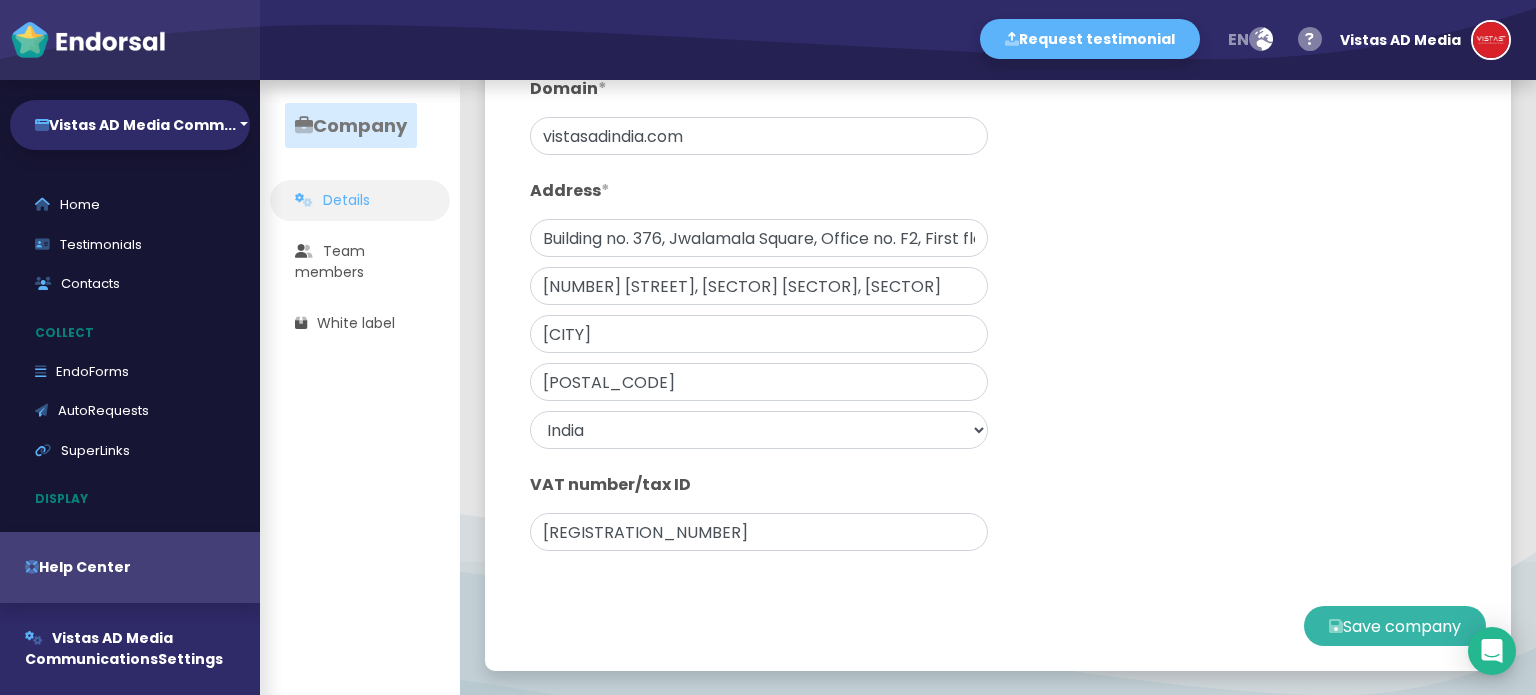 click on "Save company" 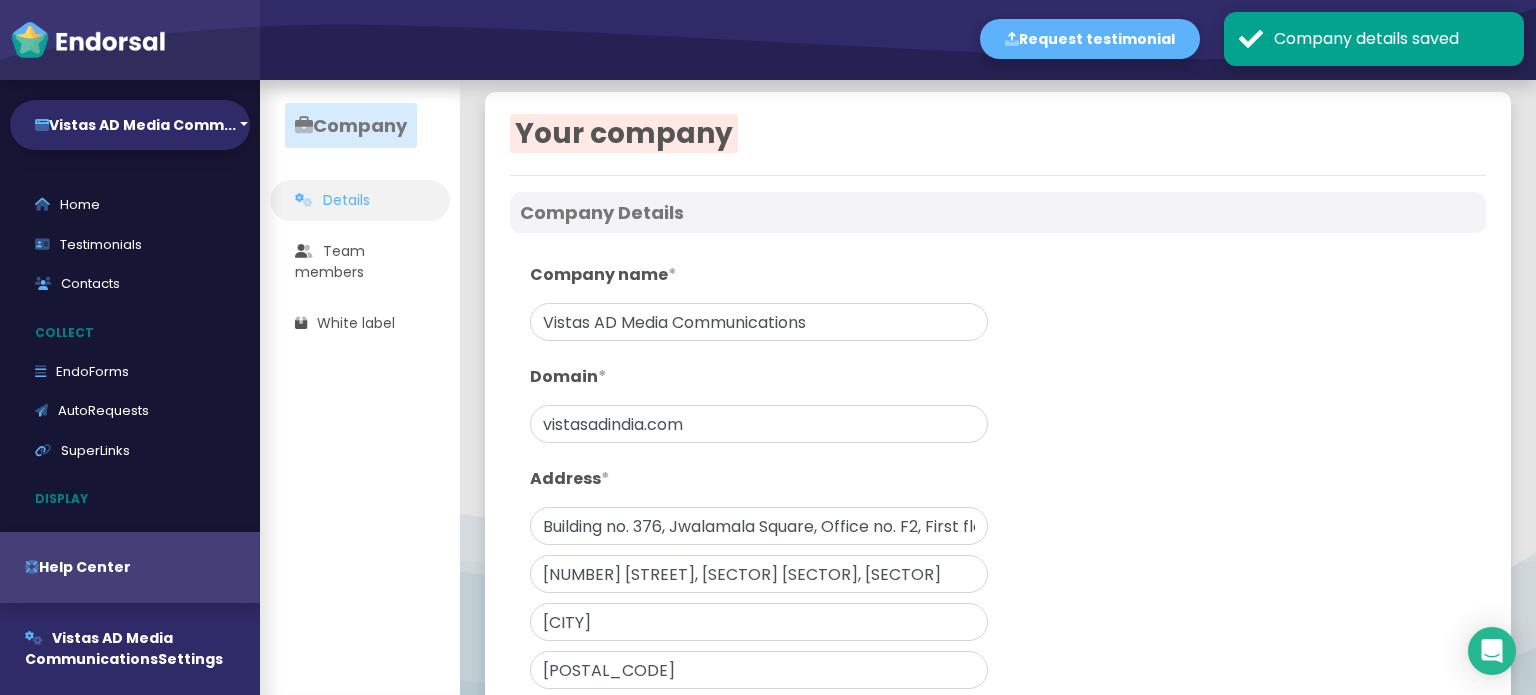 scroll, scrollTop: 0, scrollLeft: 0, axis: both 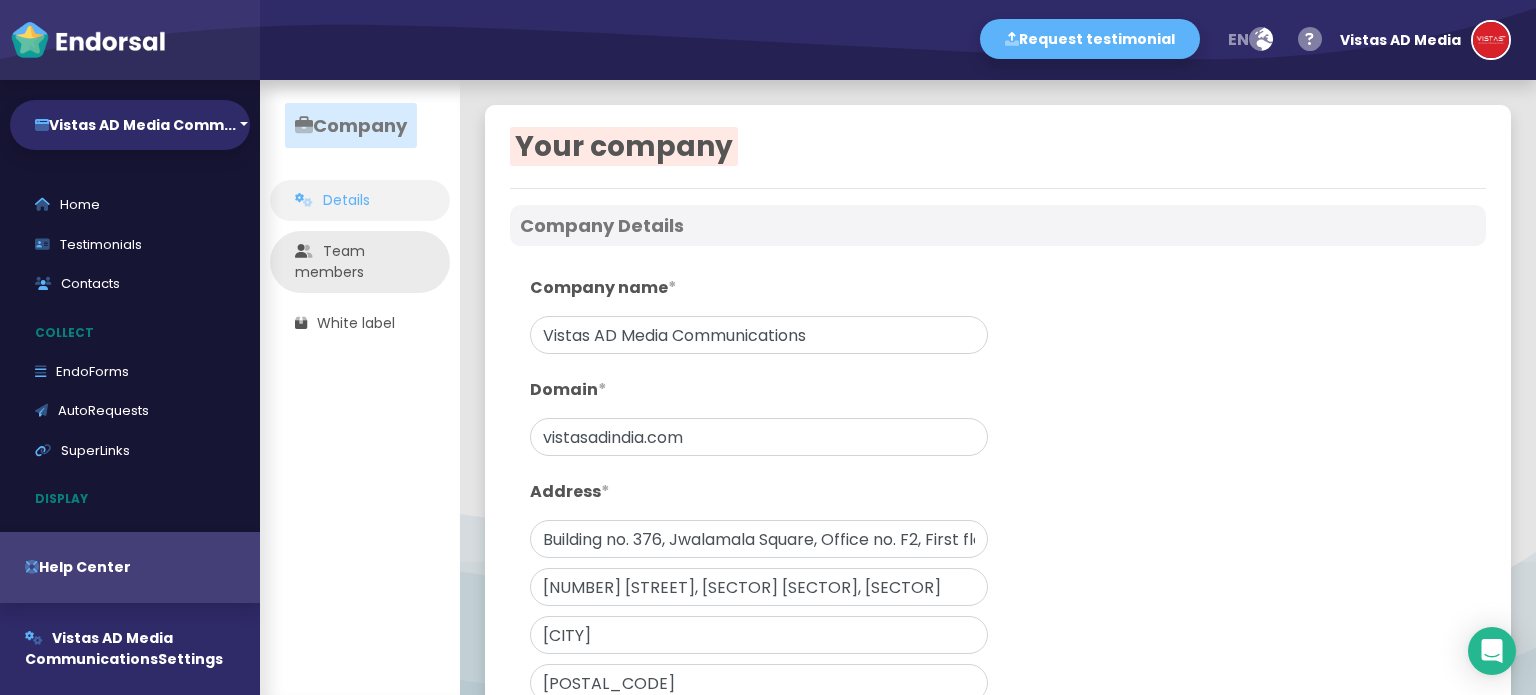 click on "Team members" 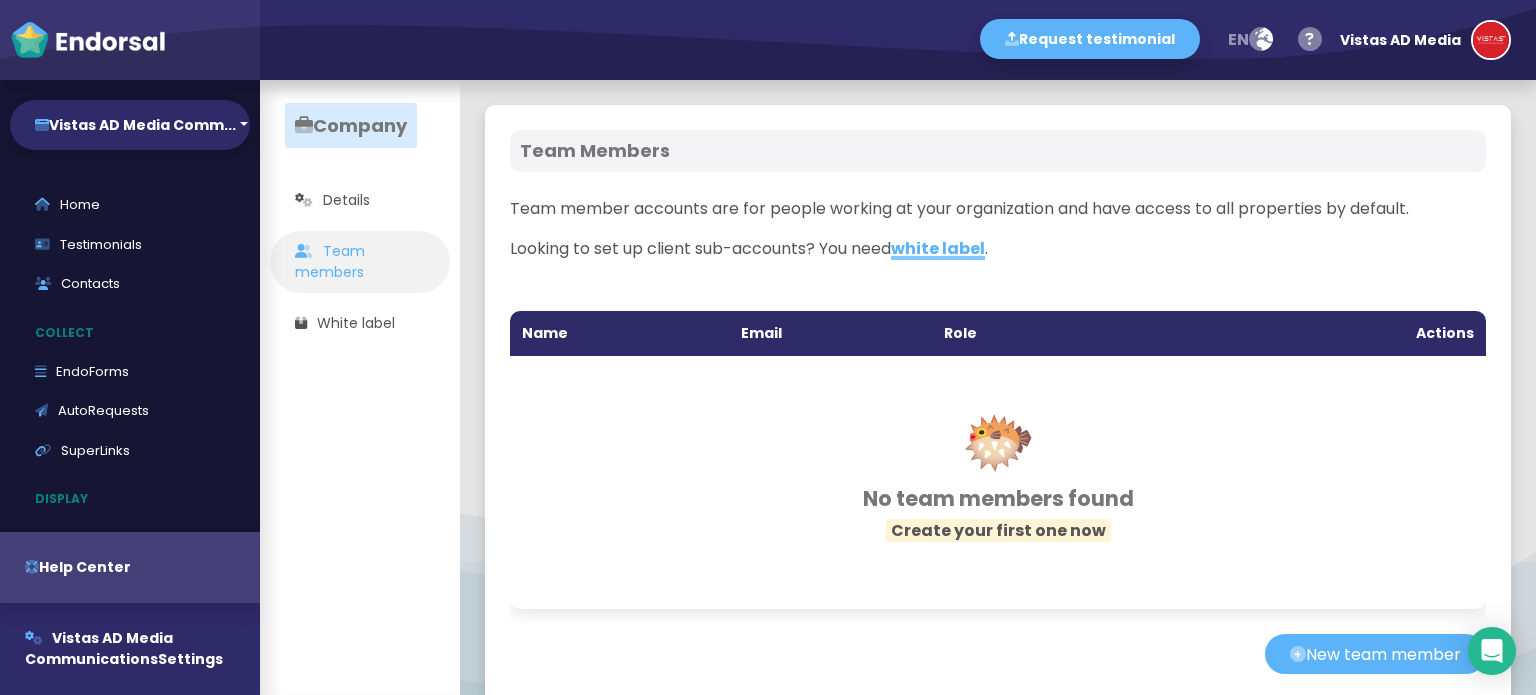 click at bounding box center (1491, 40) 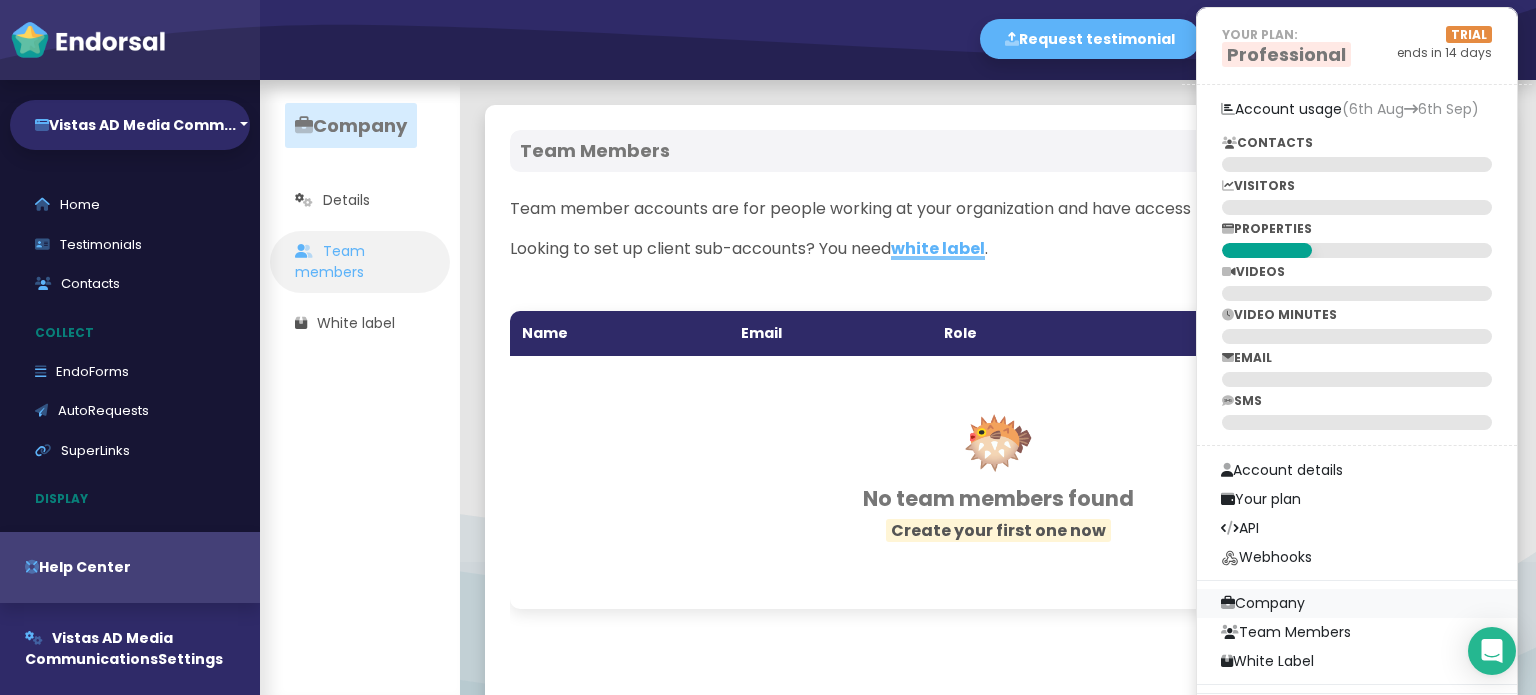 click on "Company" at bounding box center (1357, 603) 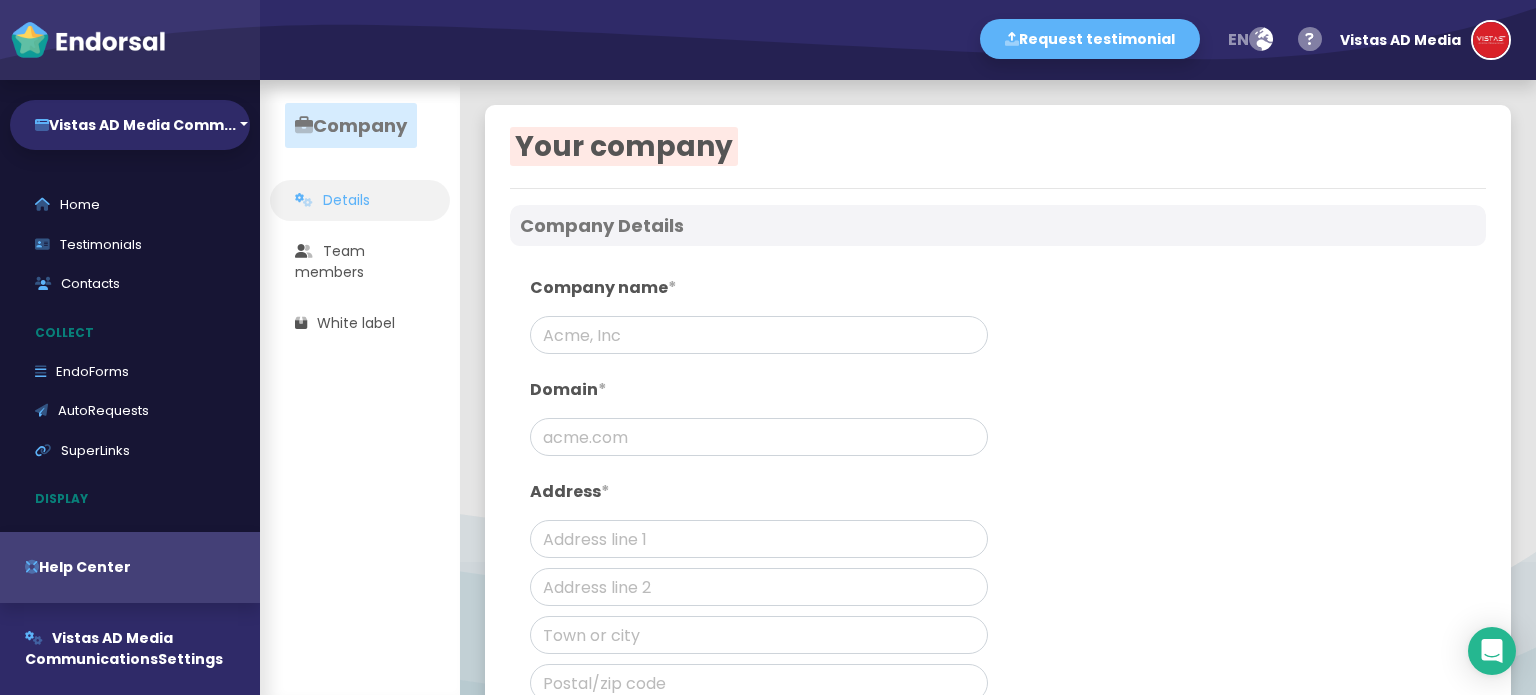 type on "Vistas AD Media Communications" 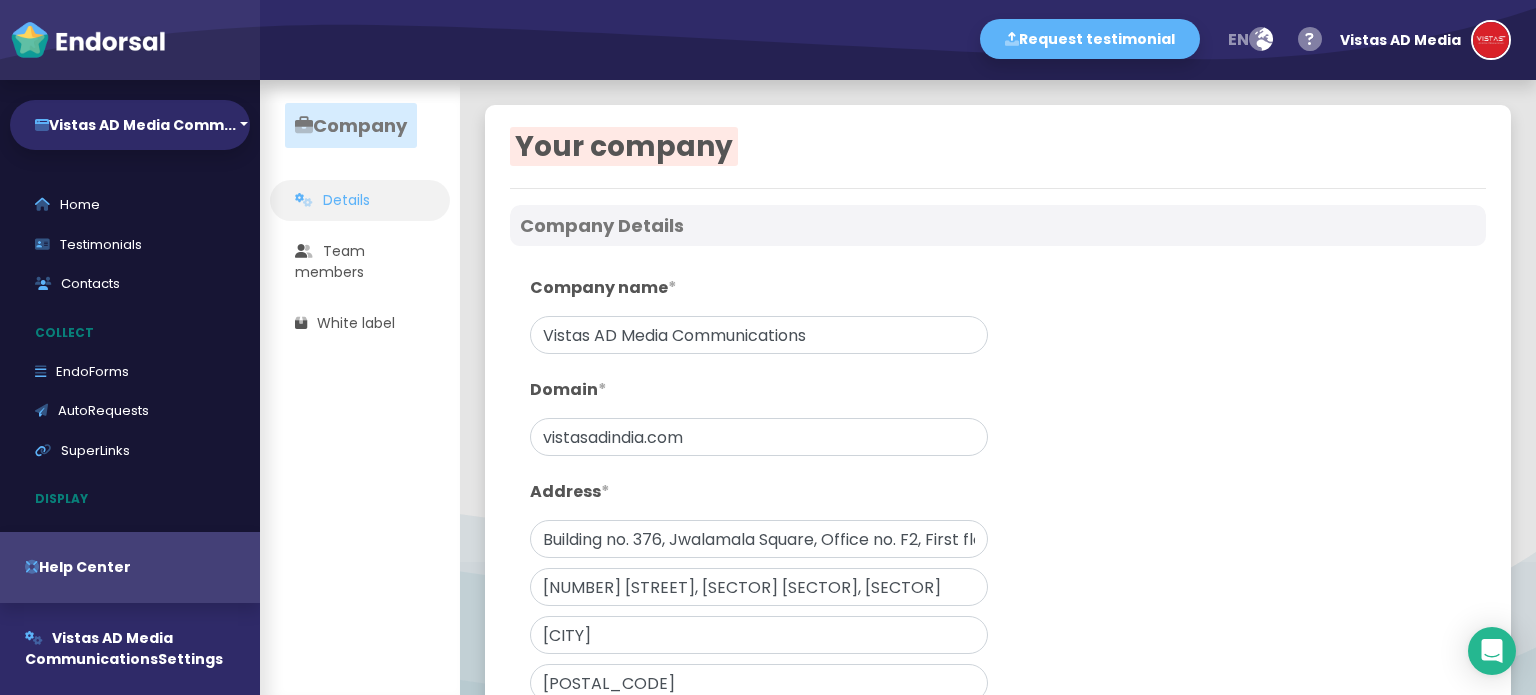 click at bounding box center (88, 40) 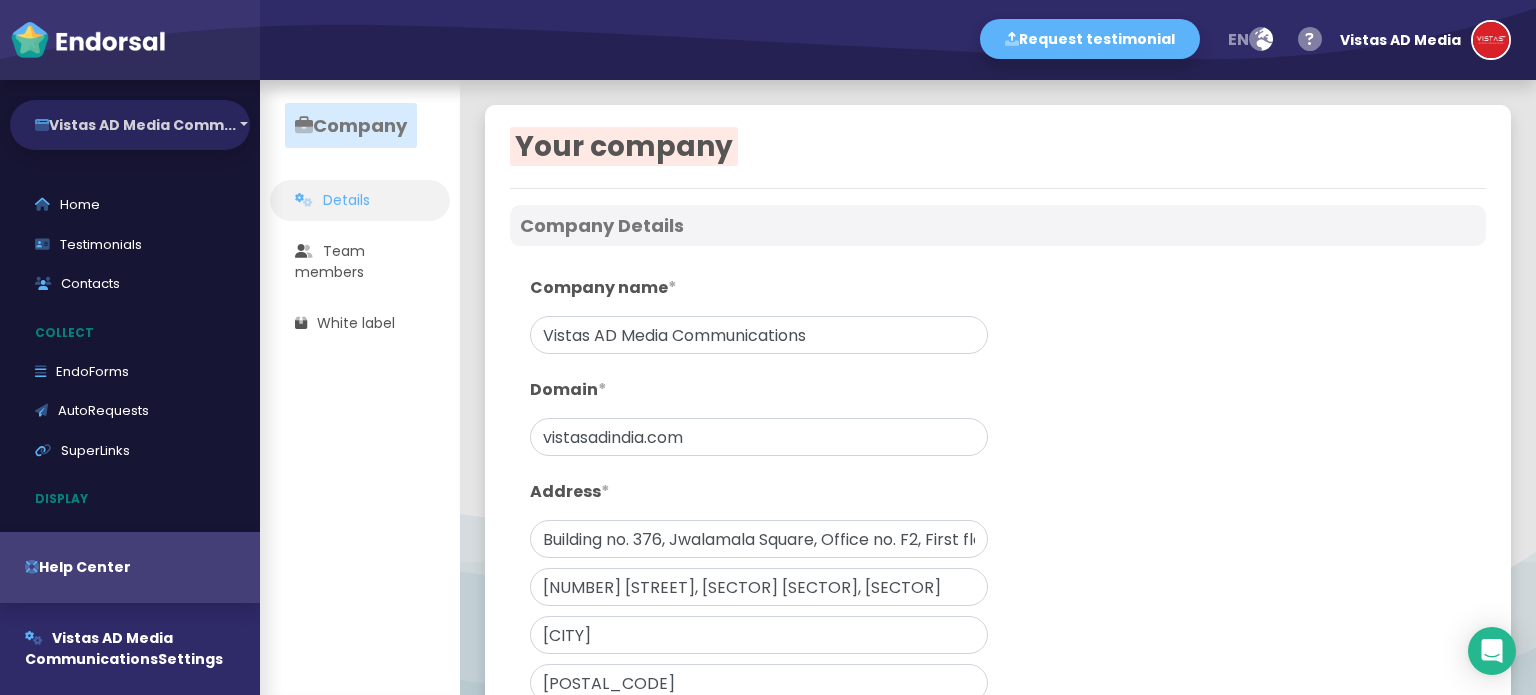 select on "14" 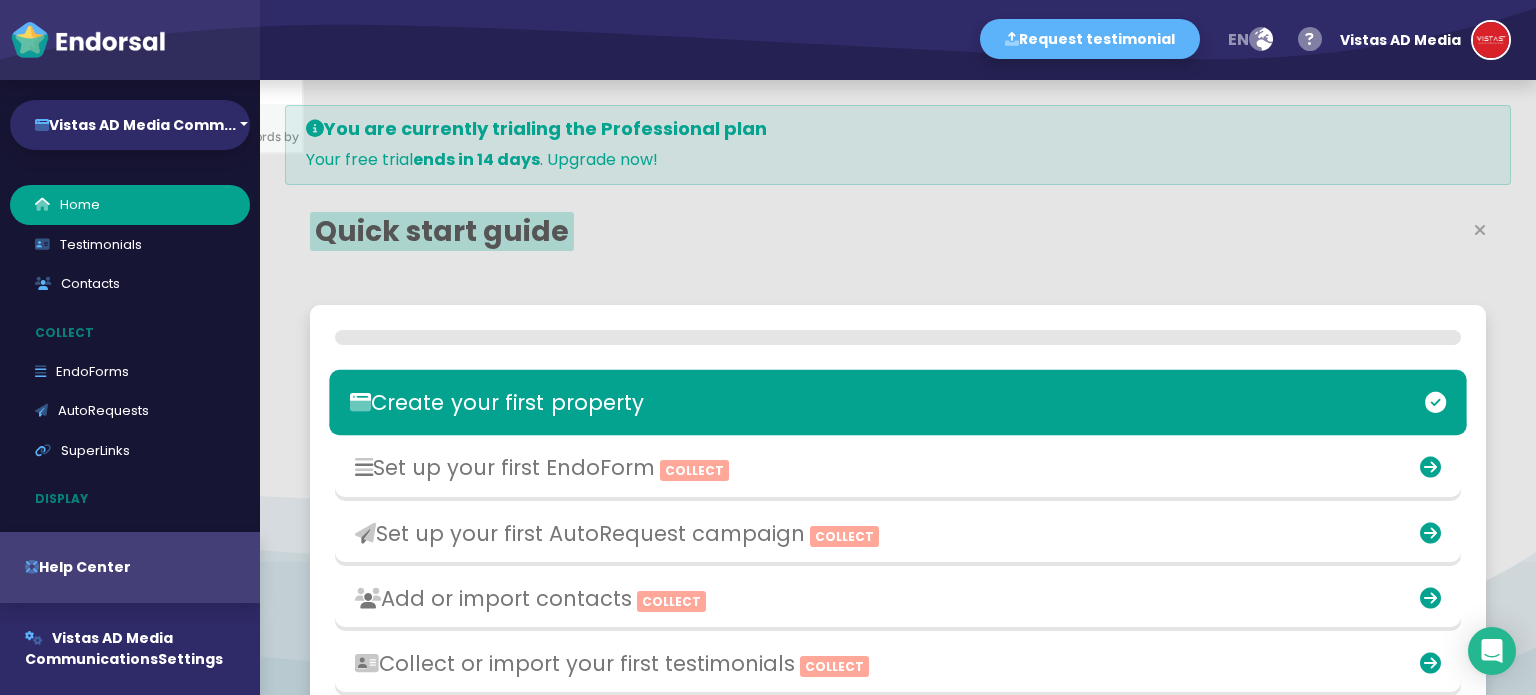 scroll, scrollTop: 999511, scrollLeft: 999242, axis: both 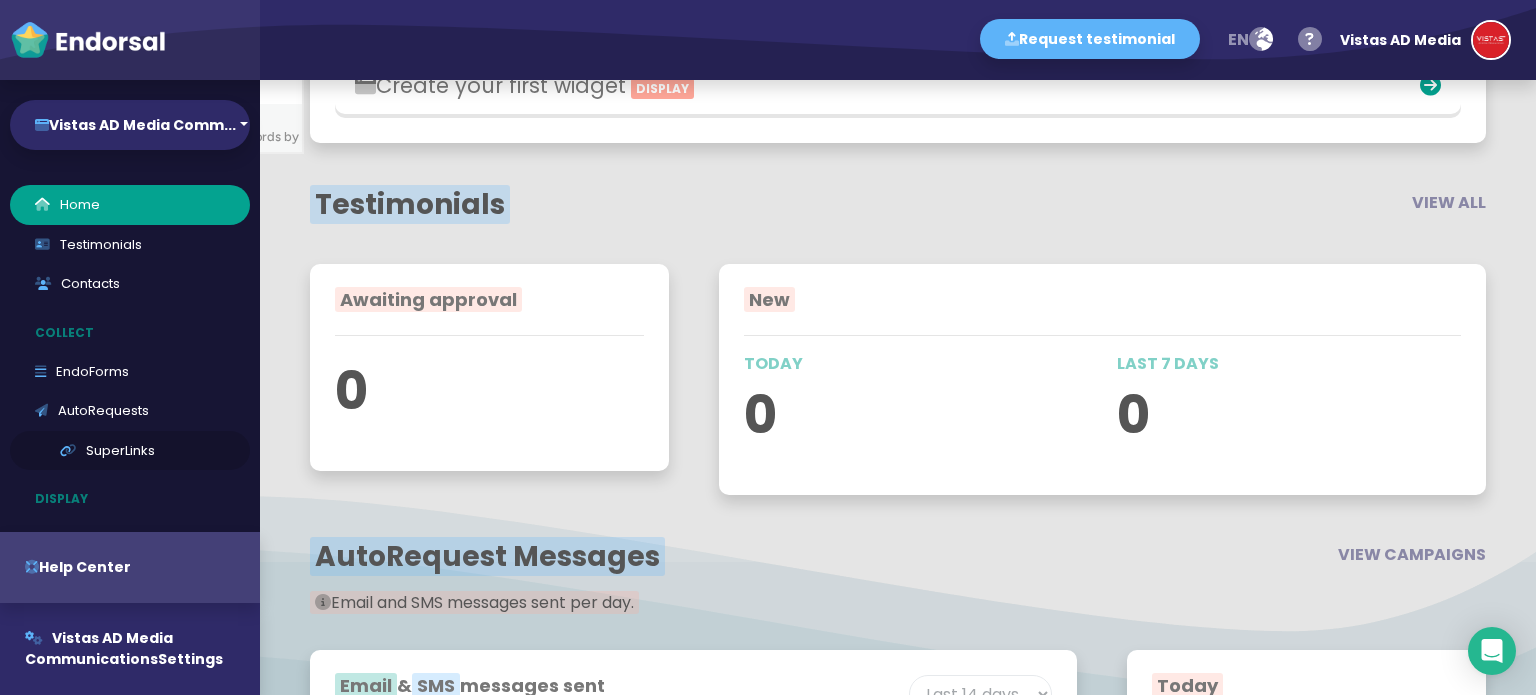 click on "SuperLinks" at bounding box center (130, 451) 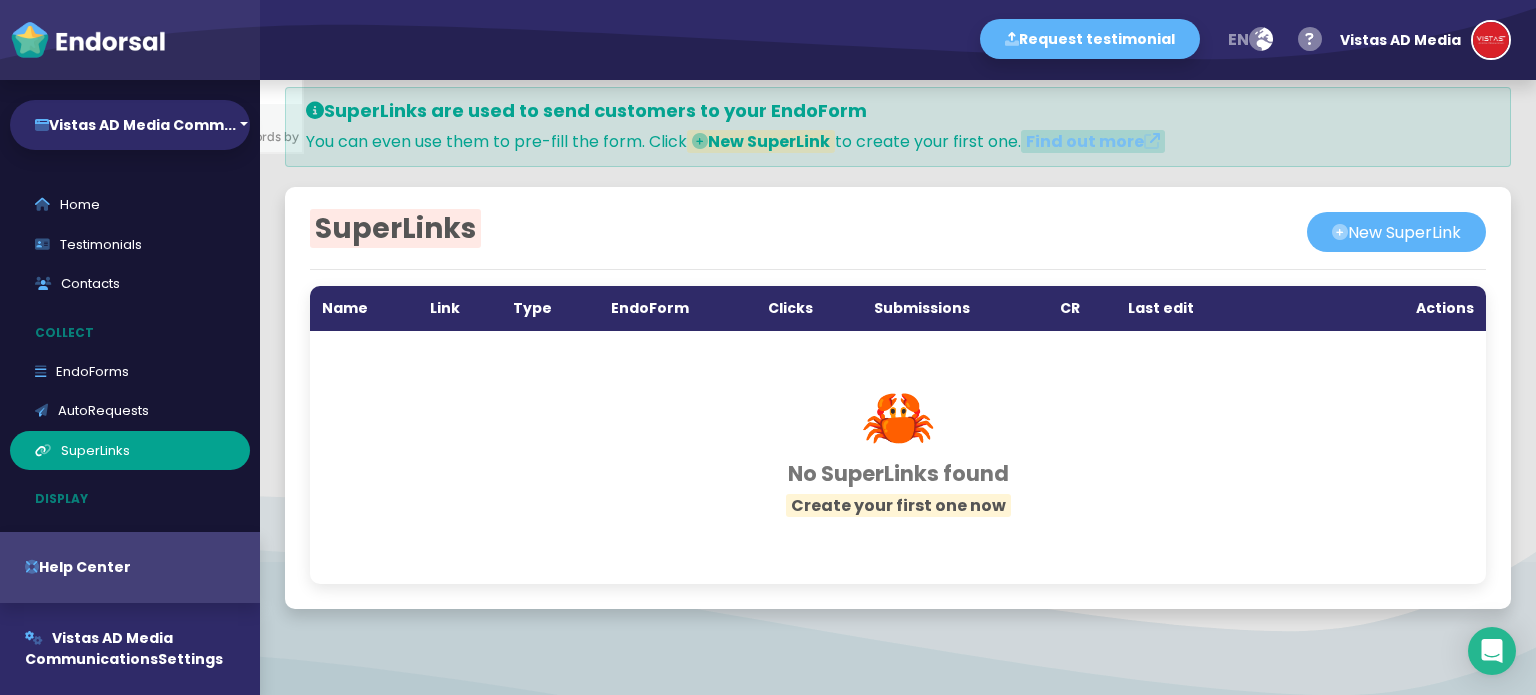 scroll, scrollTop: 0, scrollLeft: 0, axis: both 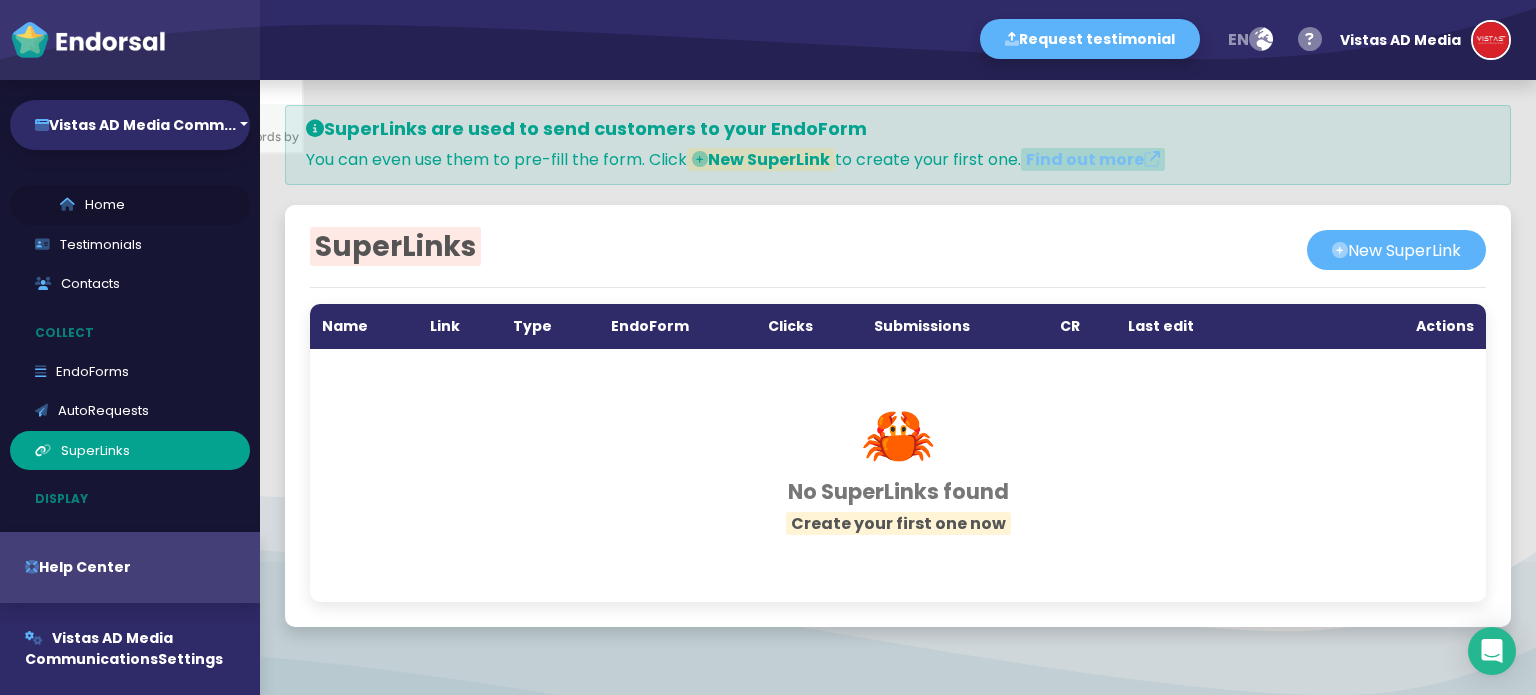 click at bounding box center (67, 204) 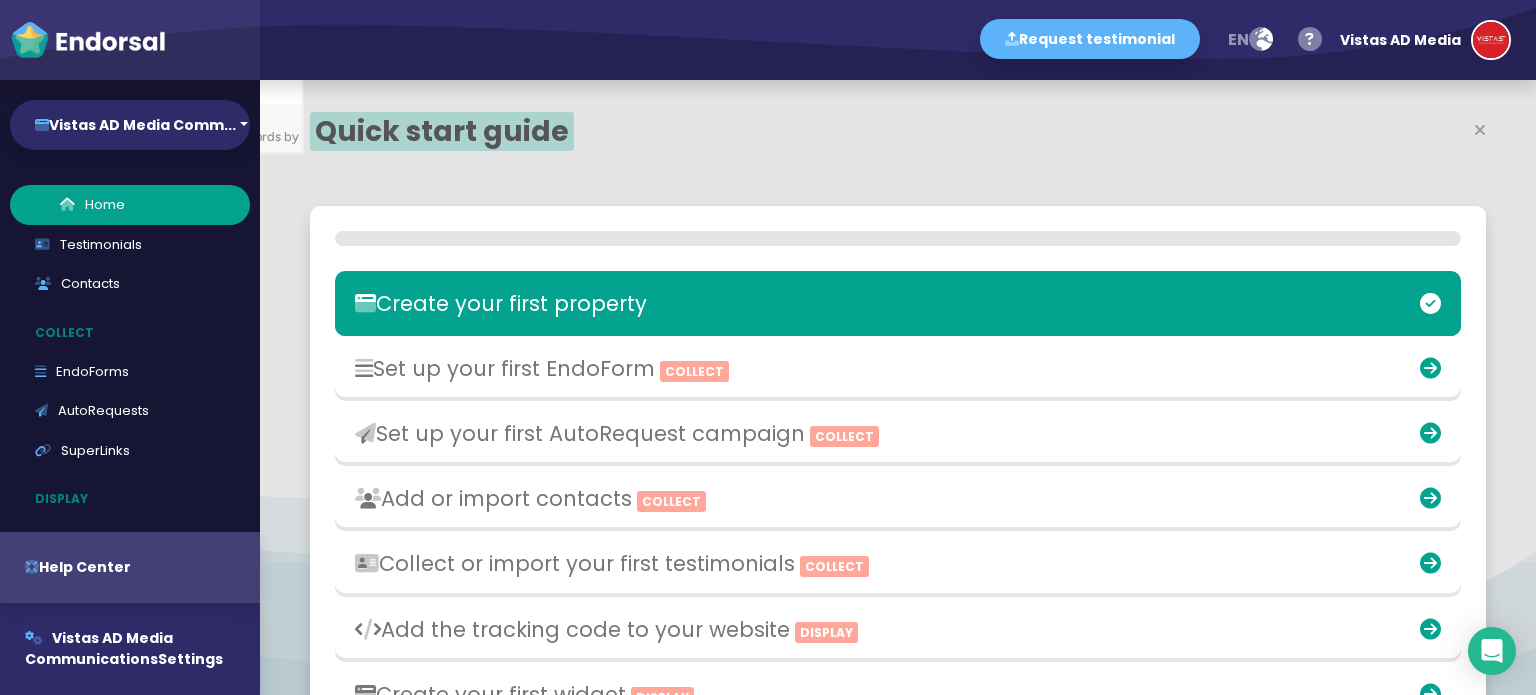 scroll, scrollTop: 999511, scrollLeft: 999242, axis: both 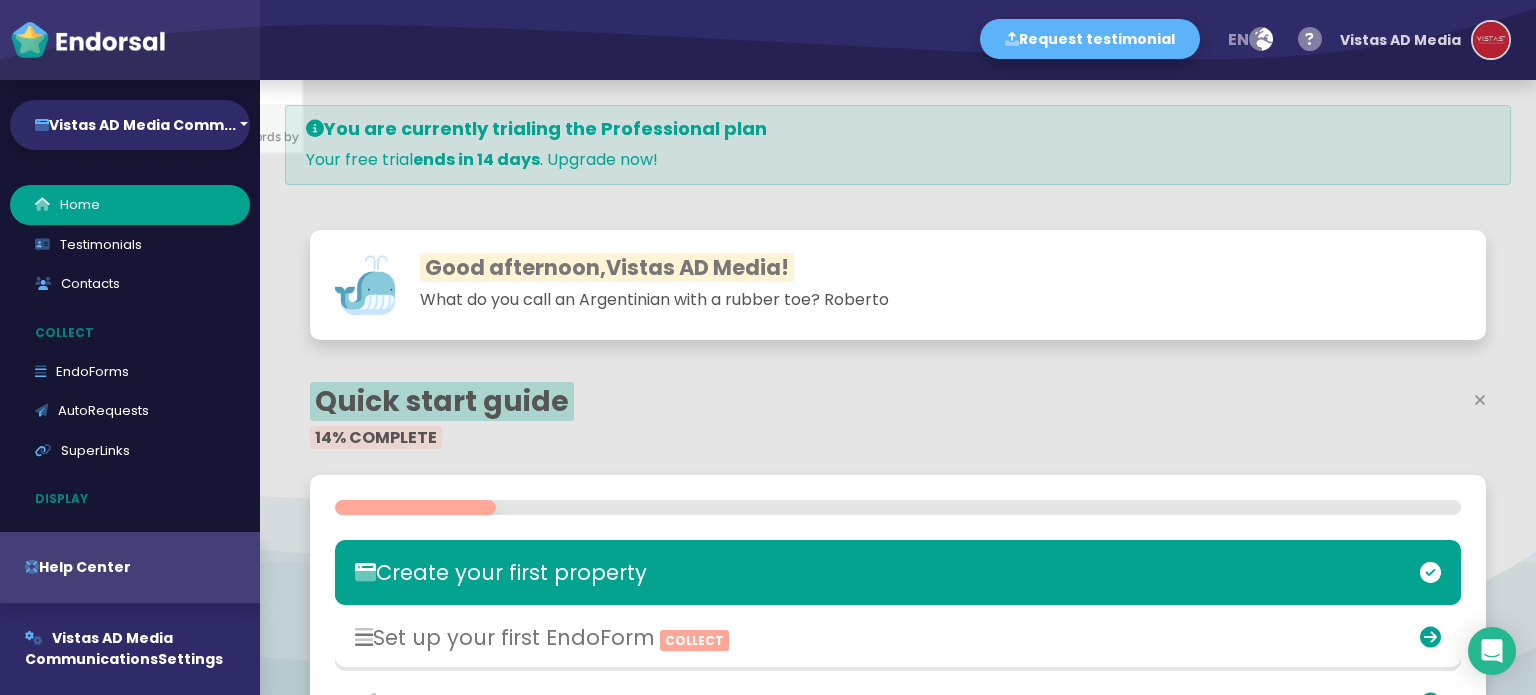click on "Vistas AD Media" at bounding box center (1400, 40) 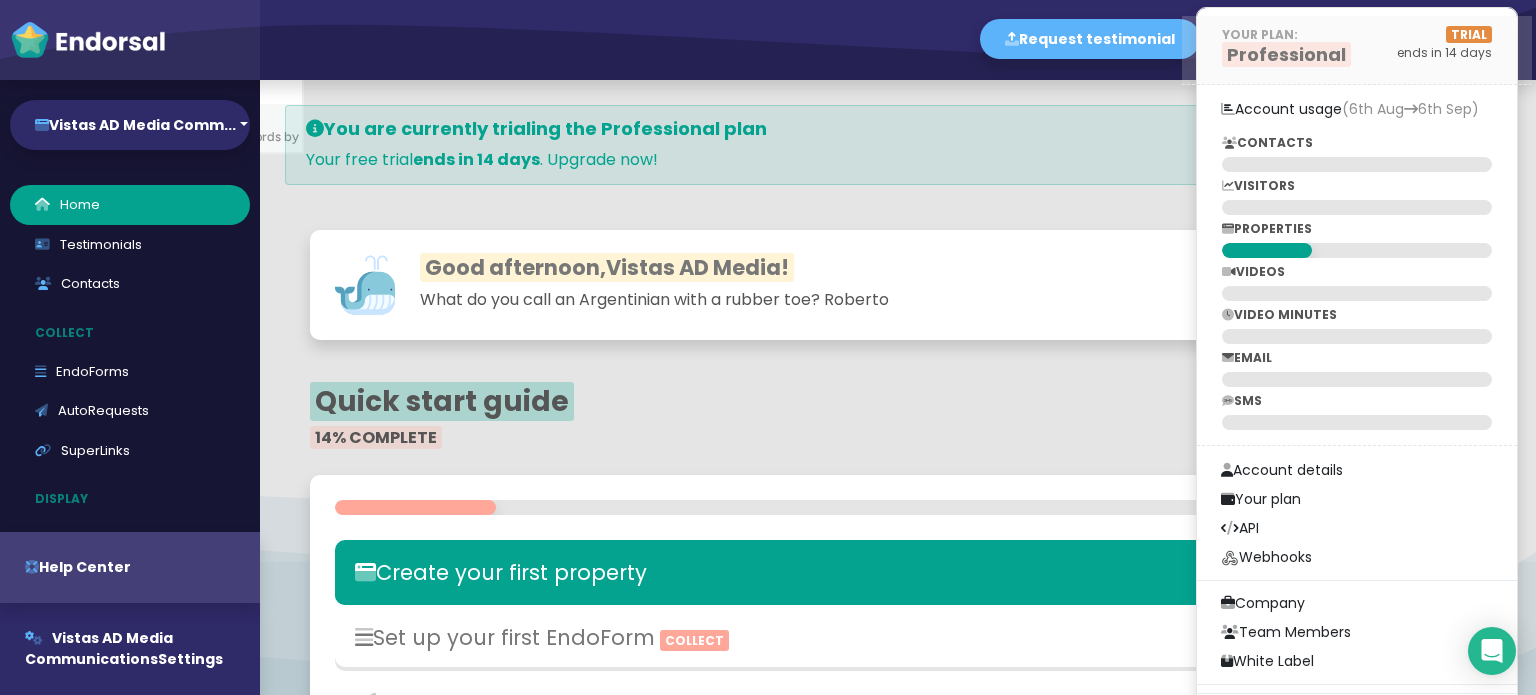 click on "Professional" at bounding box center (1286, 54) 